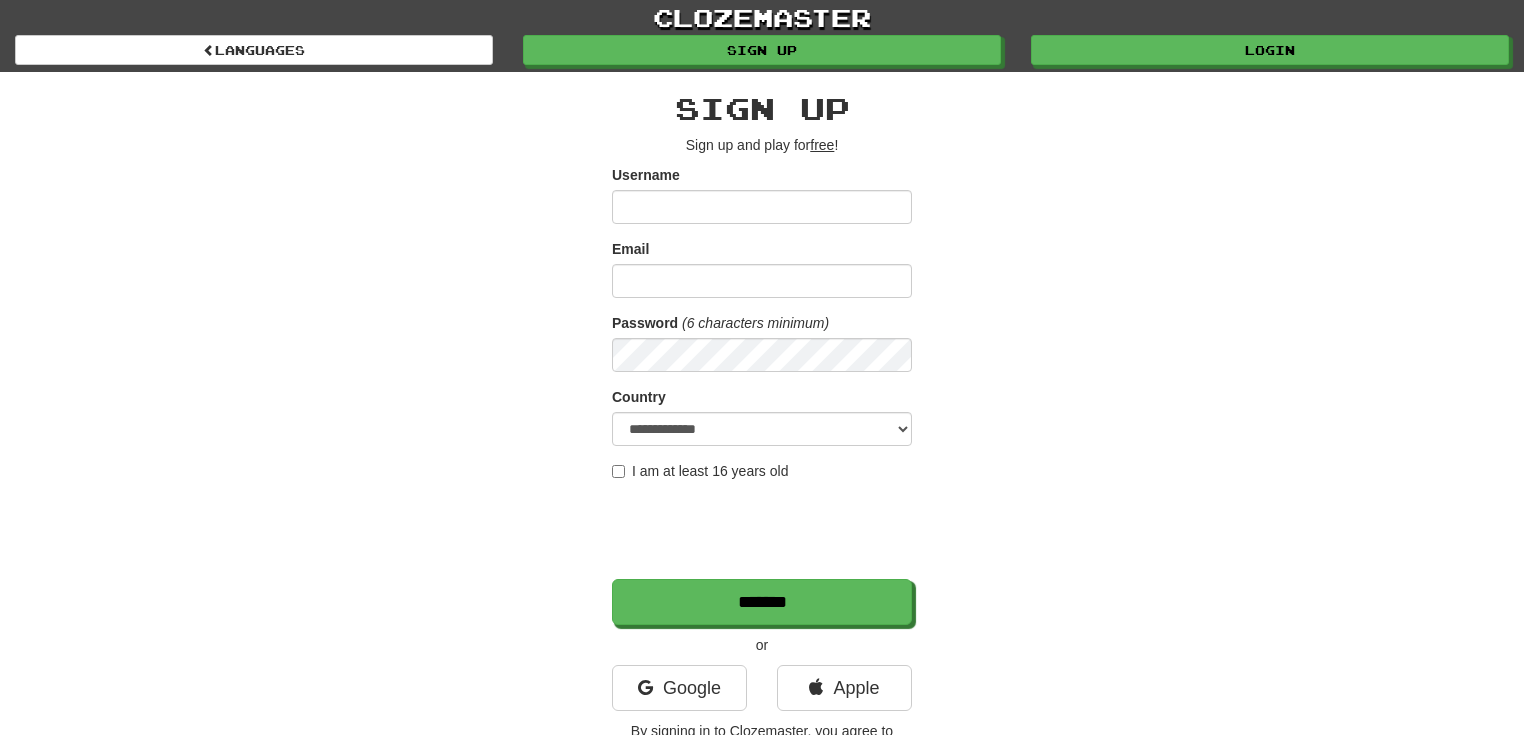 scroll, scrollTop: 0, scrollLeft: 0, axis: both 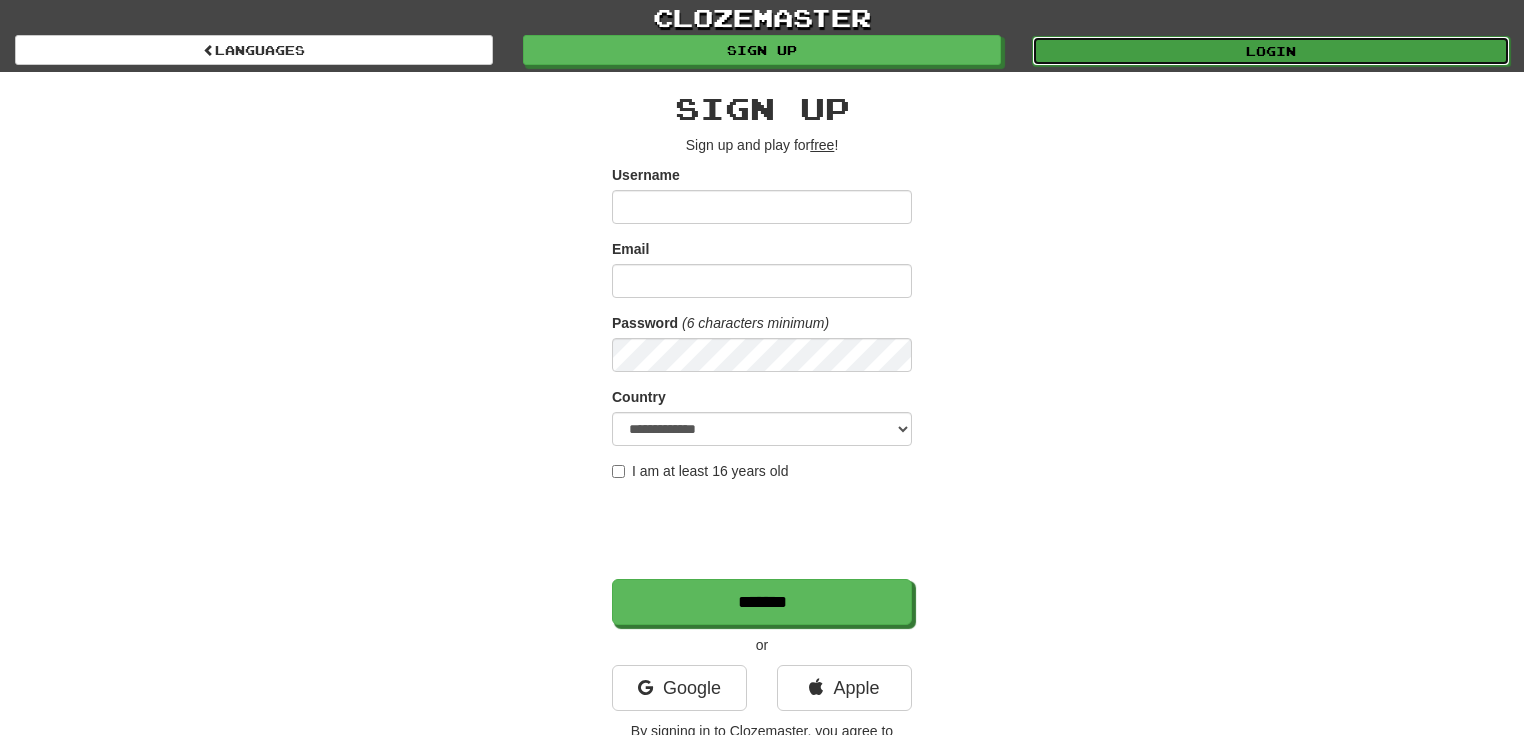 click on "Login" at bounding box center (1271, 51) 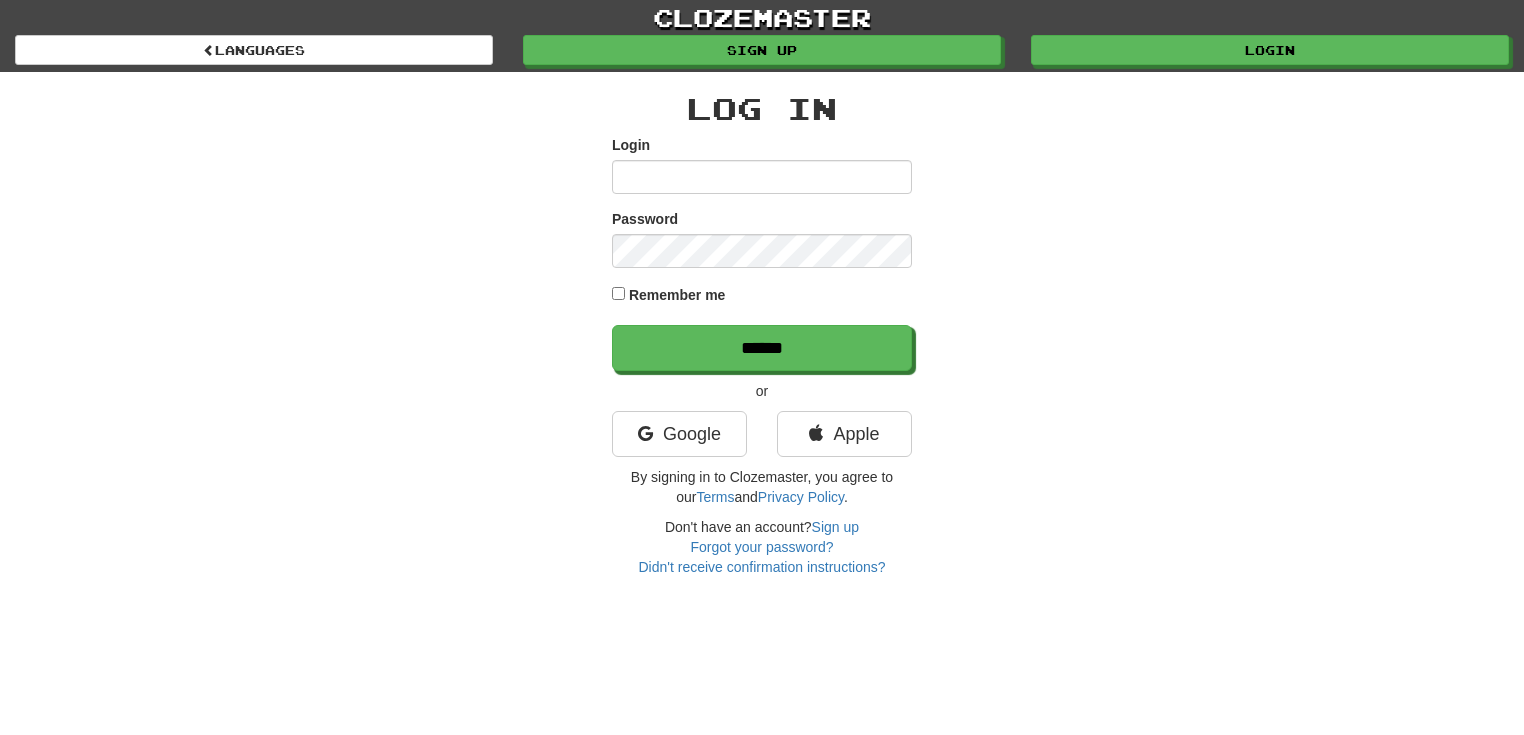 scroll, scrollTop: 0, scrollLeft: 0, axis: both 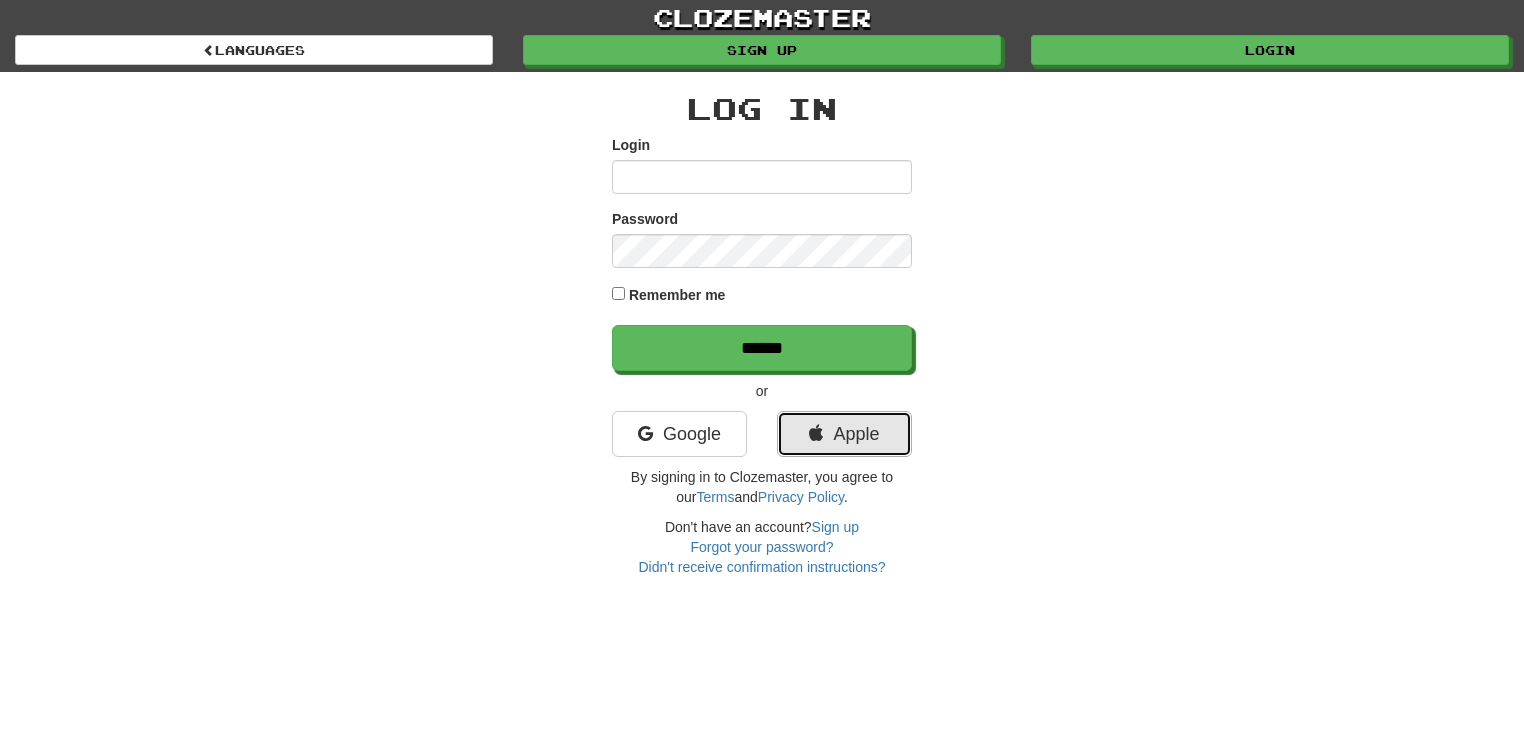 click on "Apple" at bounding box center (844, 434) 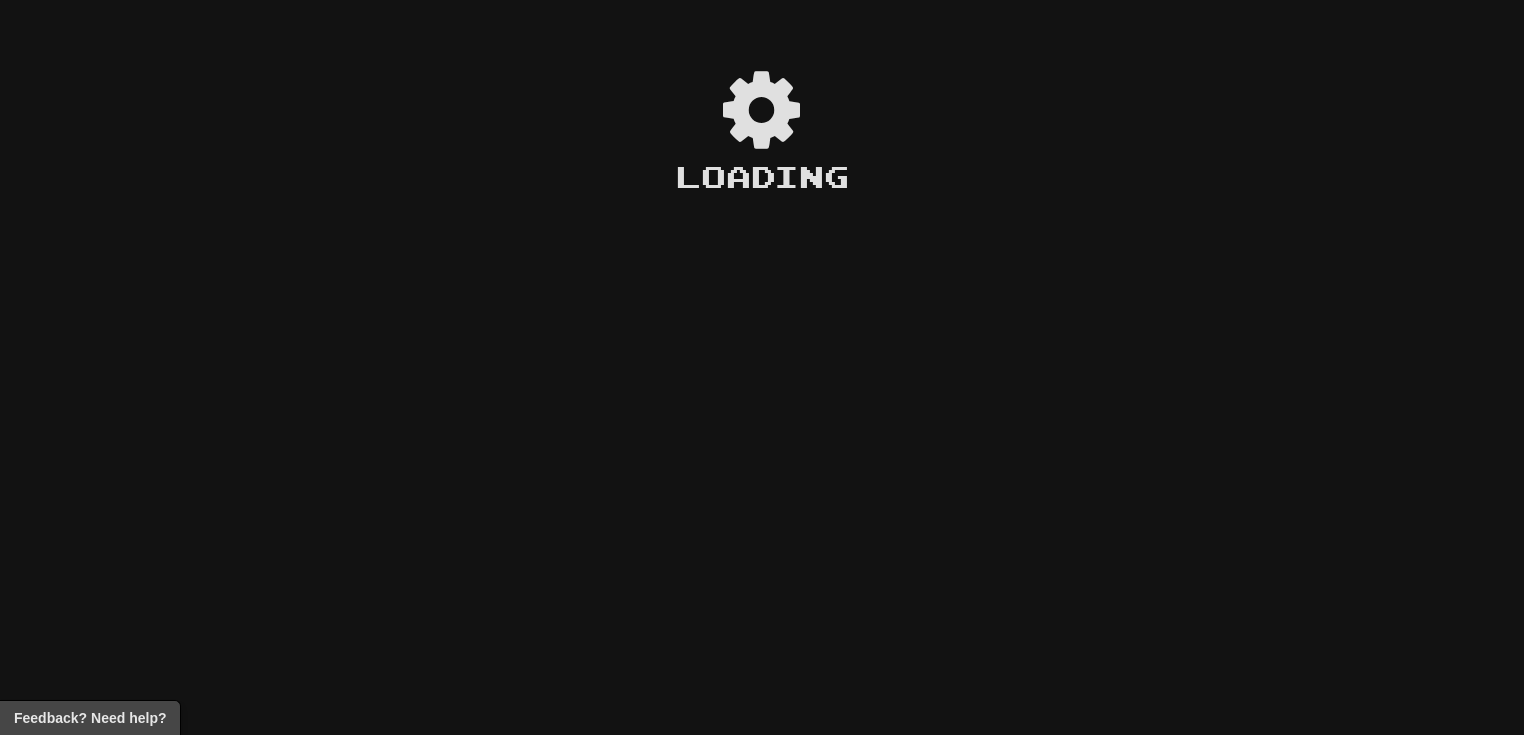 scroll, scrollTop: 0, scrollLeft: 0, axis: both 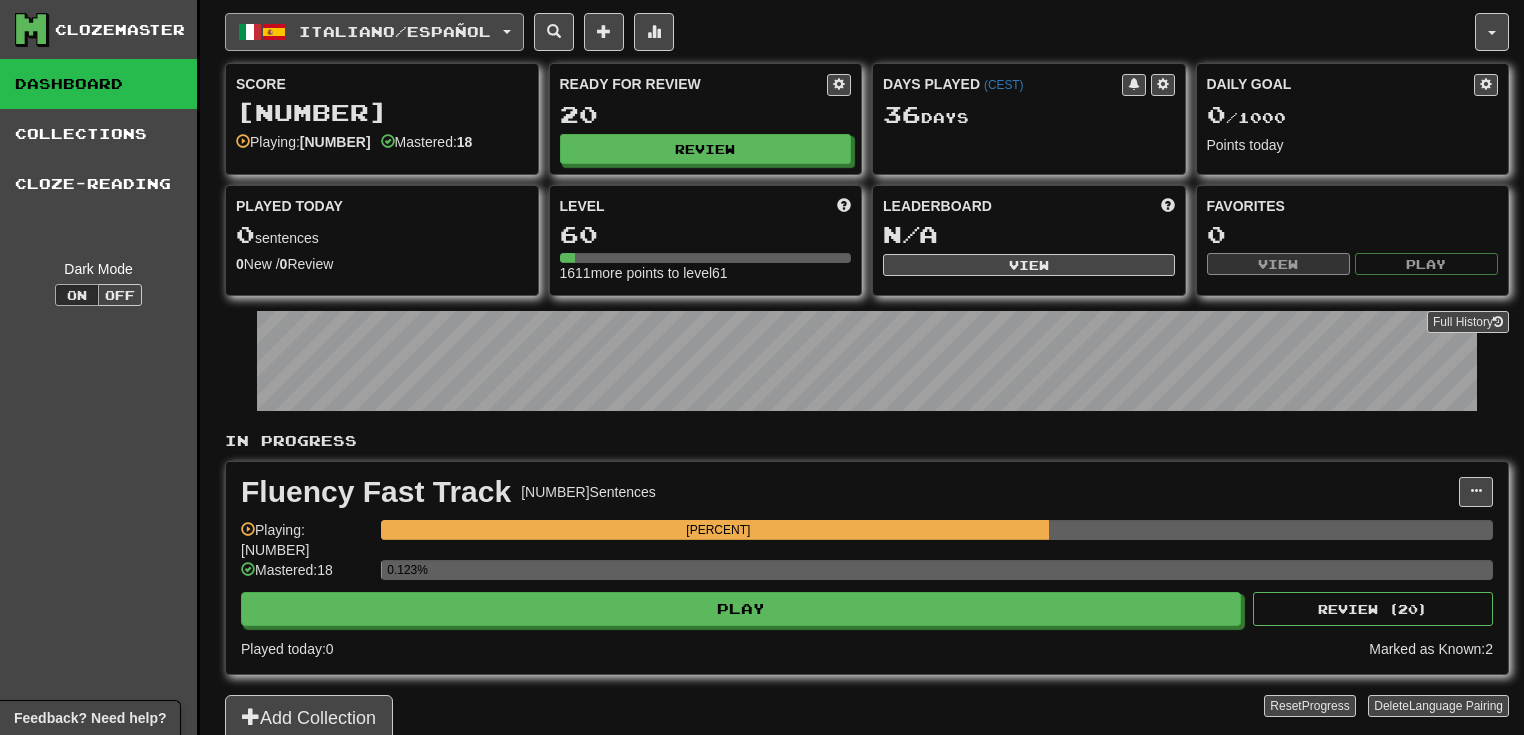 click on "Italiano  /  Español" at bounding box center [395, 31] 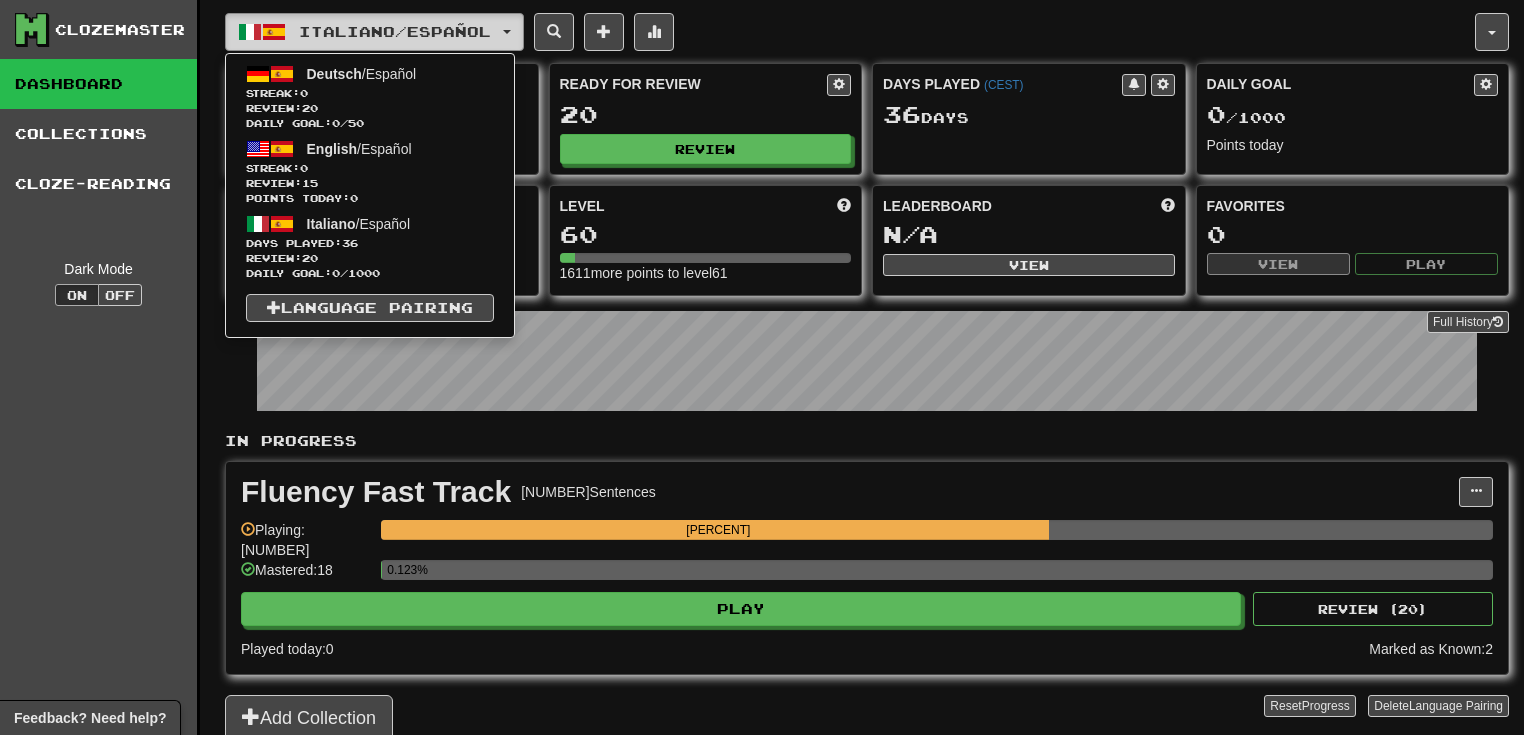 click on "Italiano  /  Español" at bounding box center (395, 31) 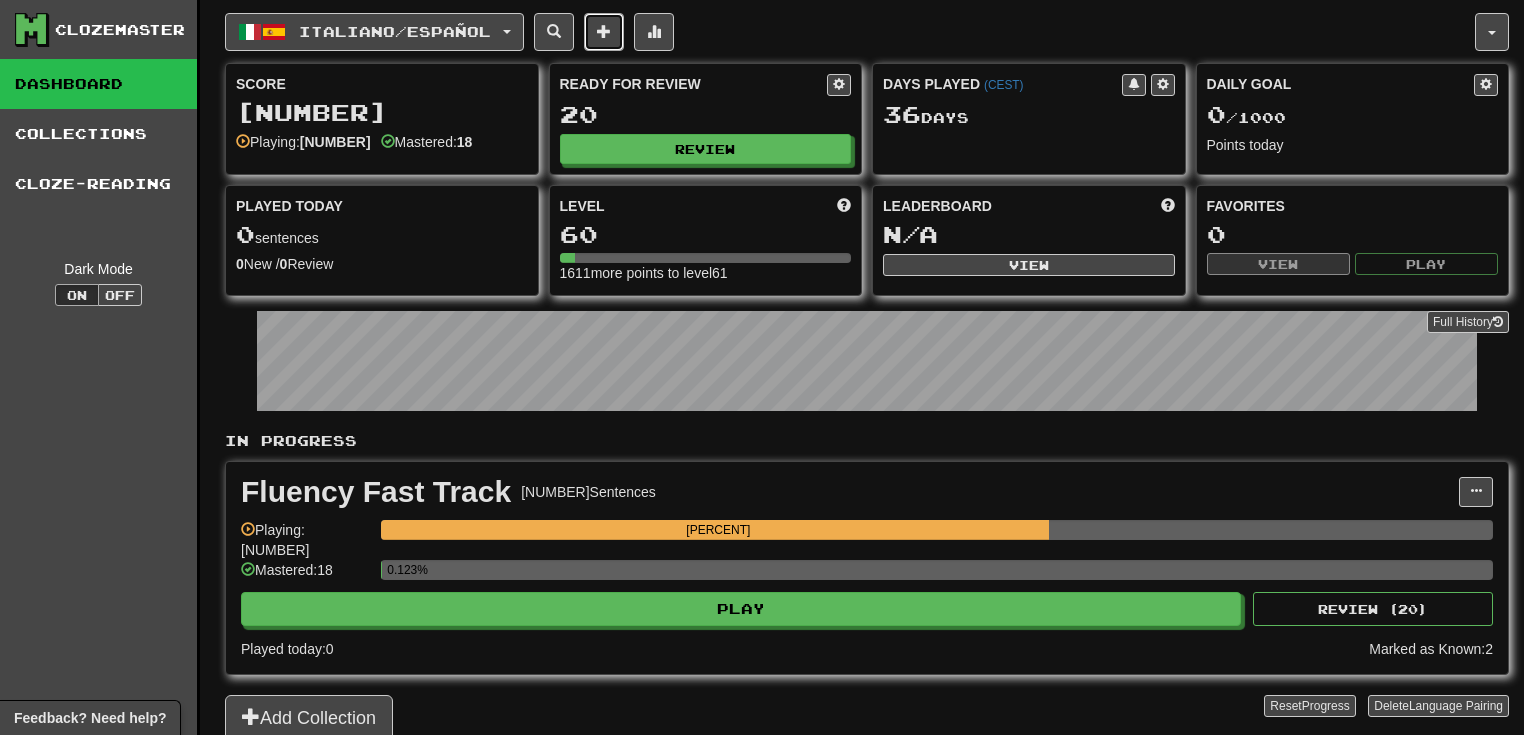 click at bounding box center [604, 31] 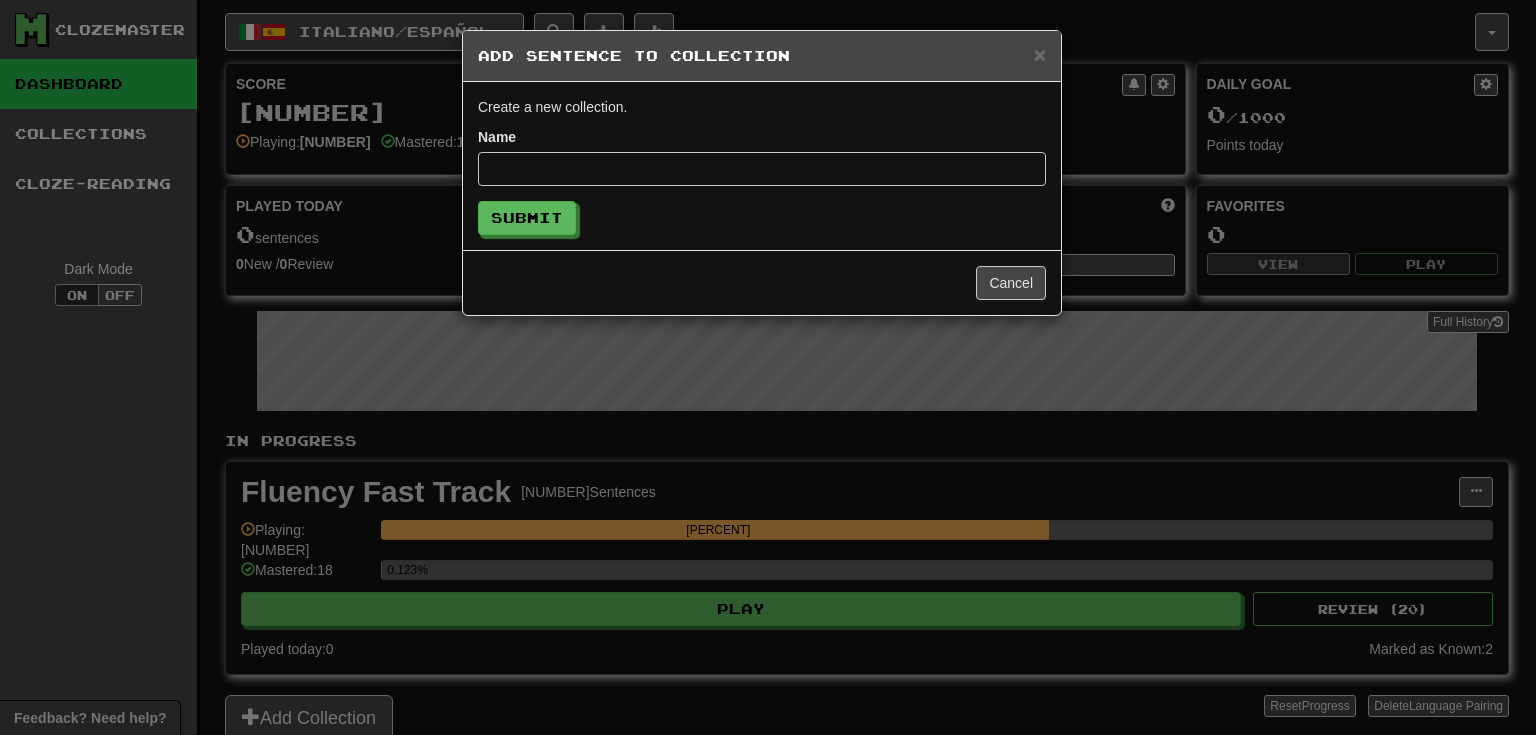 click on "Add Sentence to Collection" at bounding box center (762, 56) 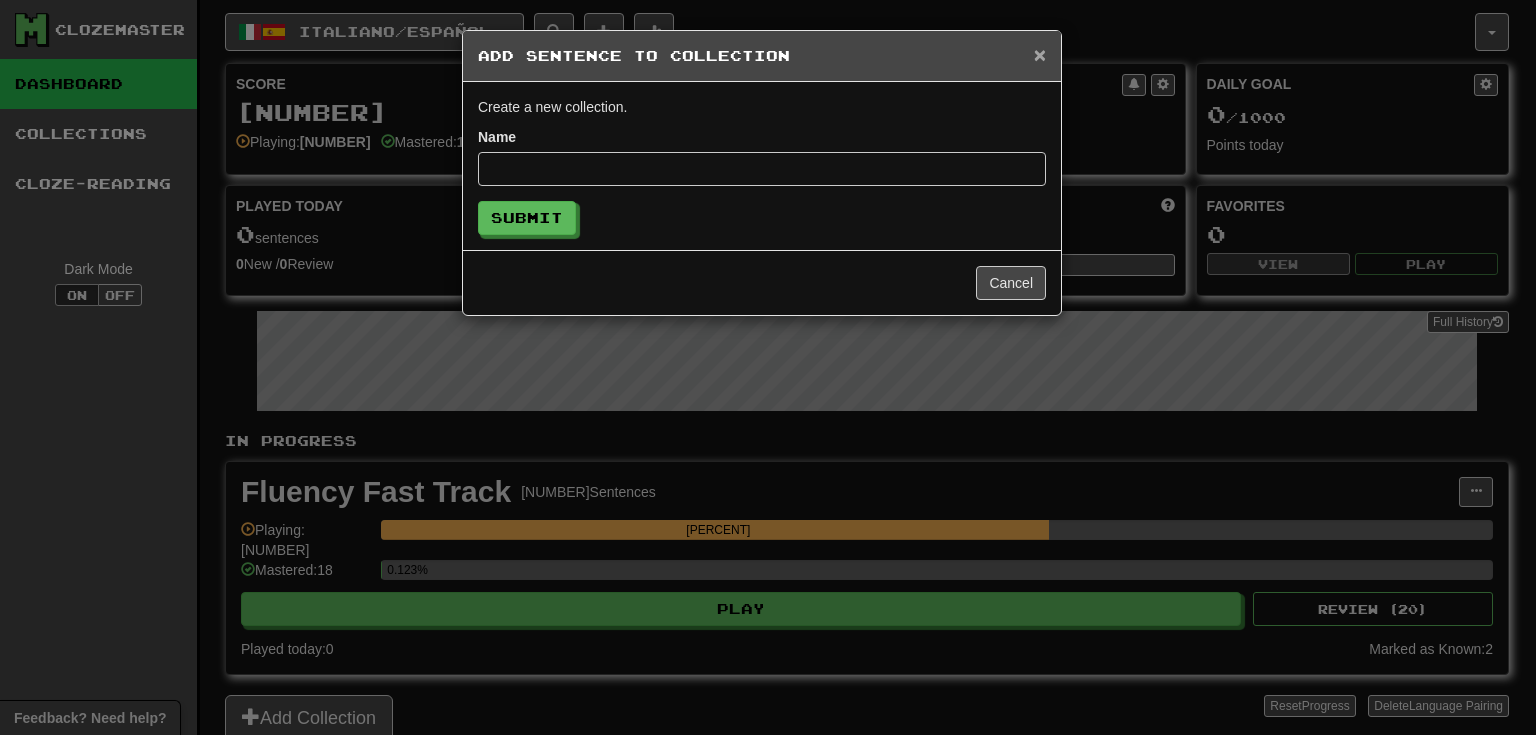 click on "×" at bounding box center (1040, 54) 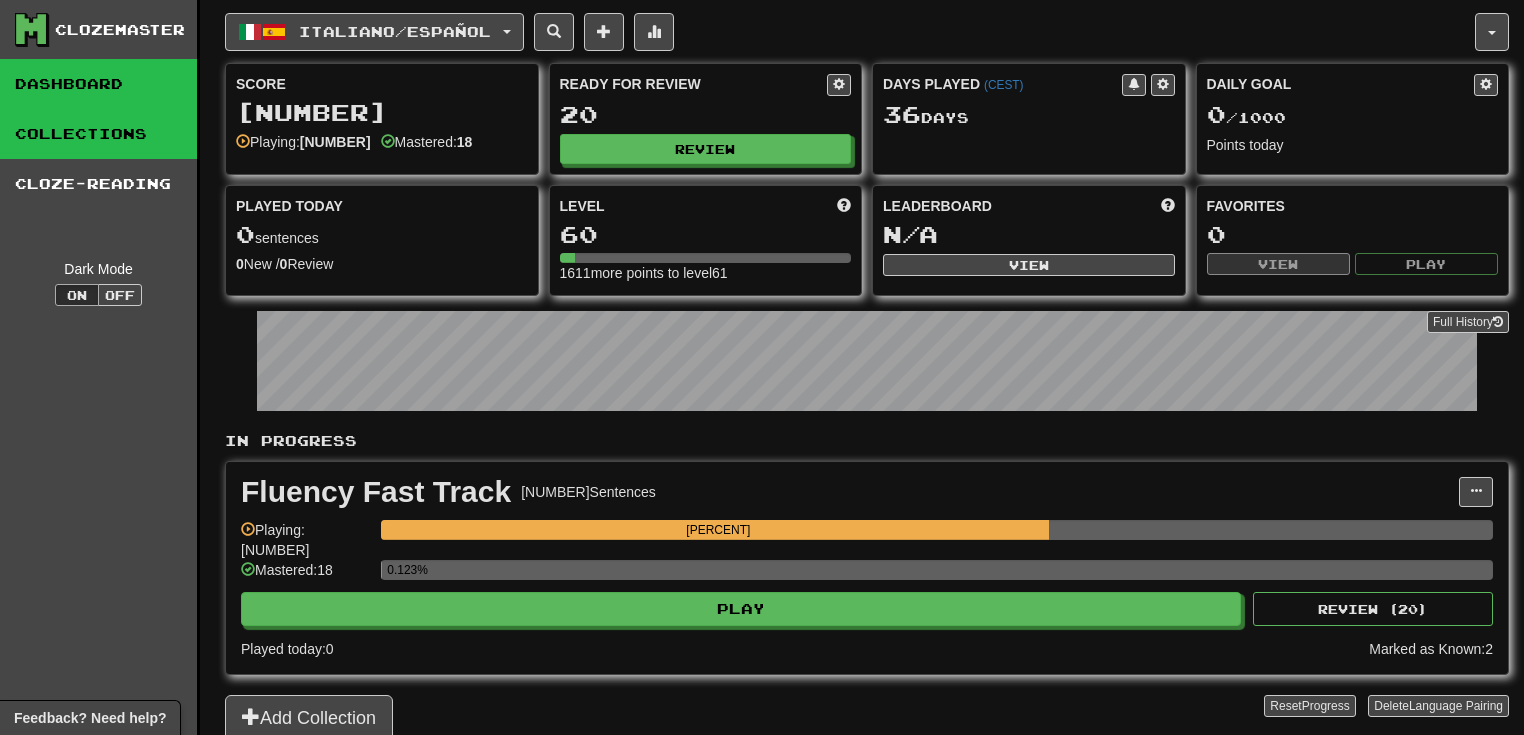 click on "Collections" at bounding box center [98, 134] 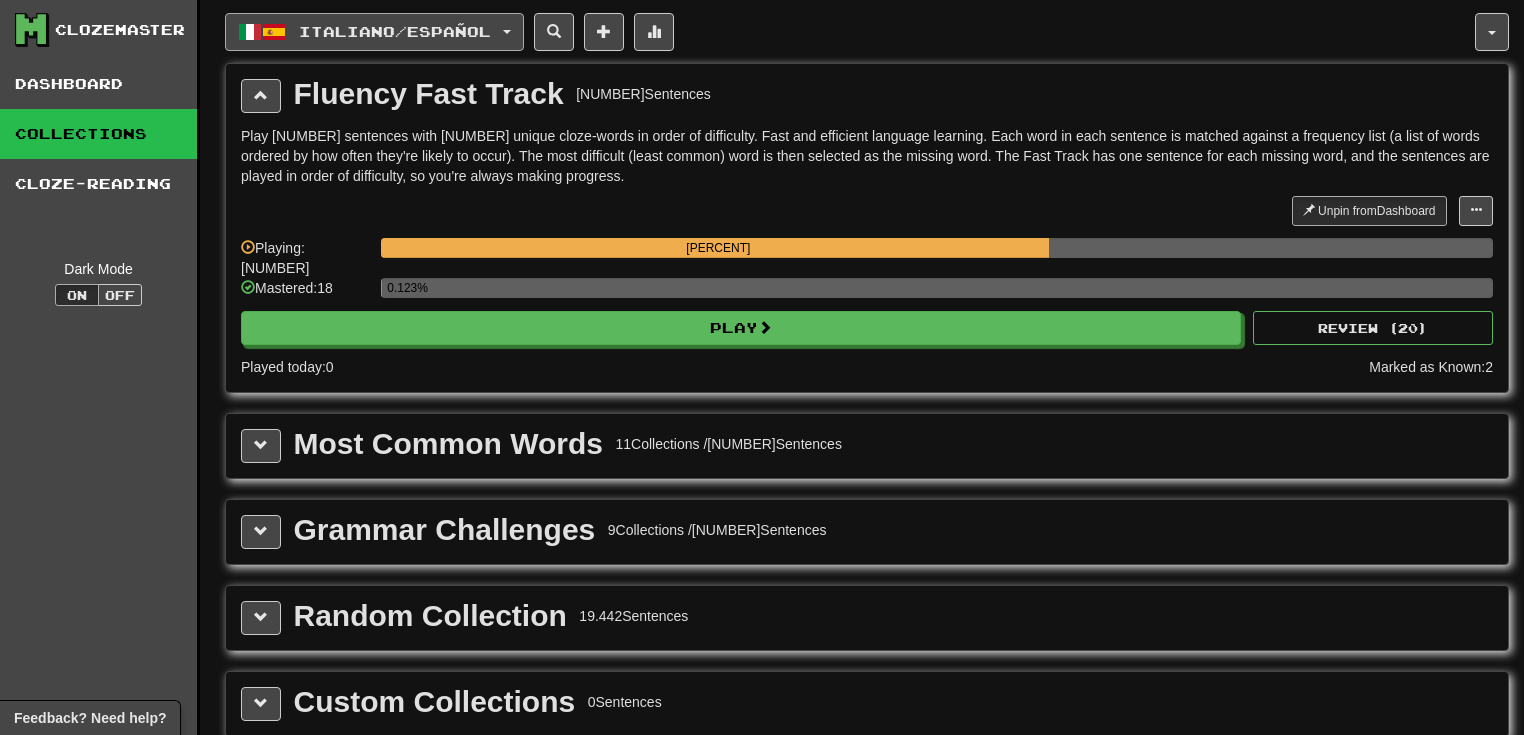 click on "Italiano  /  Español" at bounding box center (374, 32) 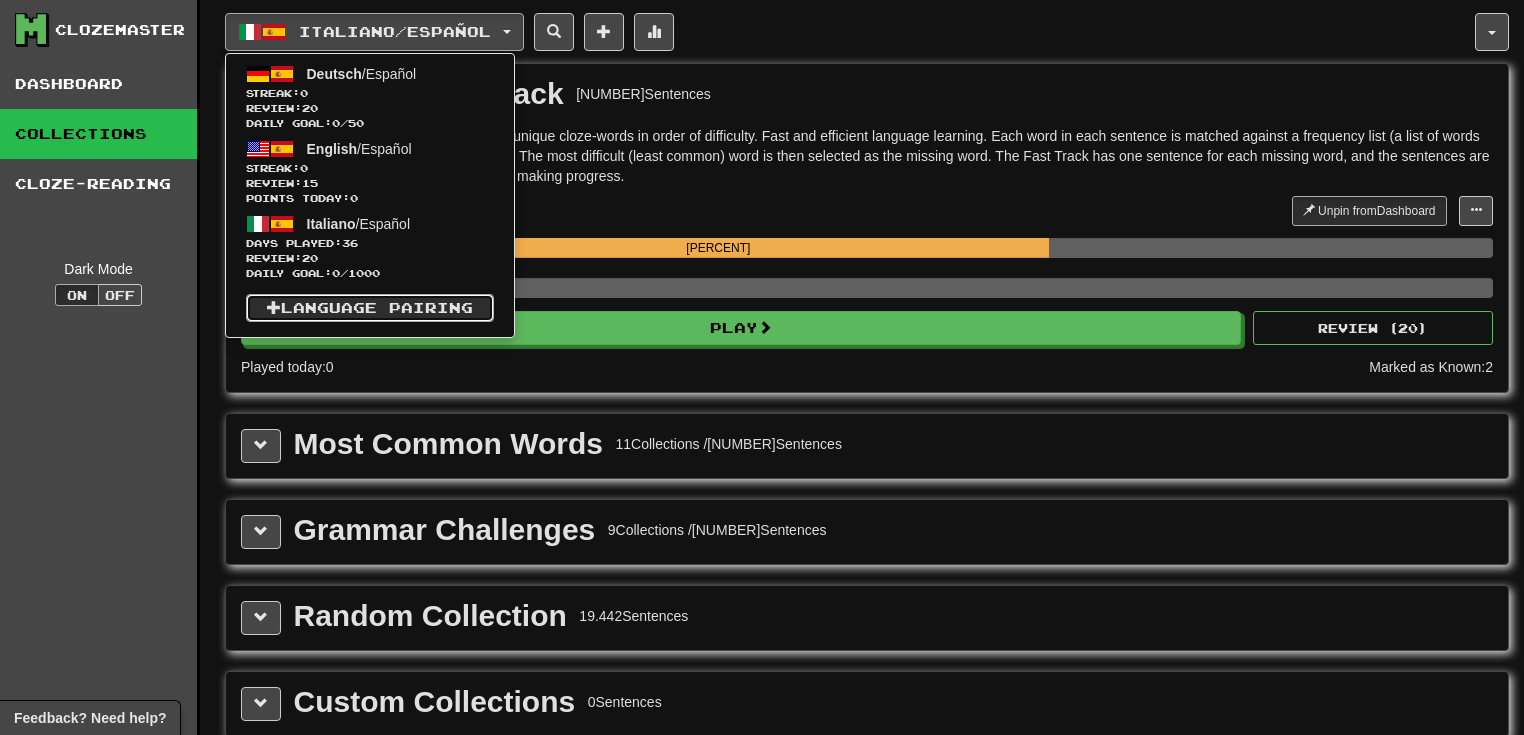 click on "Language Pairing" at bounding box center (370, 308) 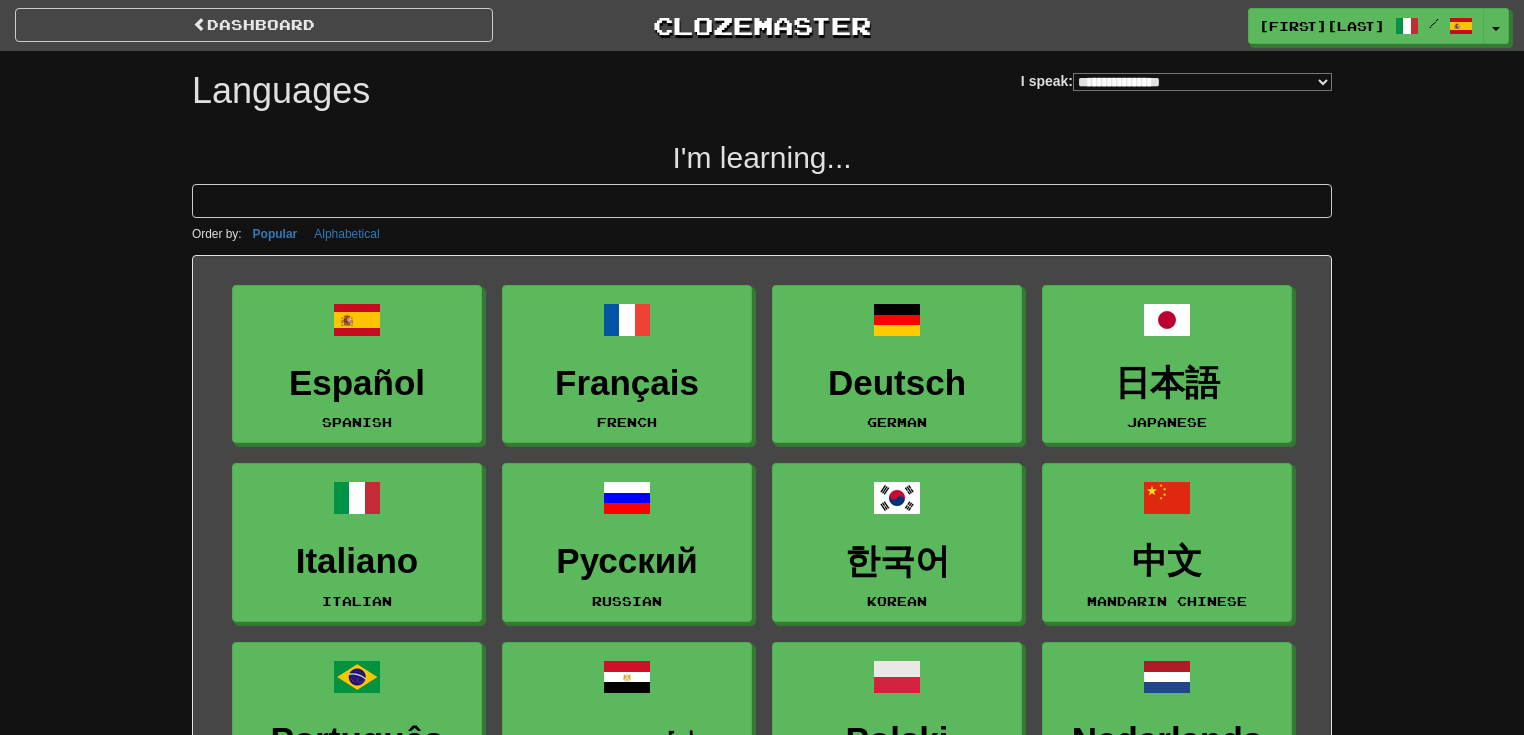 select on "*******" 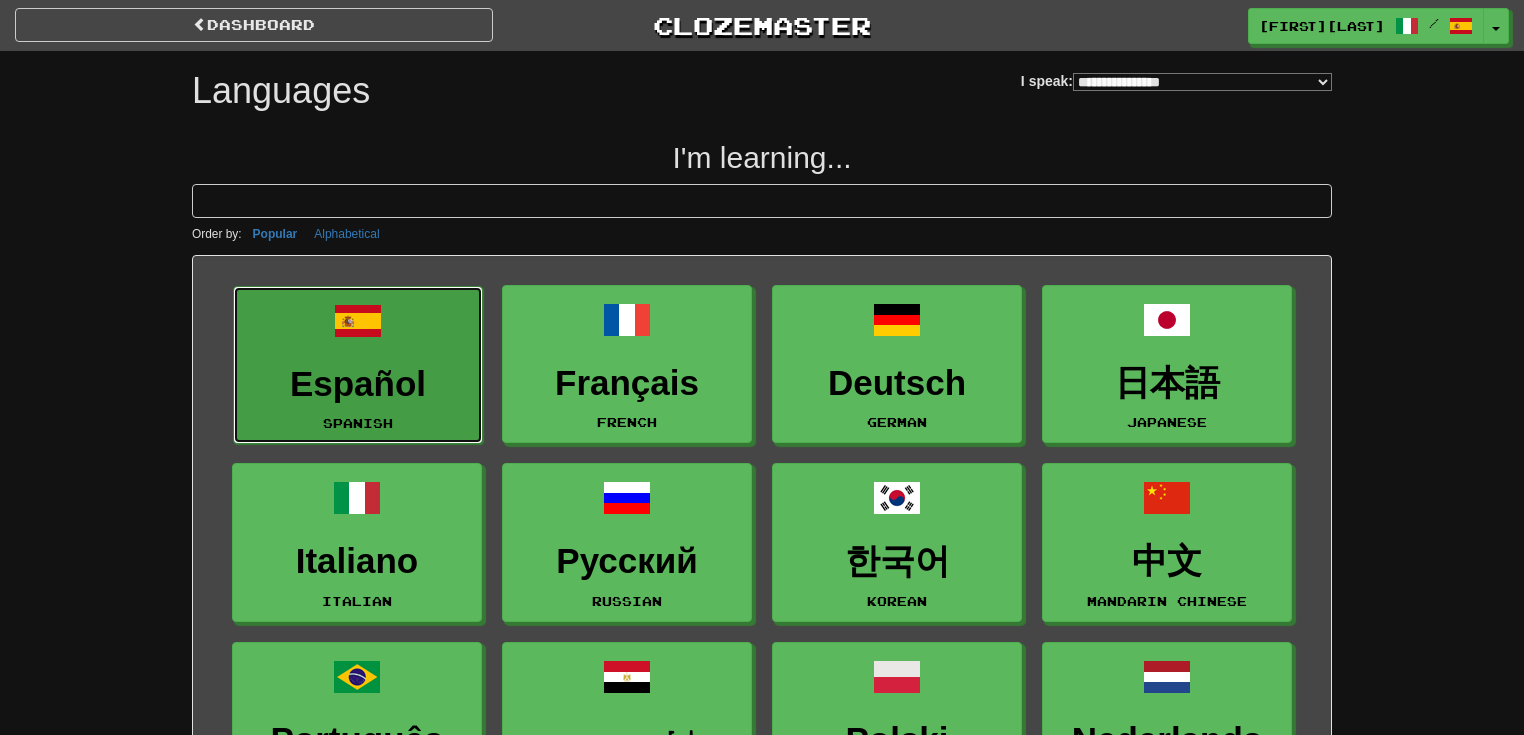 click on "Español Spanish" at bounding box center (358, 365) 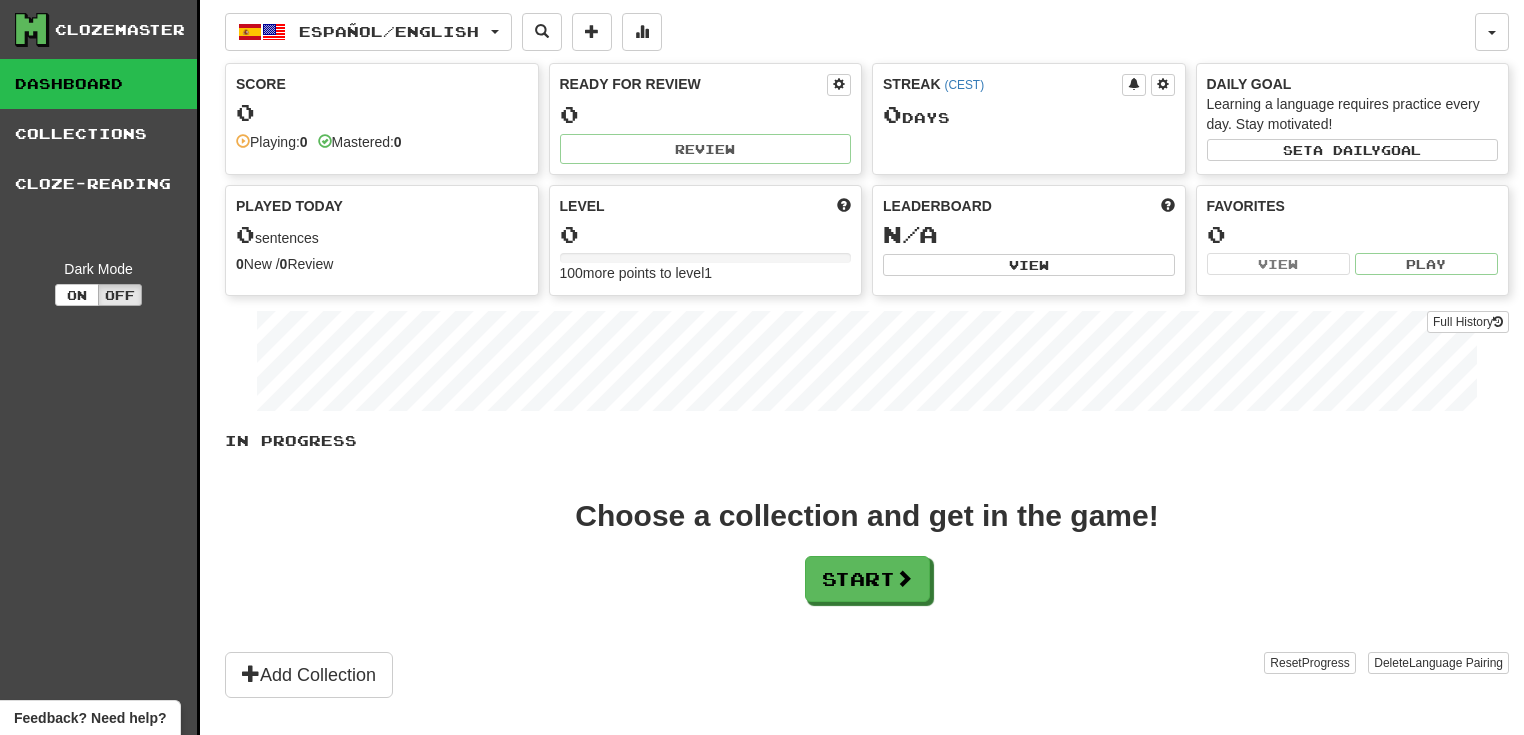 scroll, scrollTop: 0, scrollLeft: 0, axis: both 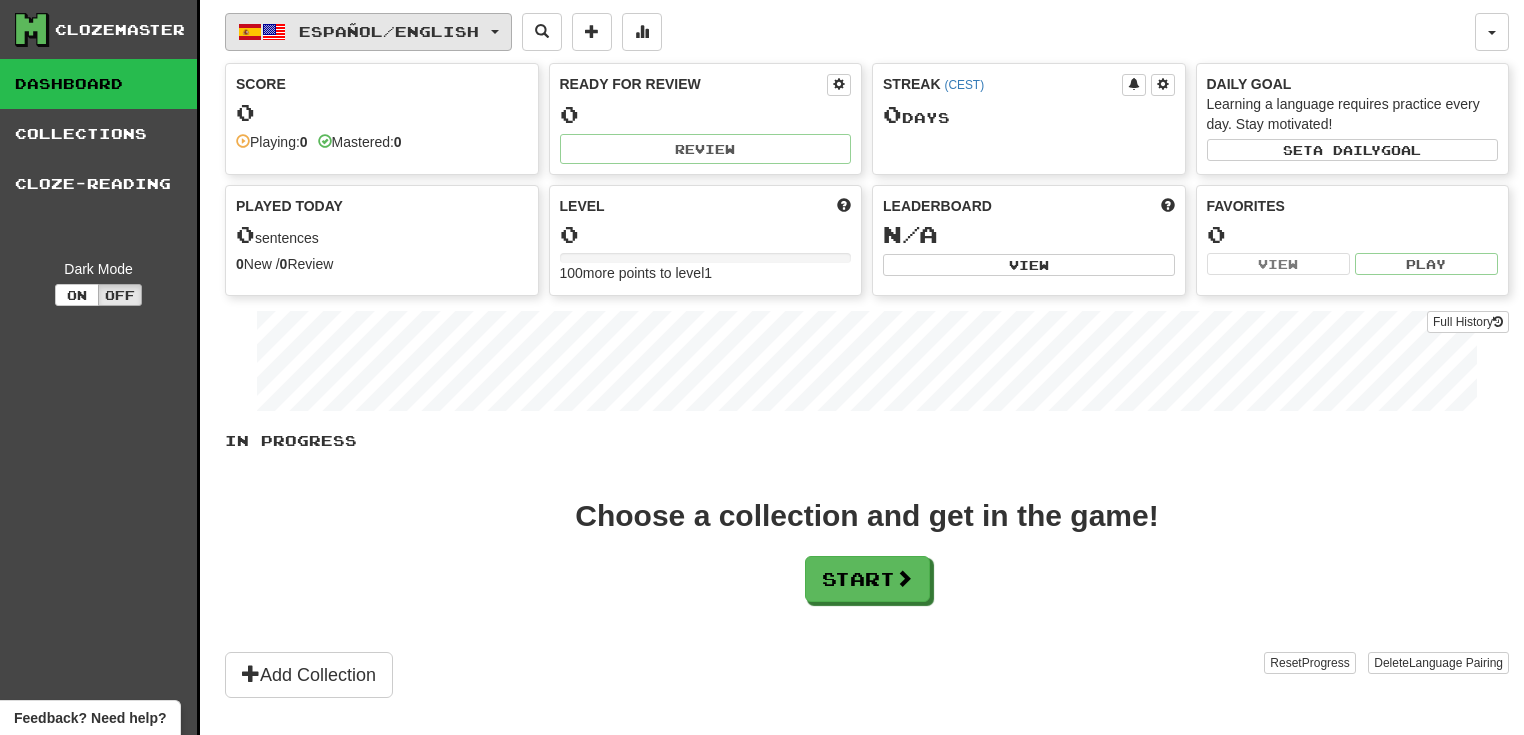 click on "Español  /  English" at bounding box center (389, 31) 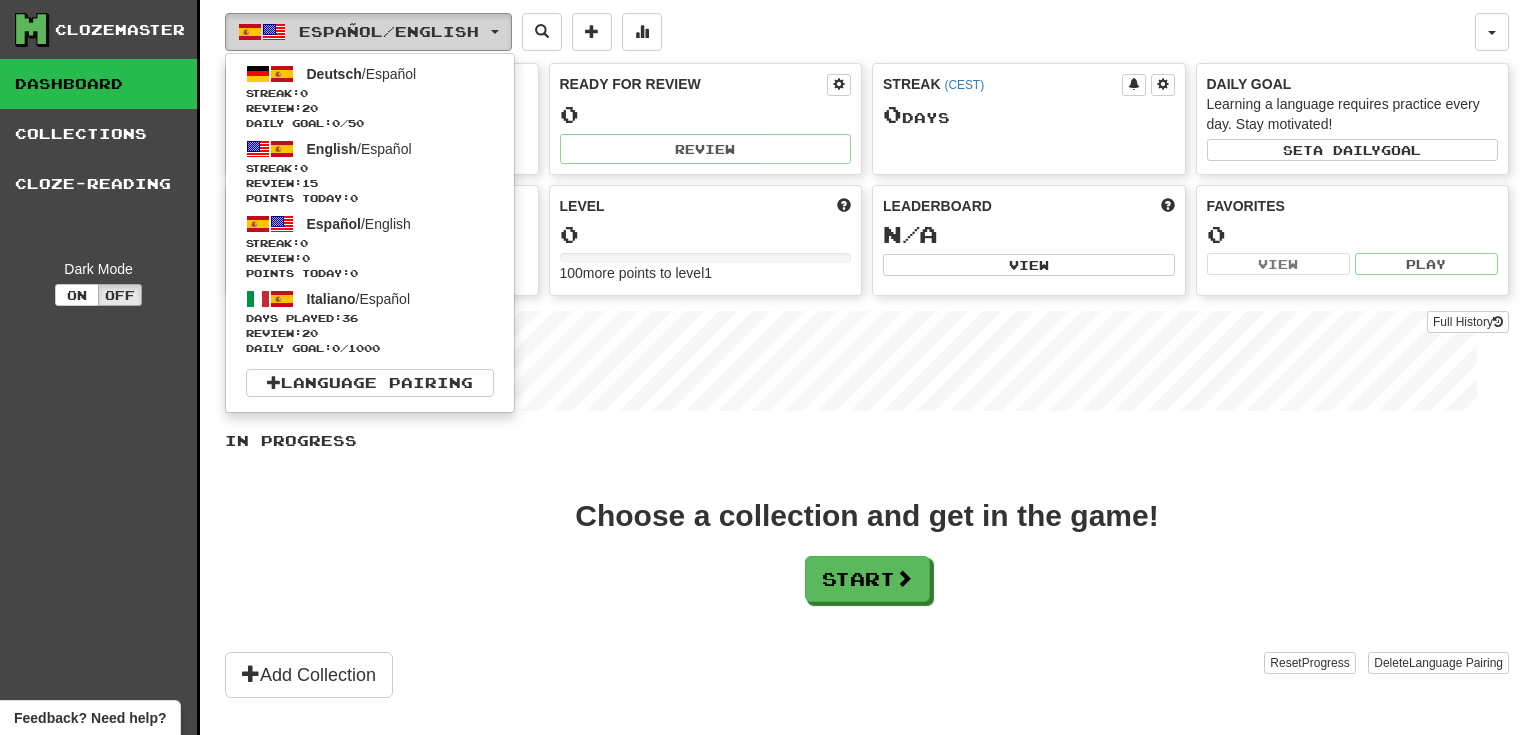 click on "Español  /  English" at bounding box center (389, 31) 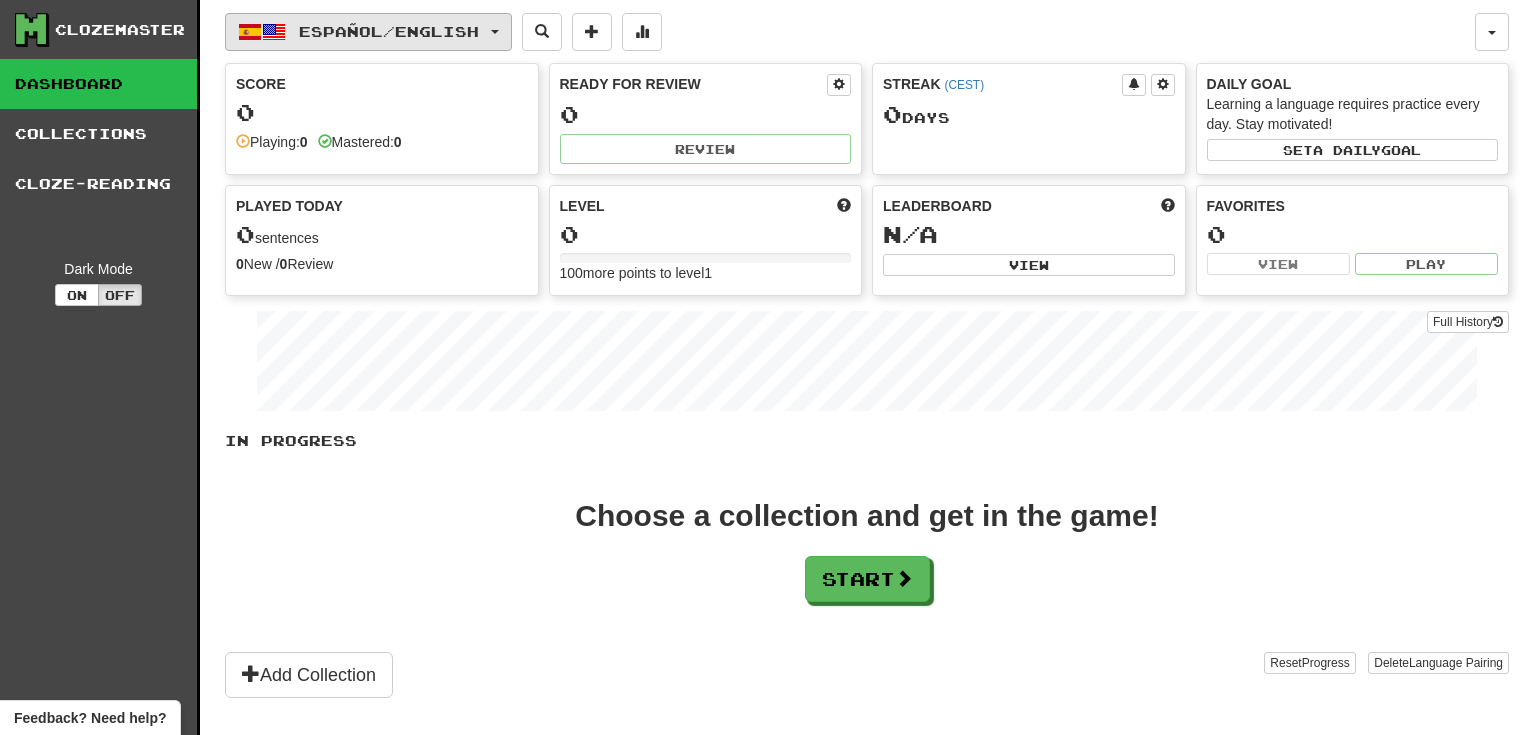 click on "Español  /  English" at bounding box center [389, 31] 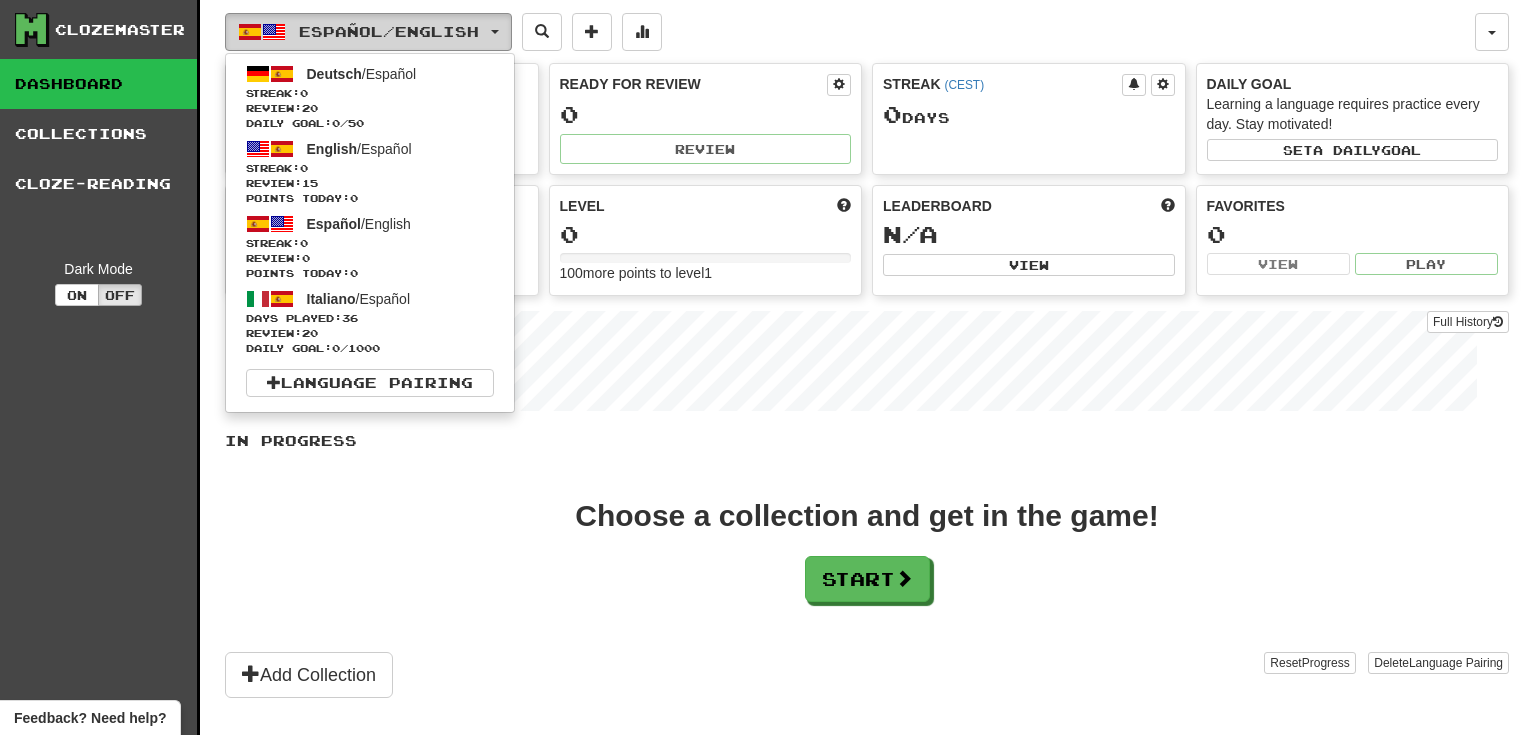 click on "Español  /  English" at bounding box center (389, 31) 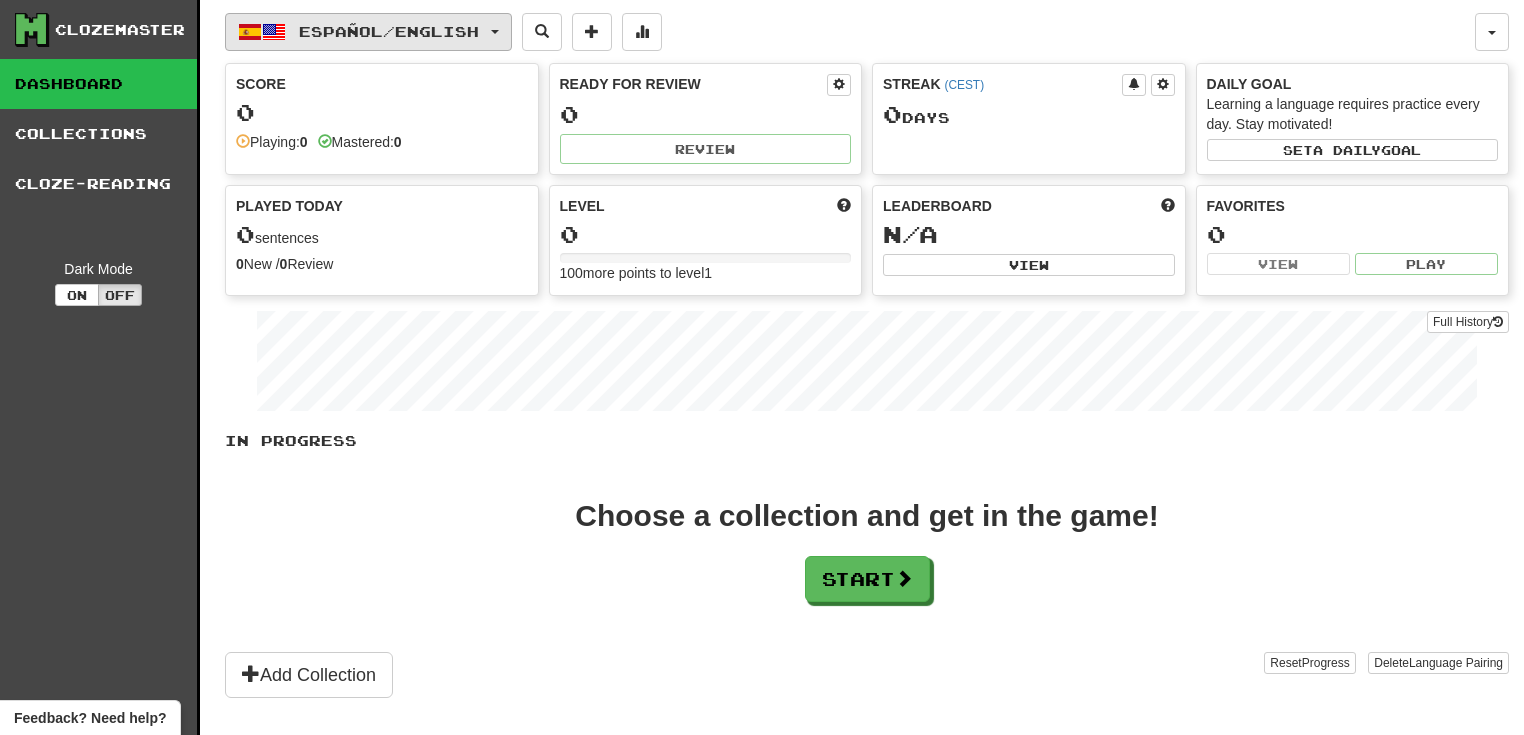 click on "Español  /  English" at bounding box center [389, 31] 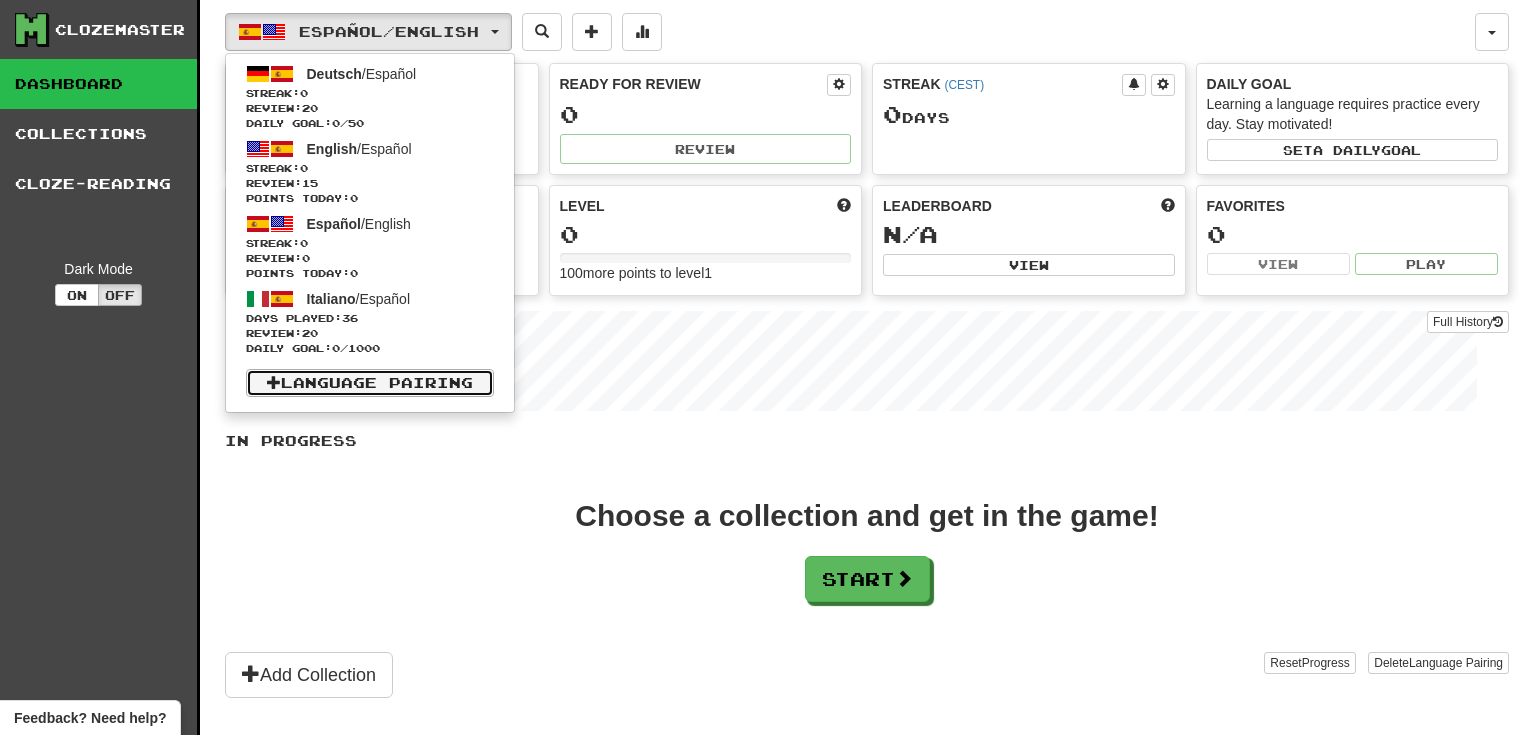 click on "Language Pairing" at bounding box center [370, 383] 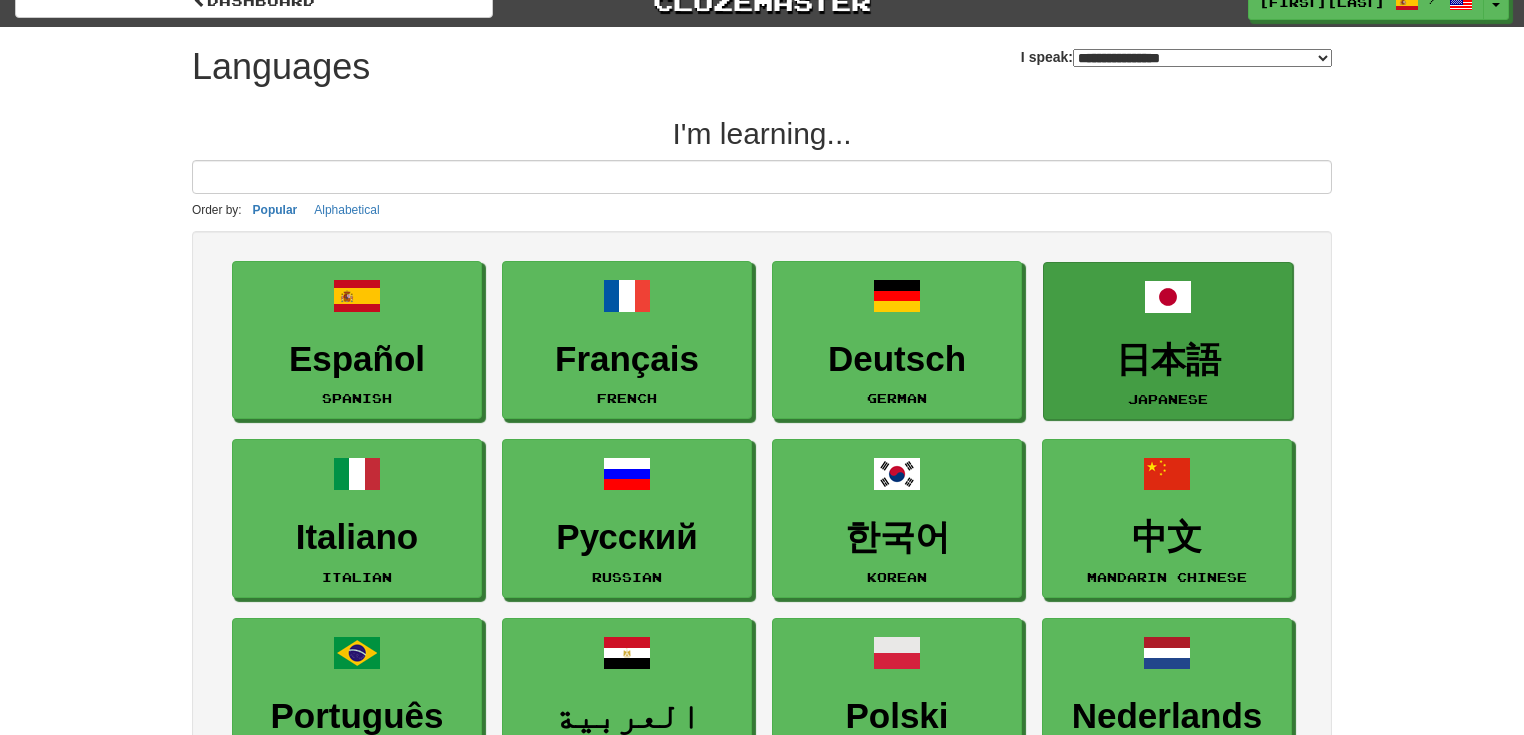 scroll, scrollTop: 0, scrollLeft: 0, axis: both 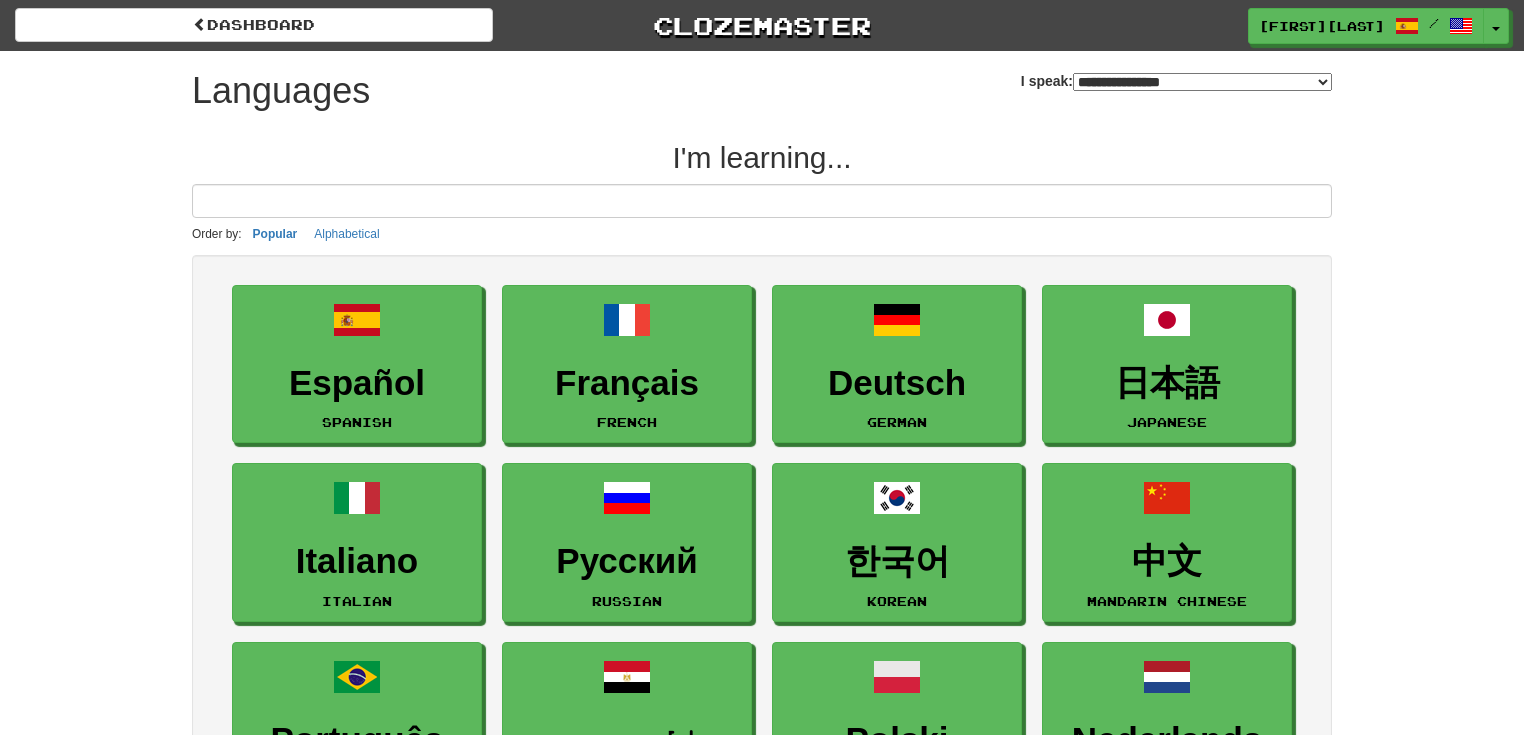 click on "**********" at bounding box center [1176, 81] 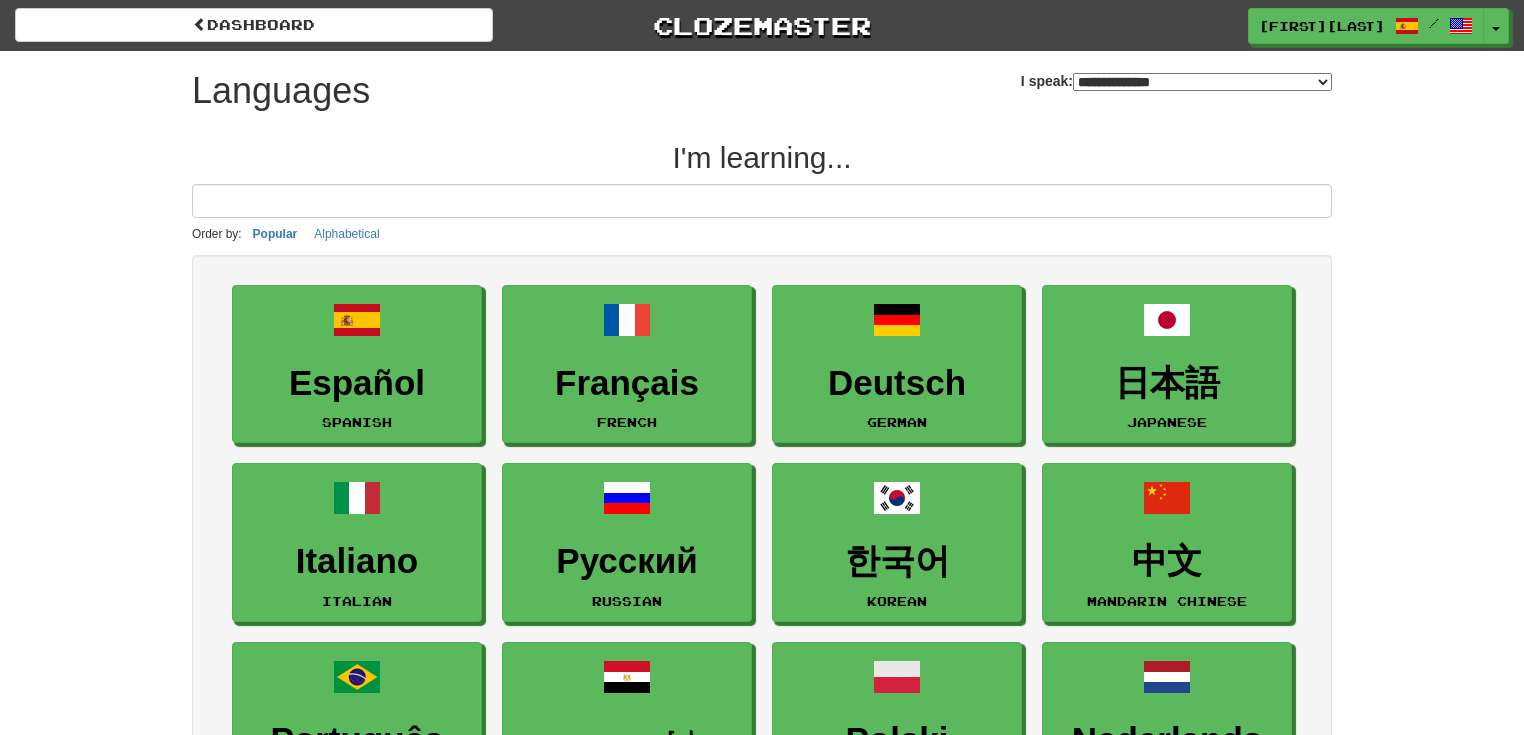 click on "**********" at bounding box center (1202, 82) 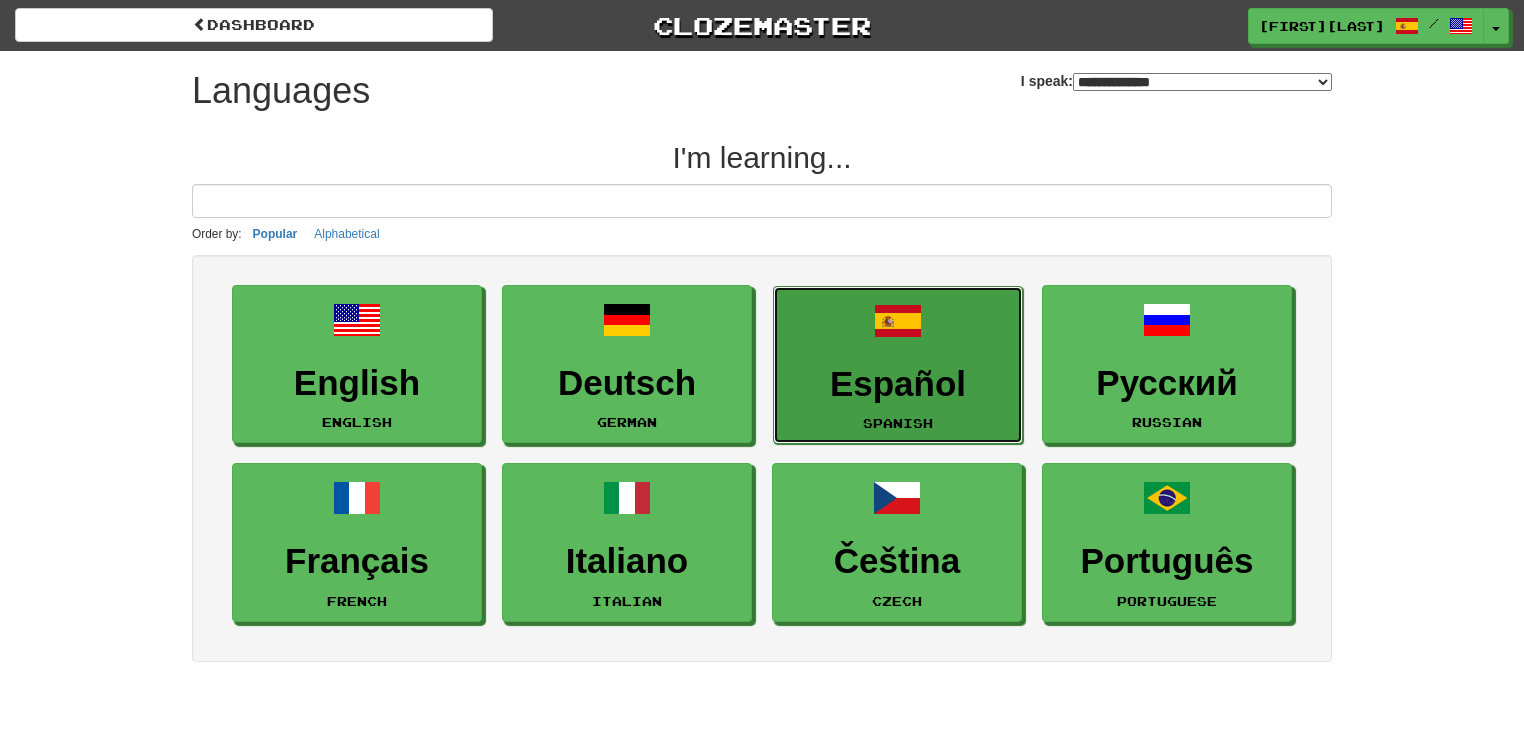 click on "Español Spanish" at bounding box center (898, 365) 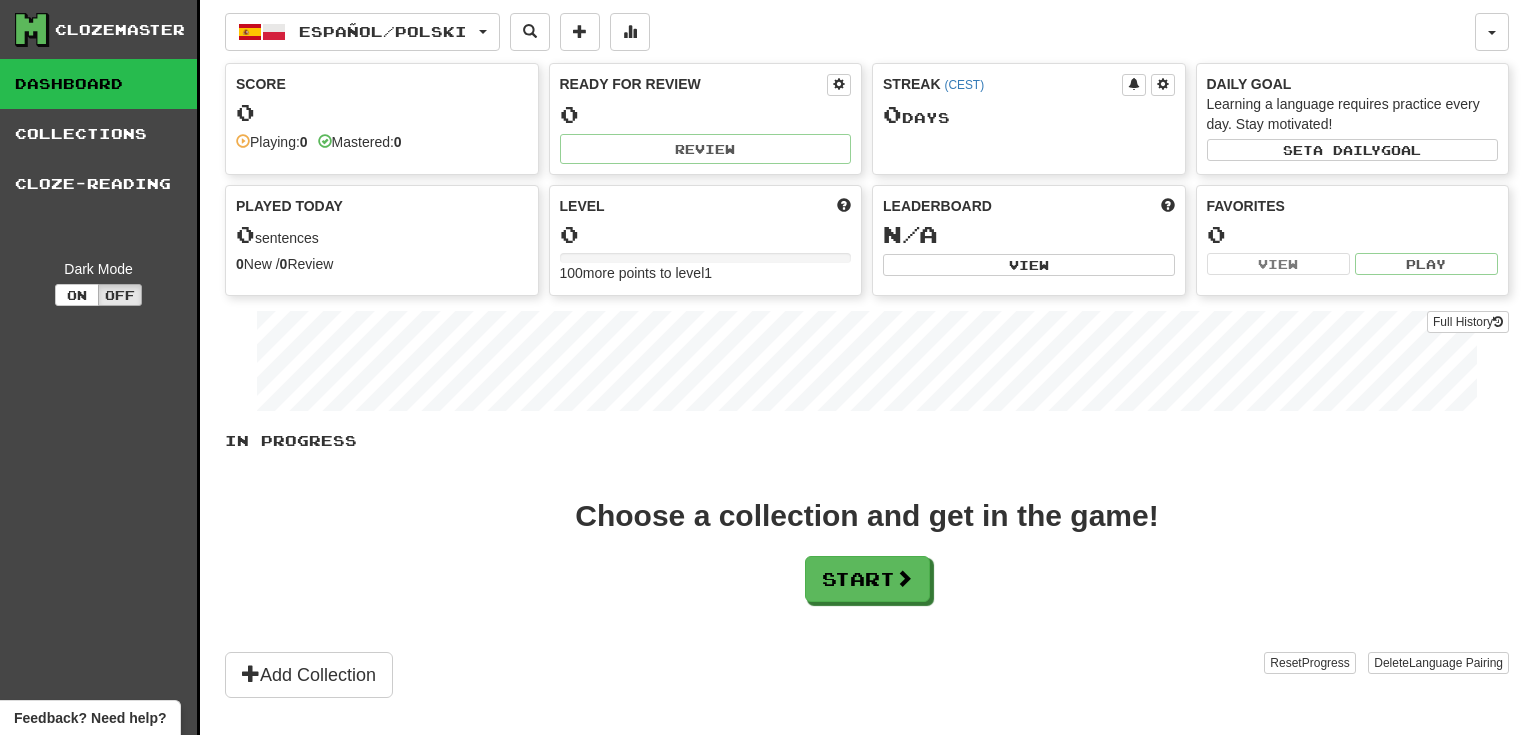 scroll, scrollTop: 0, scrollLeft: 0, axis: both 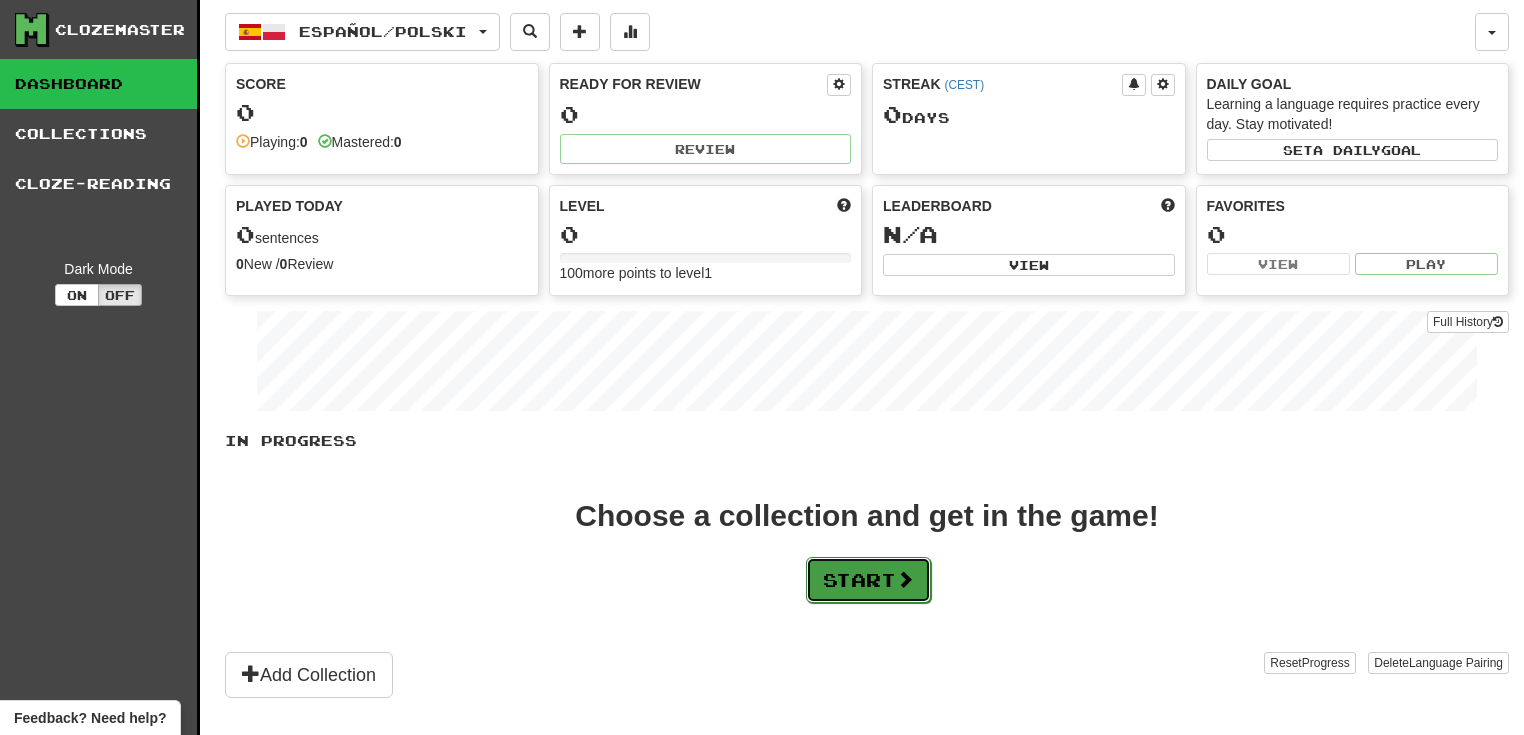 click on "Start" at bounding box center [868, 580] 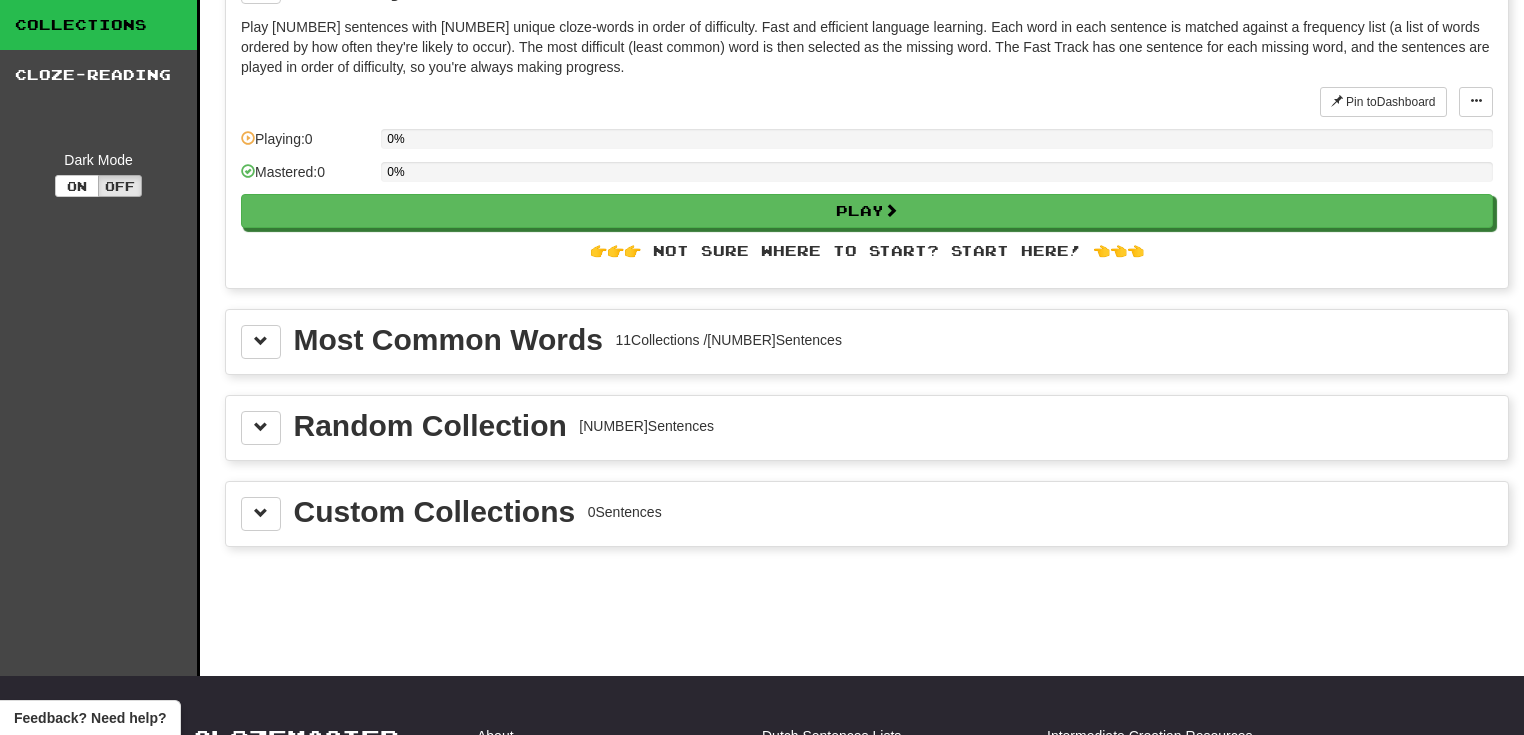 scroll, scrollTop: 160, scrollLeft: 0, axis: vertical 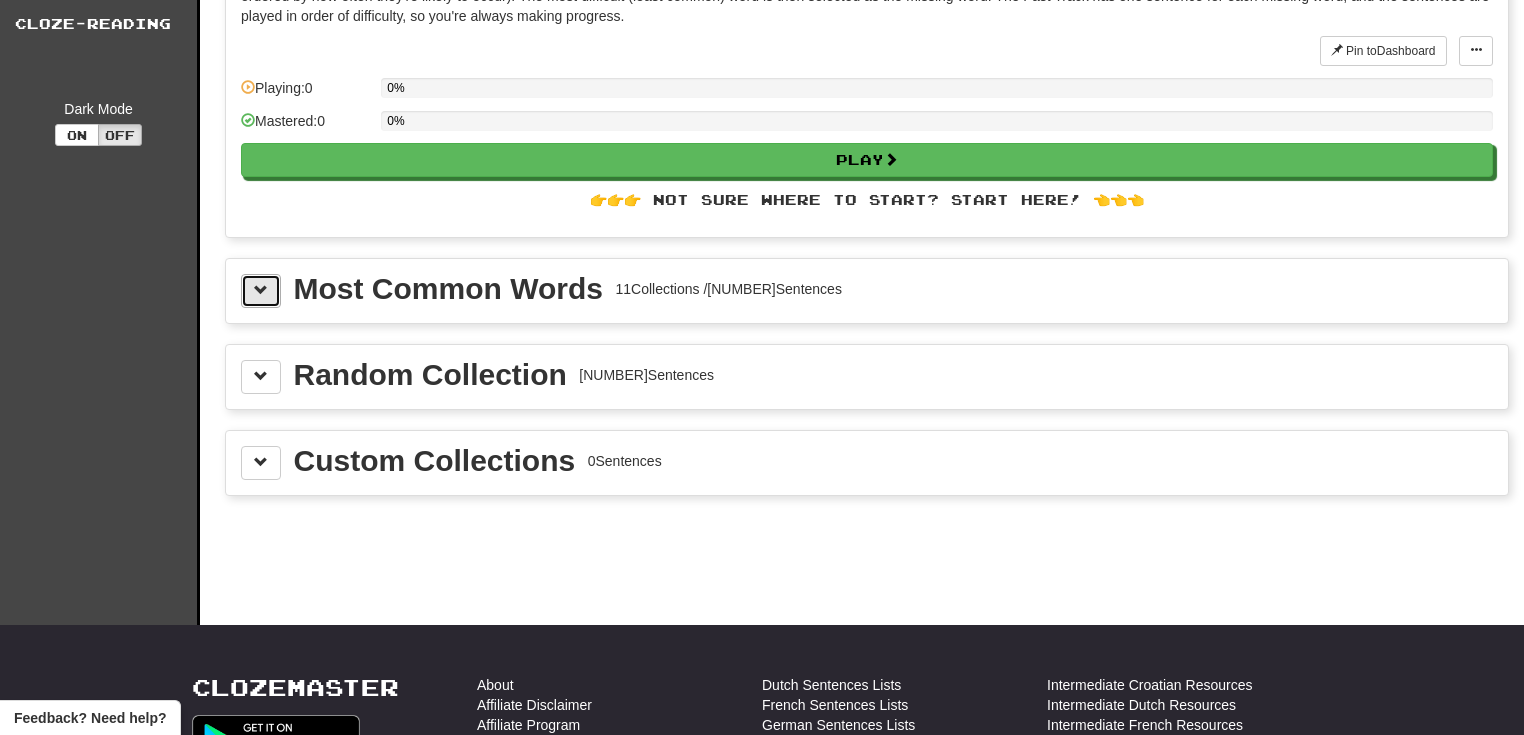 click at bounding box center (261, 290) 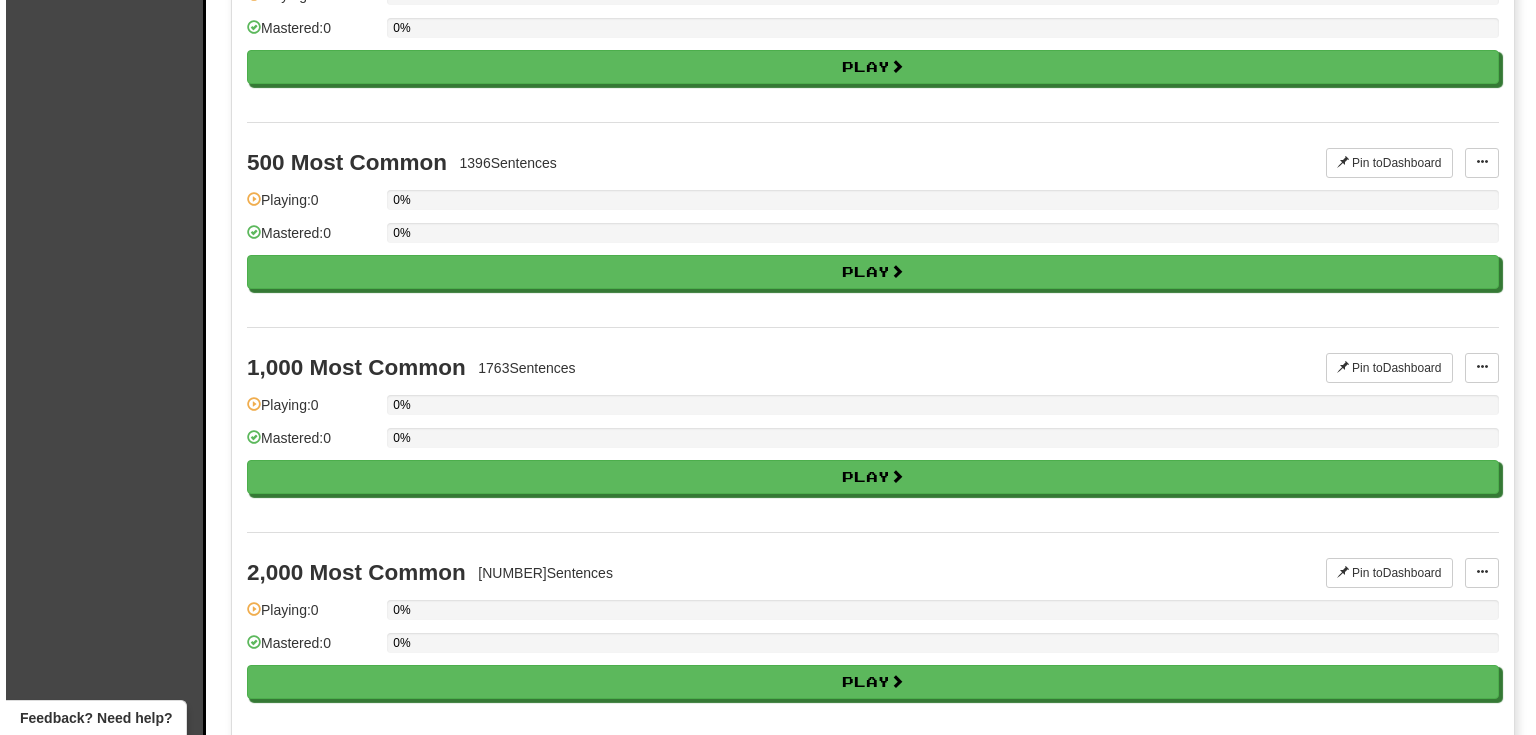 scroll, scrollTop: 560, scrollLeft: 0, axis: vertical 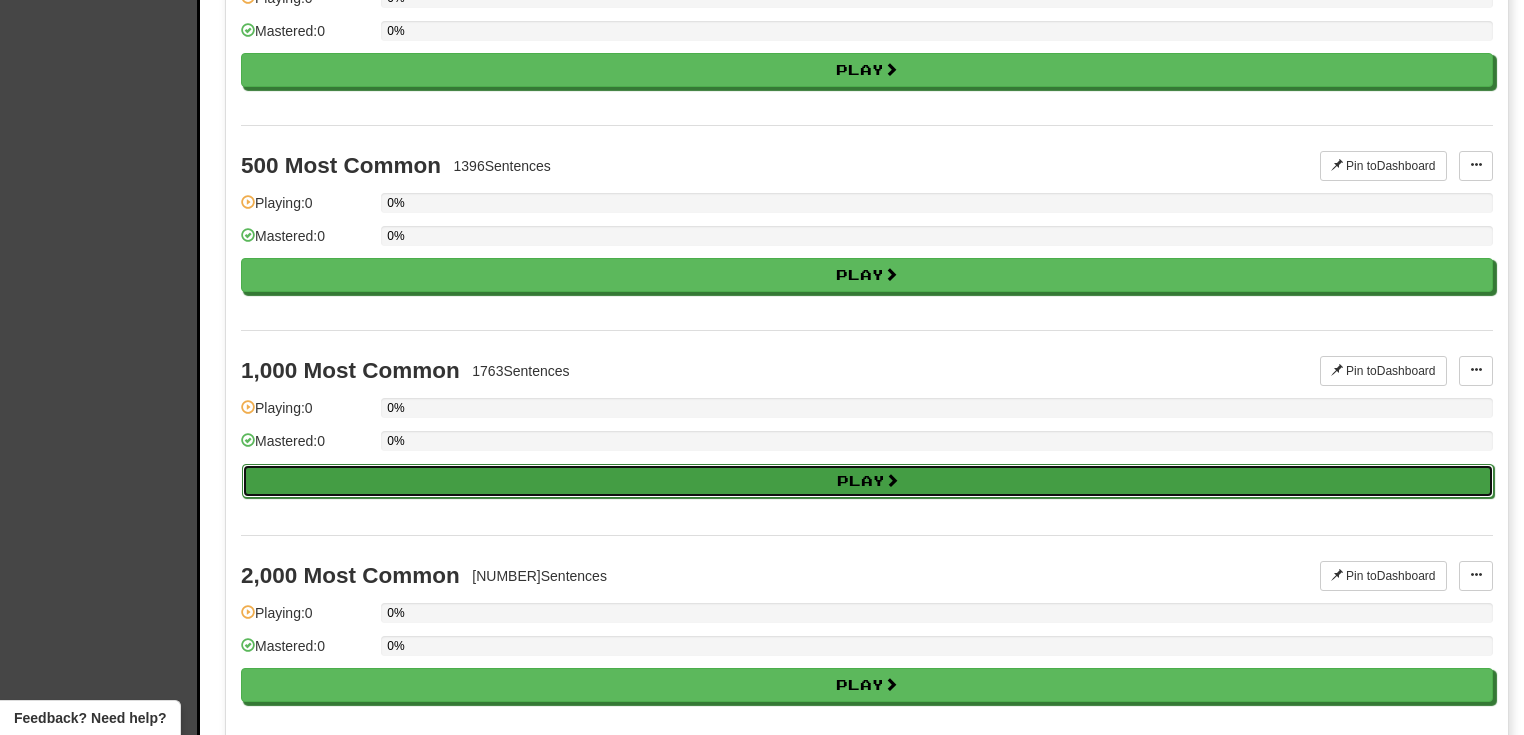 click at bounding box center [892, 480] 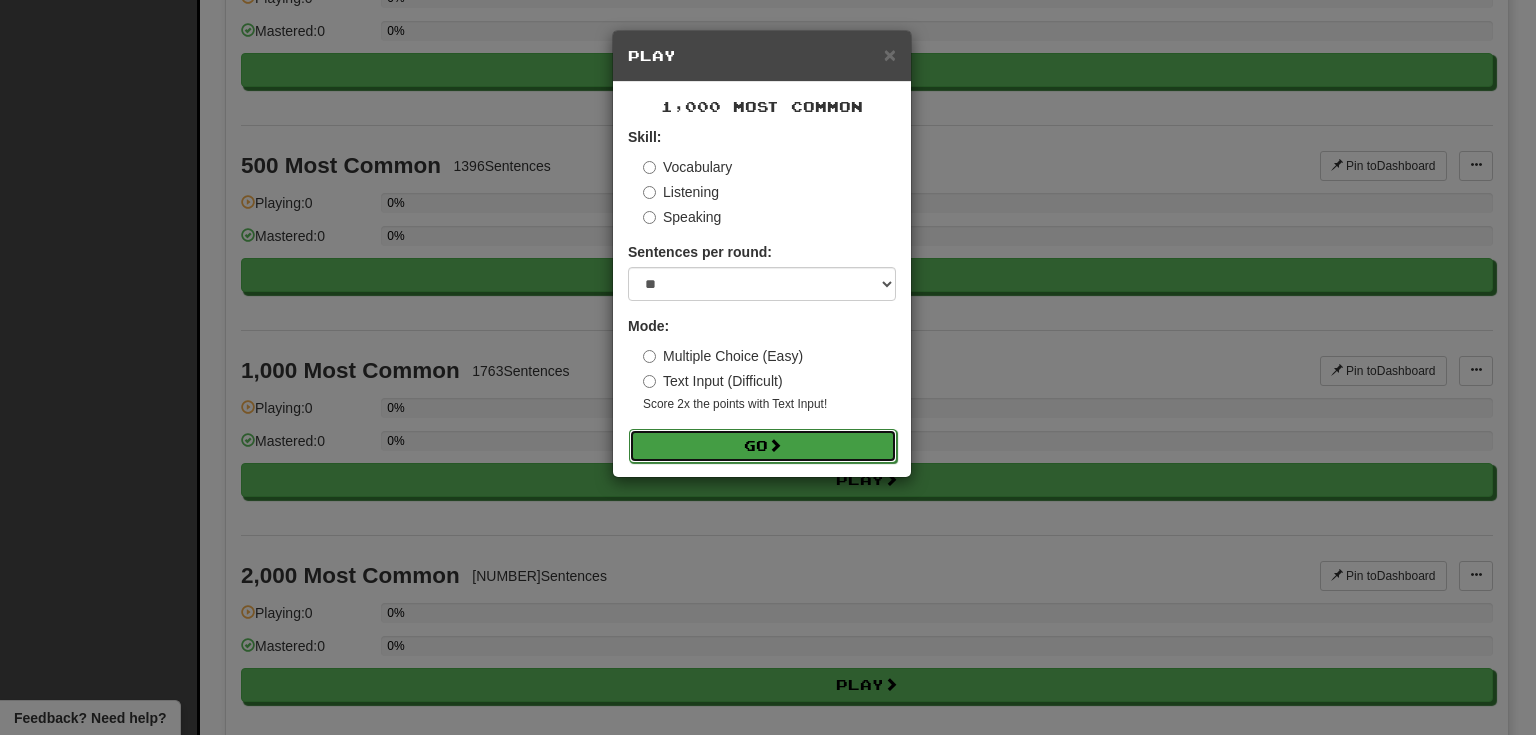 click at bounding box center (775, 445) 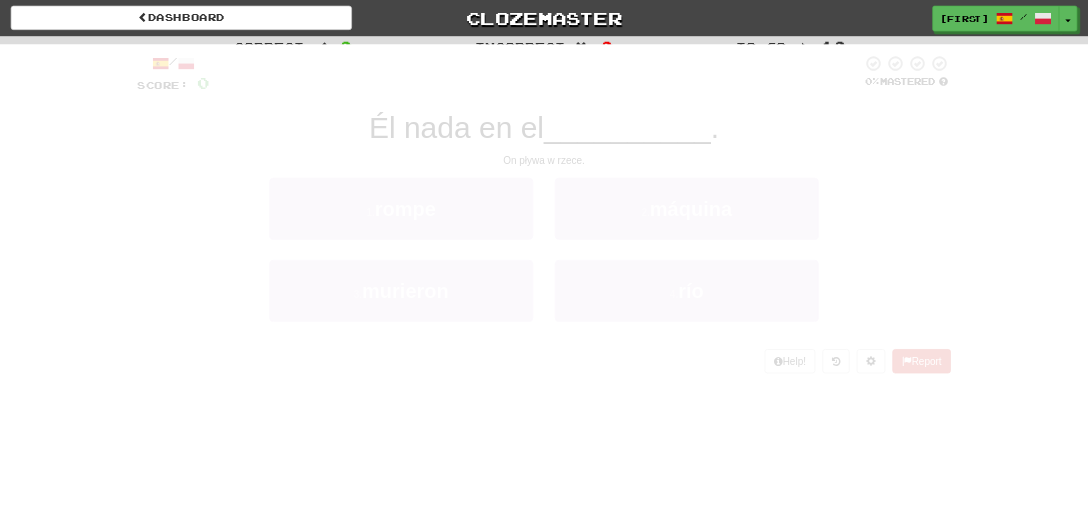 scroll, scrollTop: 0, scrollLeft: 0, axis: both 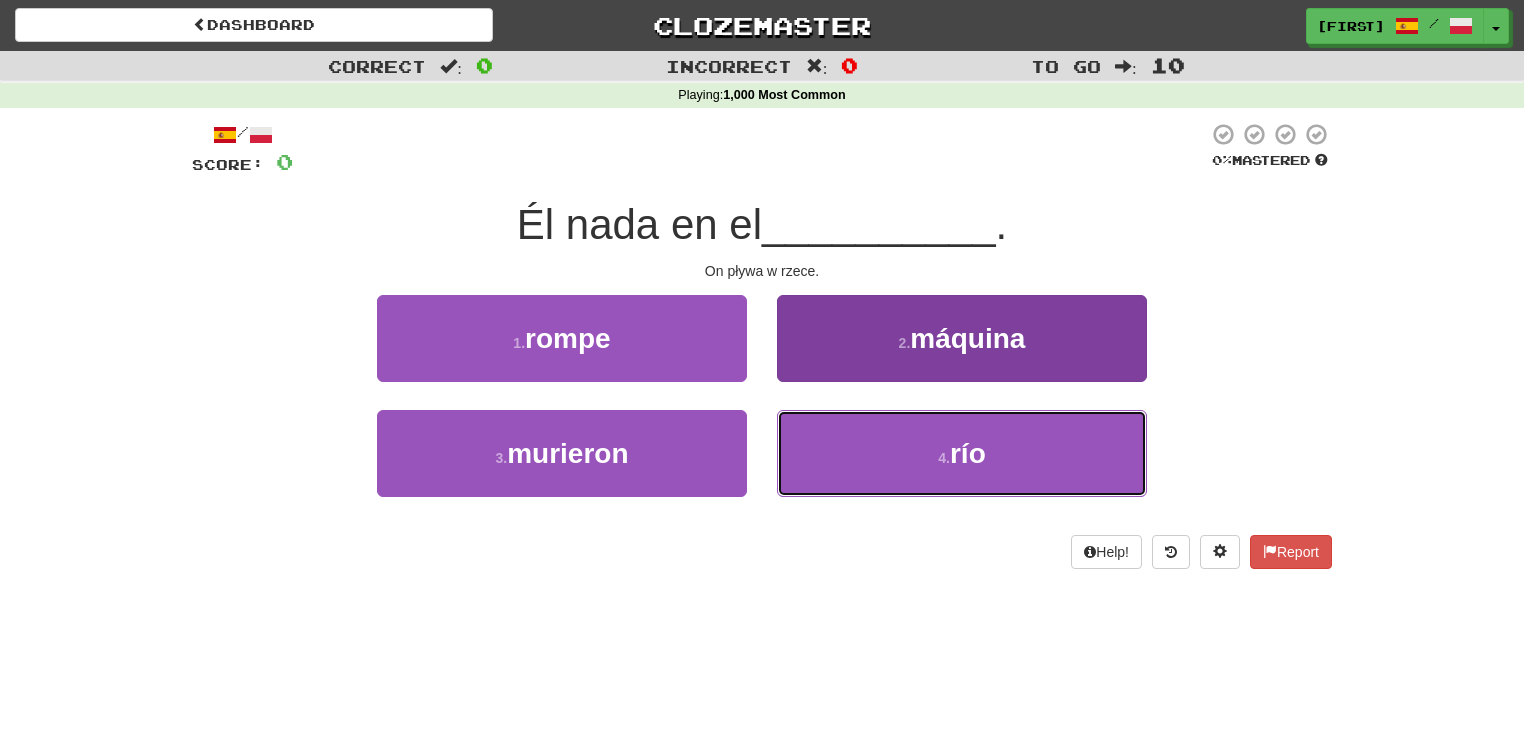 click on "4 . río" at bounding box center (962, 453) 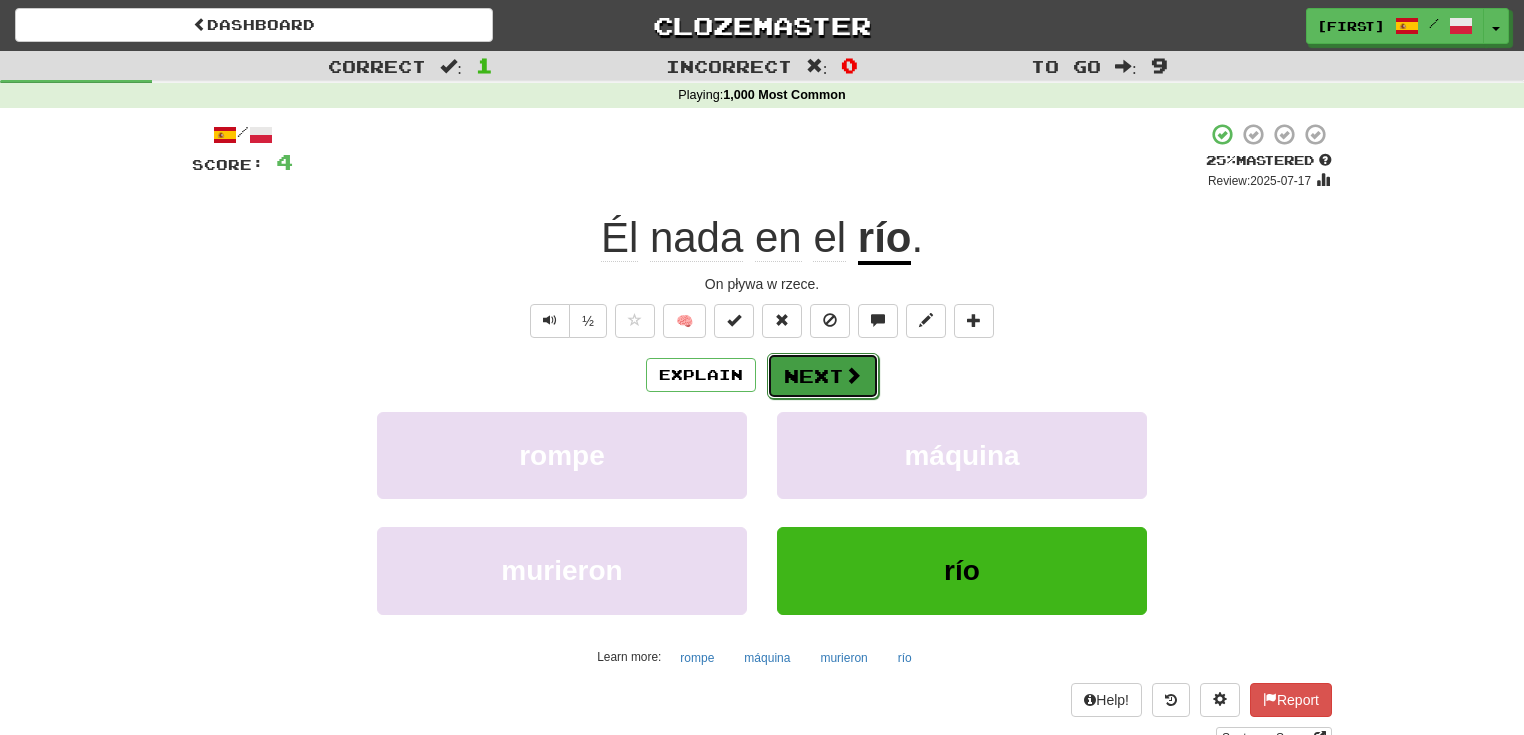 click on "Next" at bounding box center (823, 376) 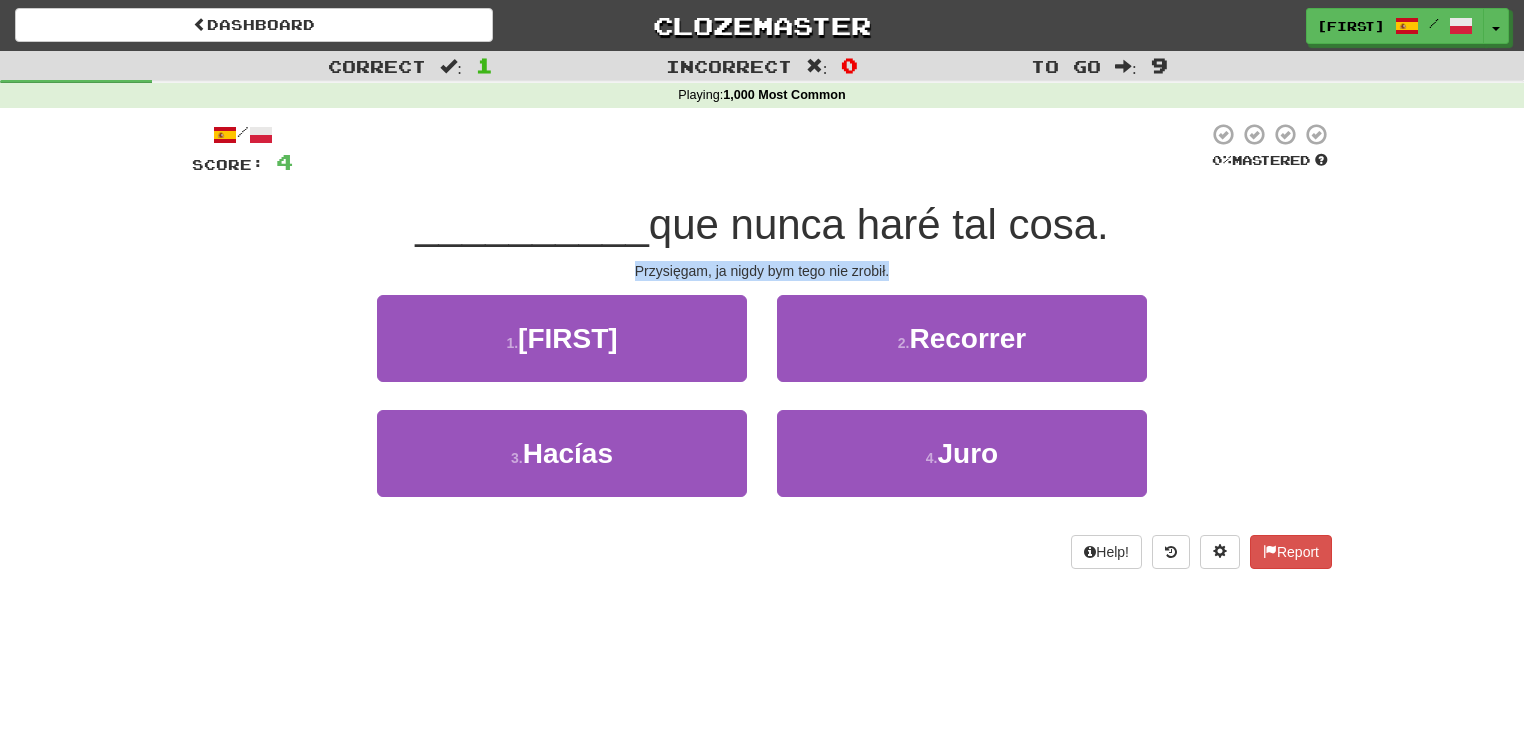 drag, startPoint x: 665, startPoint y: 264, endPoint x: 908, endPoint y: 262, distance: 243.00822 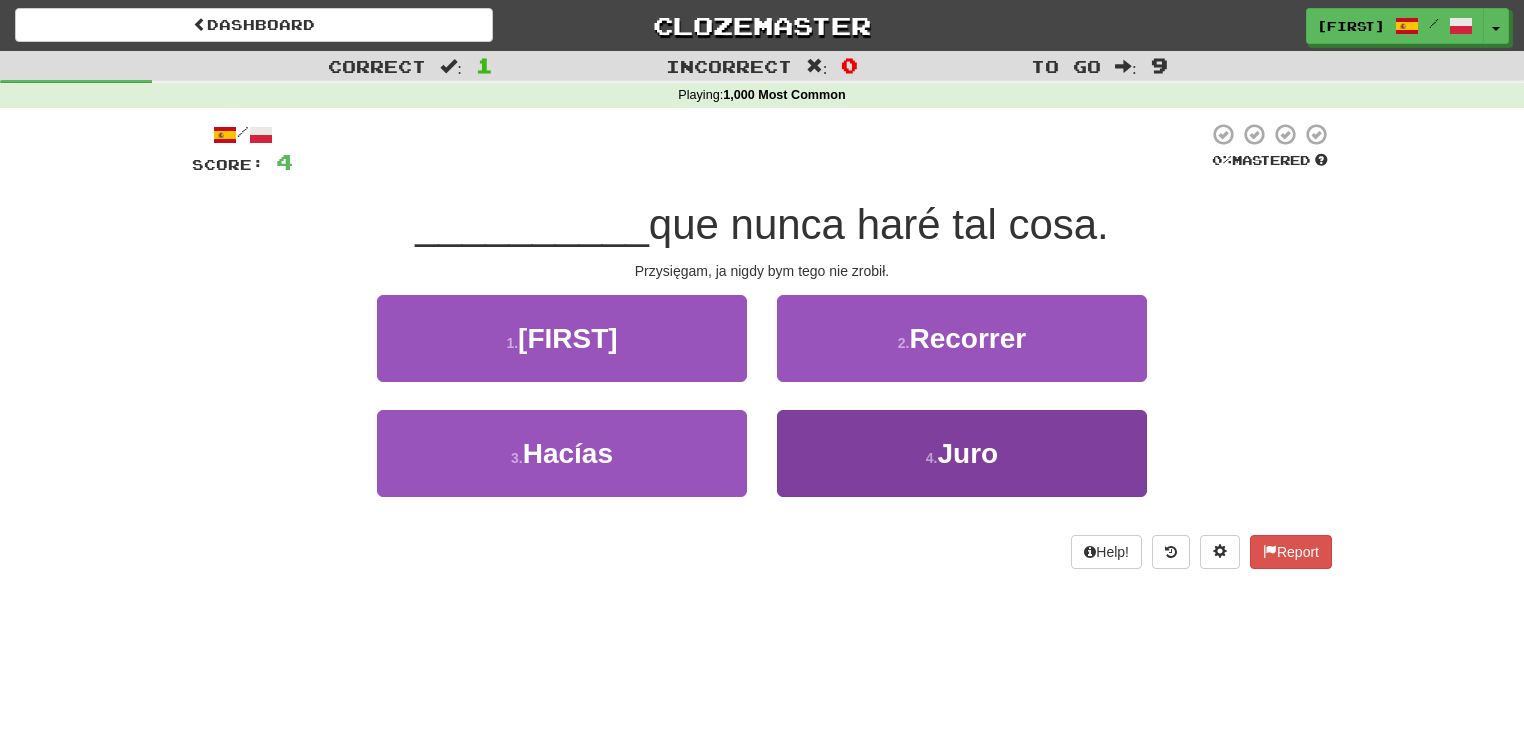 click on "1 .  Ola 2 .  Recorrer 3 .  Hacías 4 .  Juro" at bounding box center (762, 410) 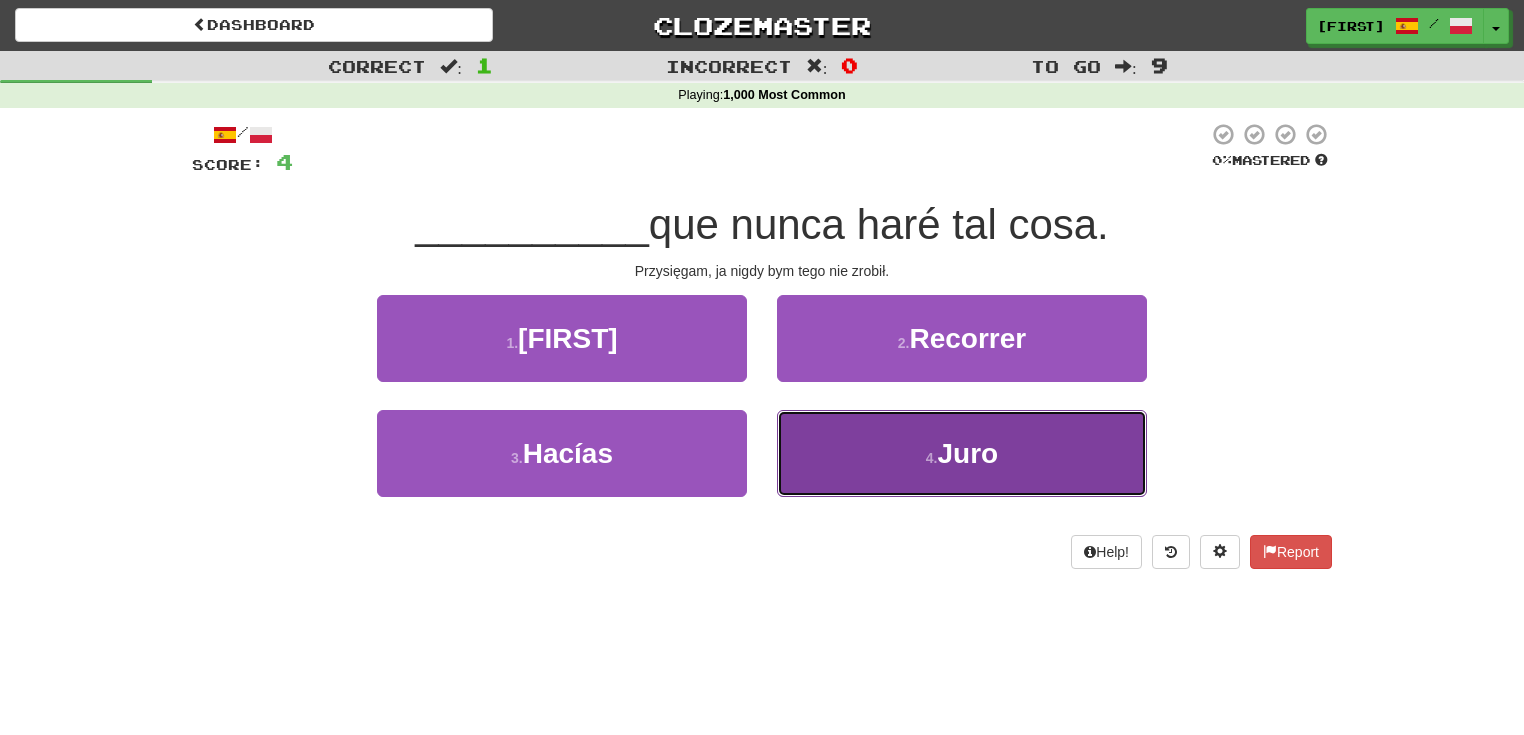 click on "4 .  Juro" at bounding box center (962, 453) 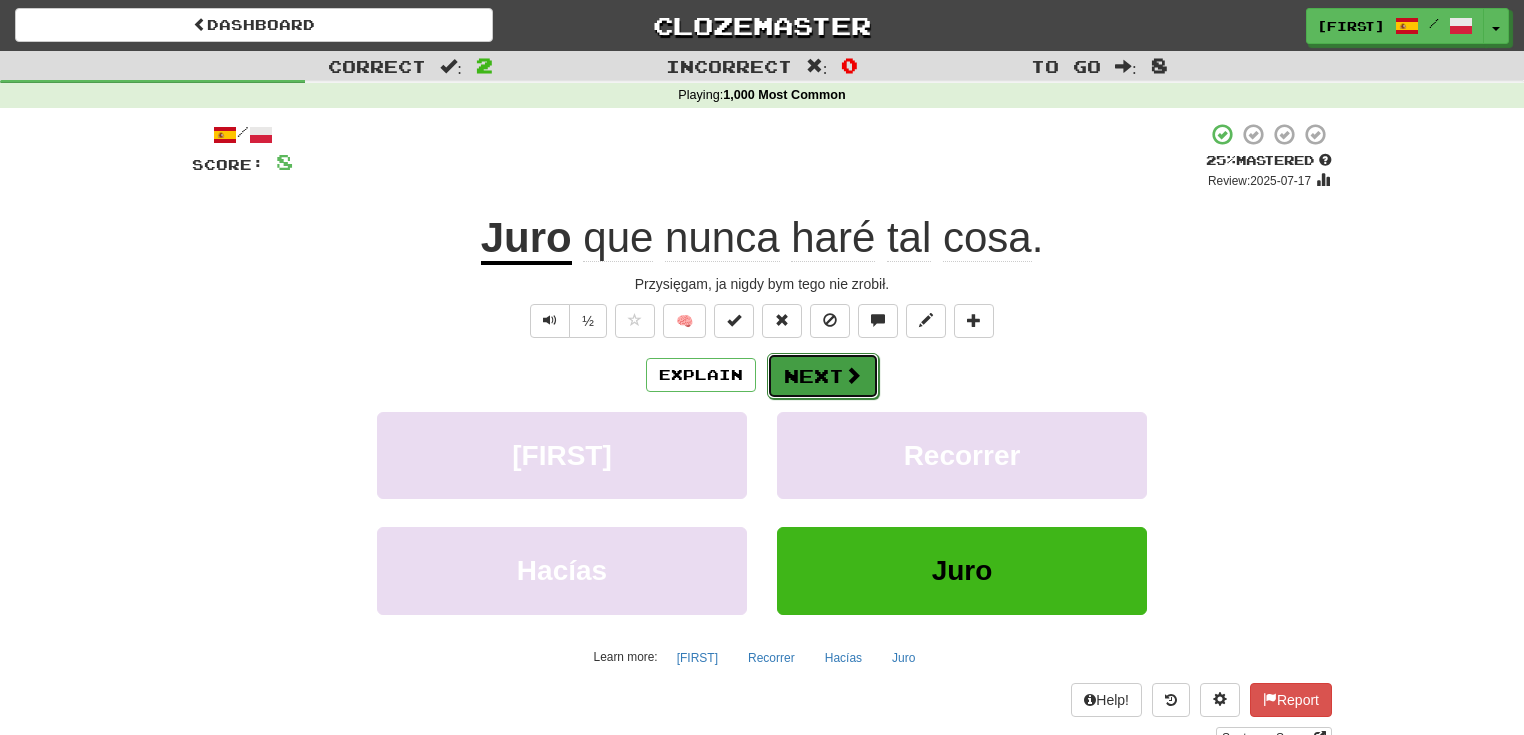 click on "Next" at bounding box center (823, 376) 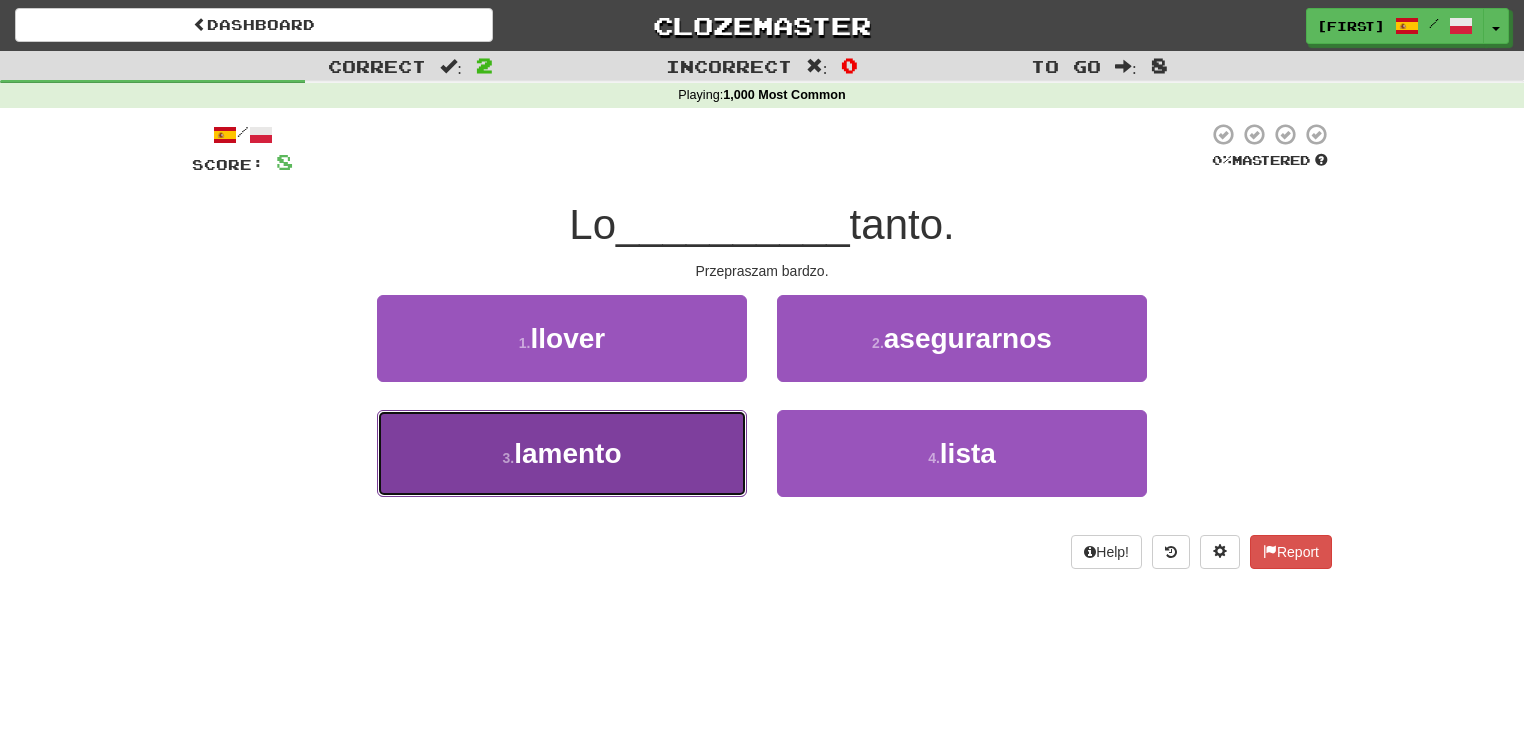 click on "3 .  lamento" at bounding box center [562, 453] 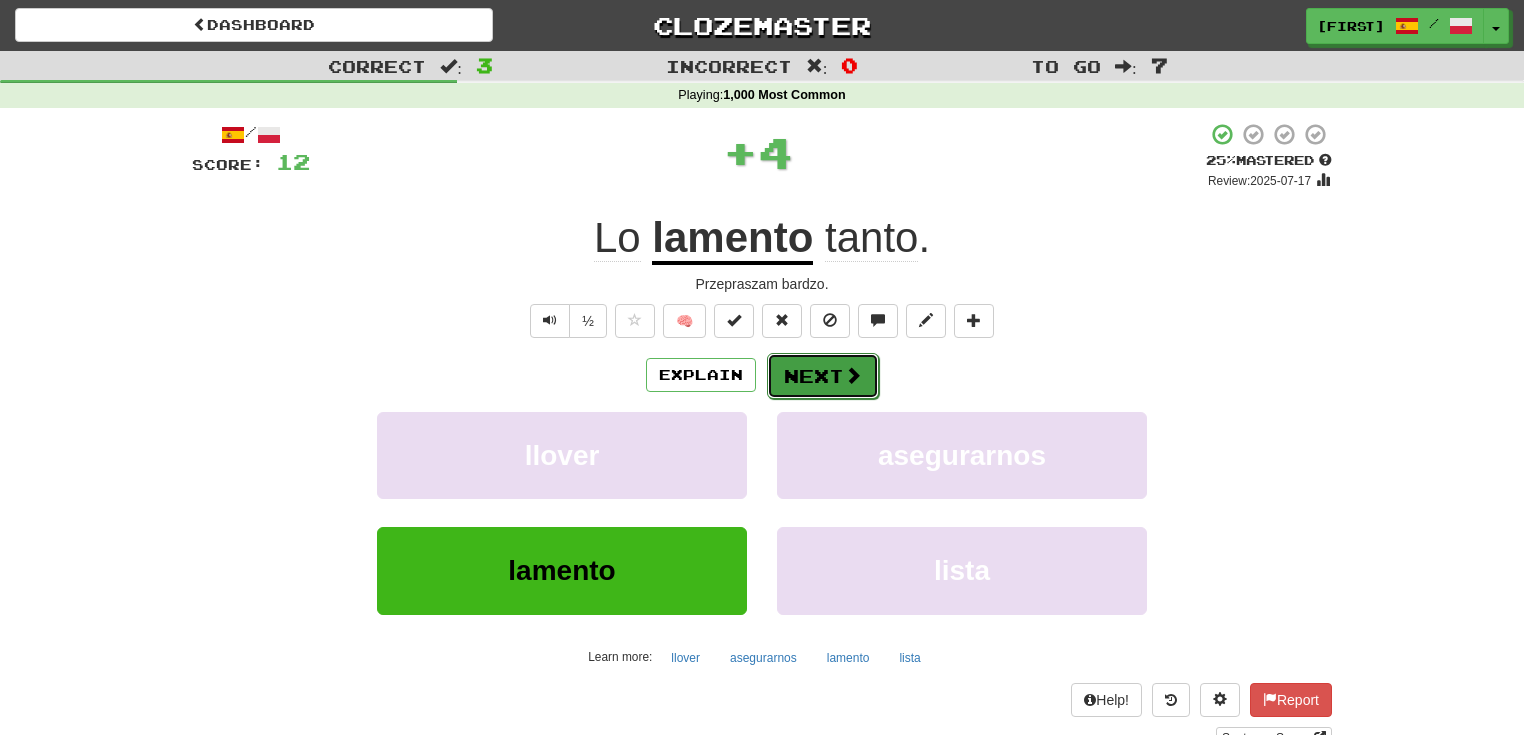 click on "Next" at bounding box center (823, 376) 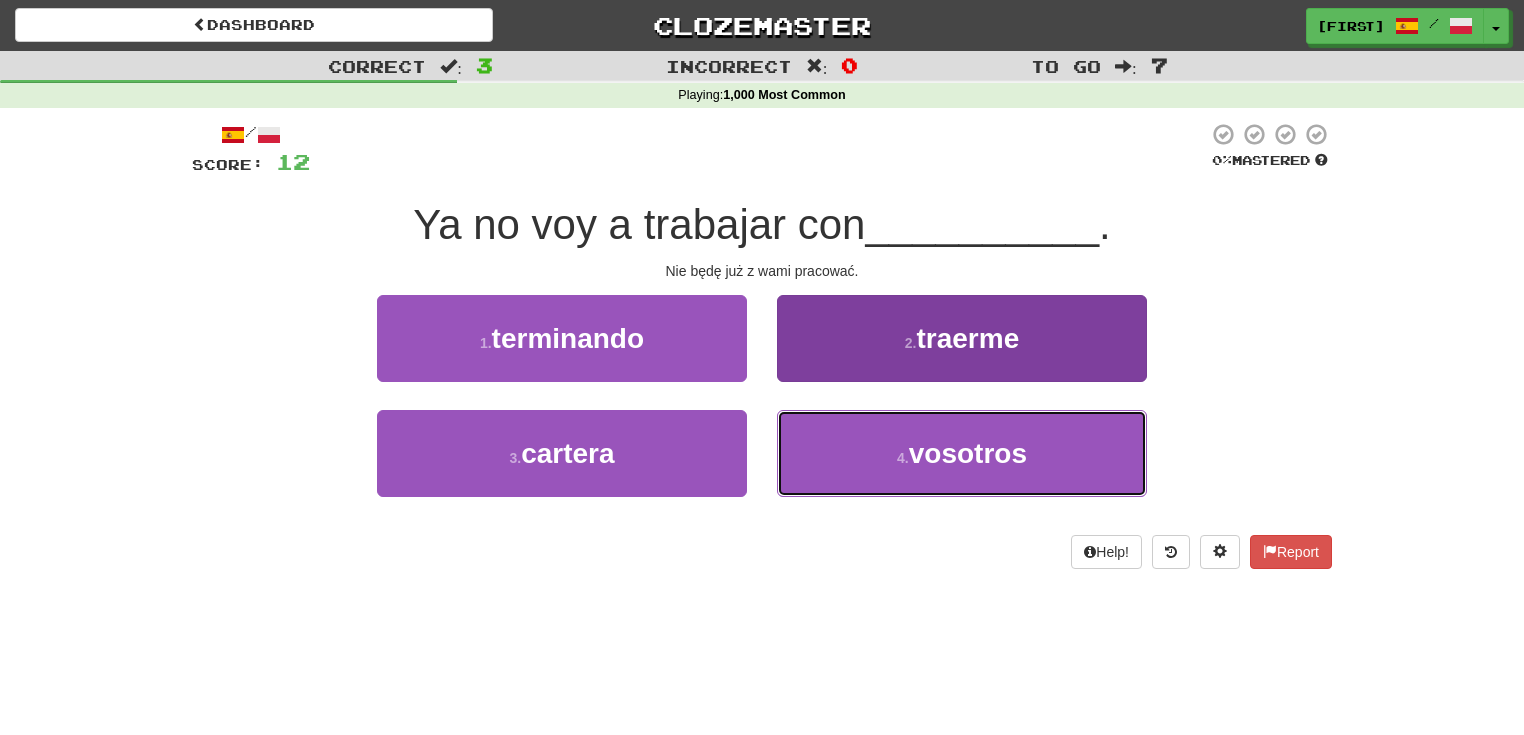 click on "4 .  vosotros" at bounding box center [962, 453] 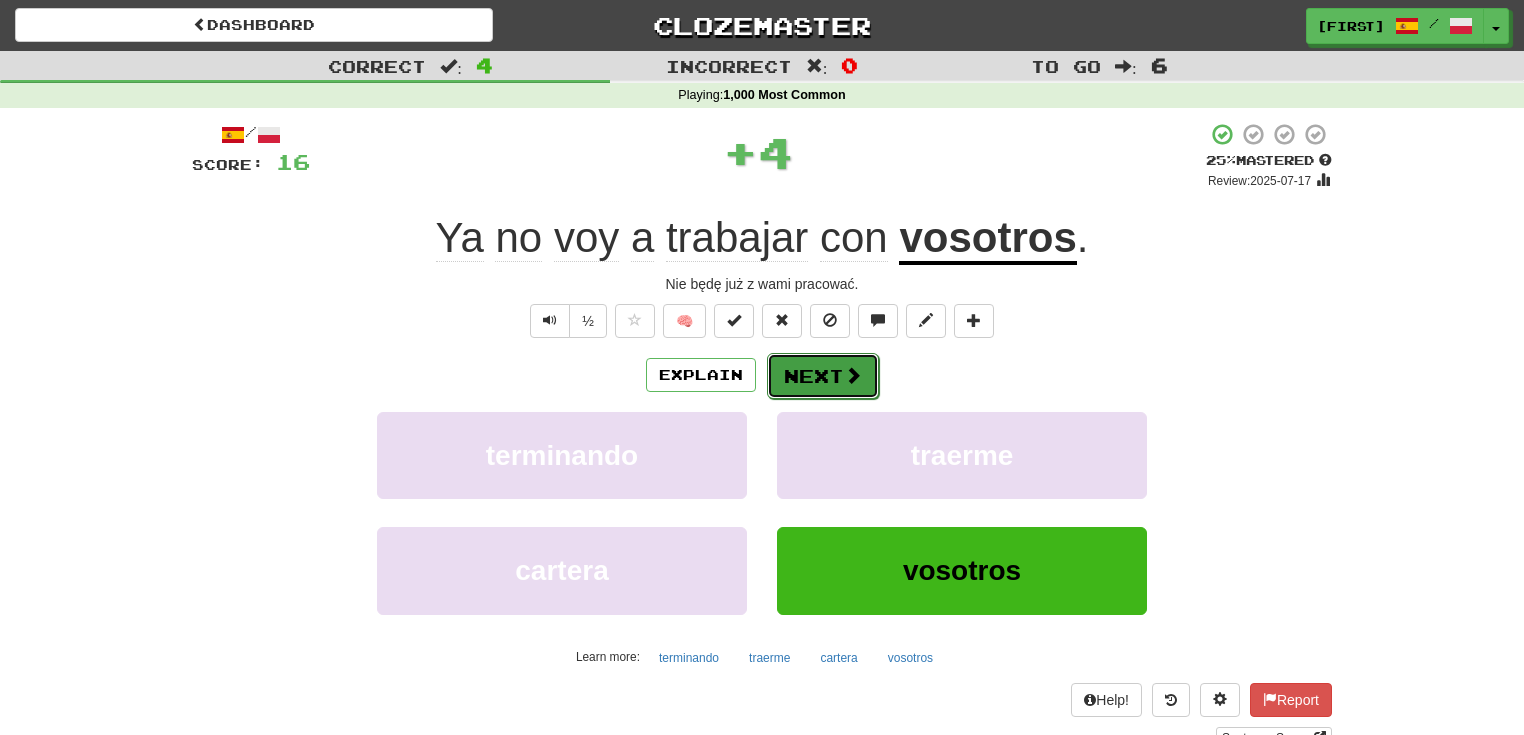 click at bounding box center [853, 375] 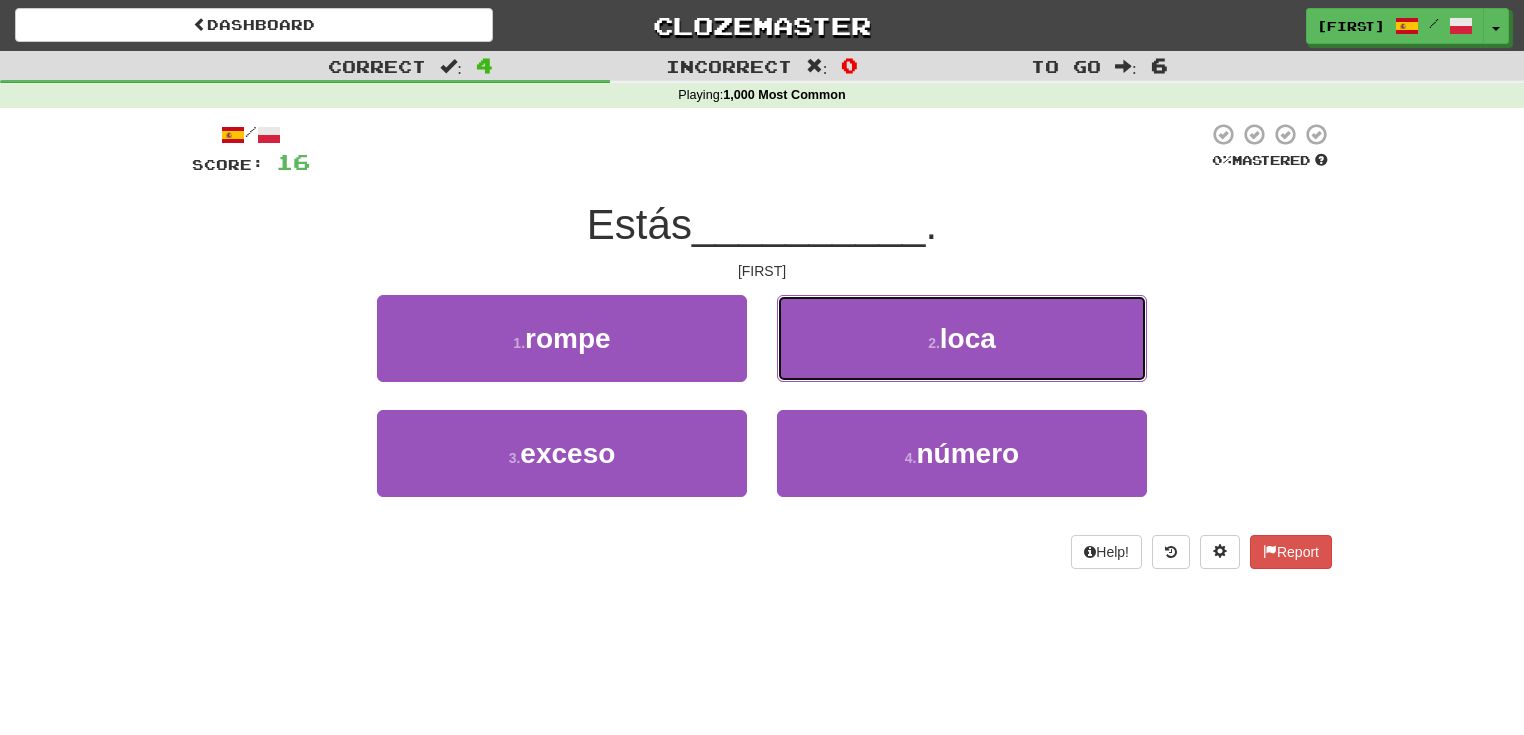 click on "2 .  loca" at bounding box center [962, 338] 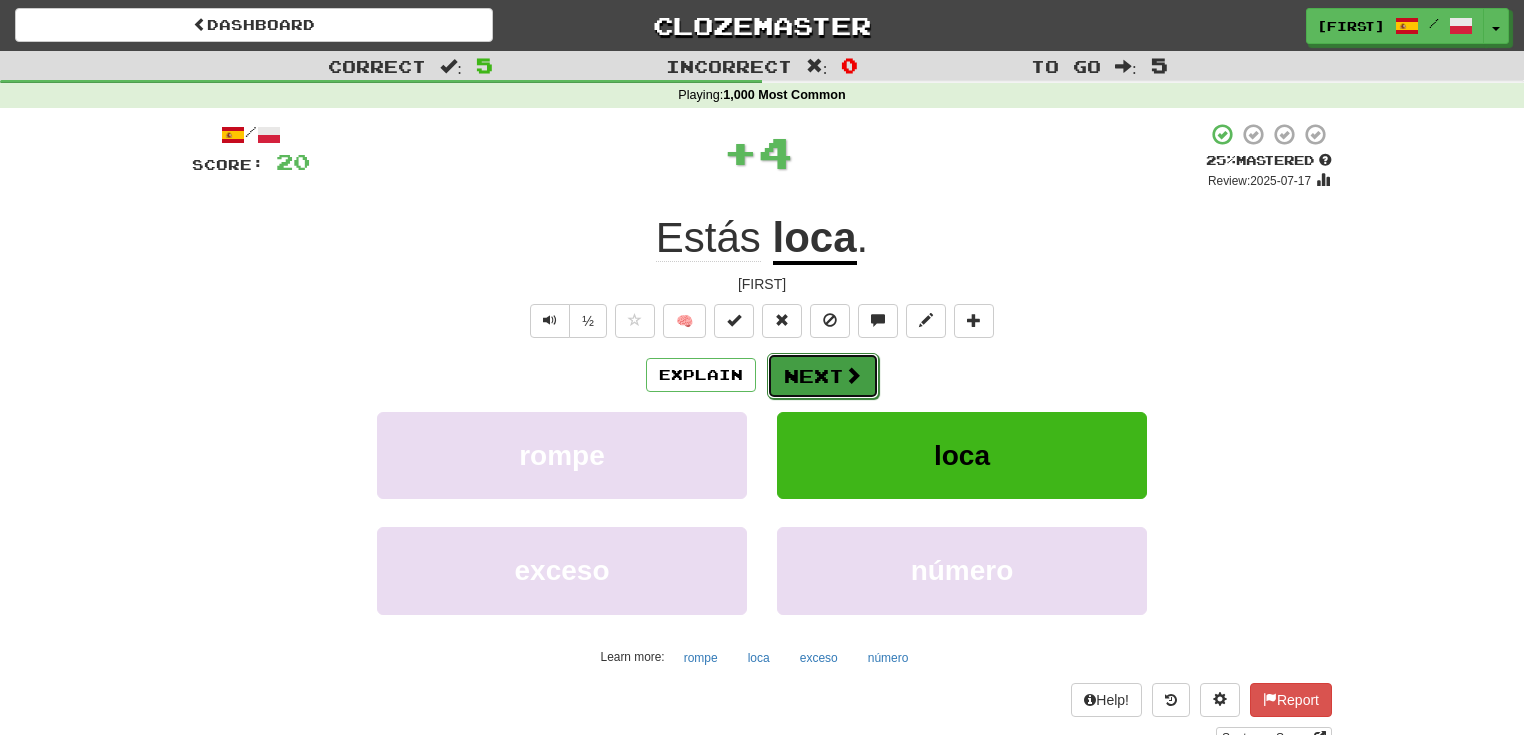 click on "Next" at bounding box center (823, 376) 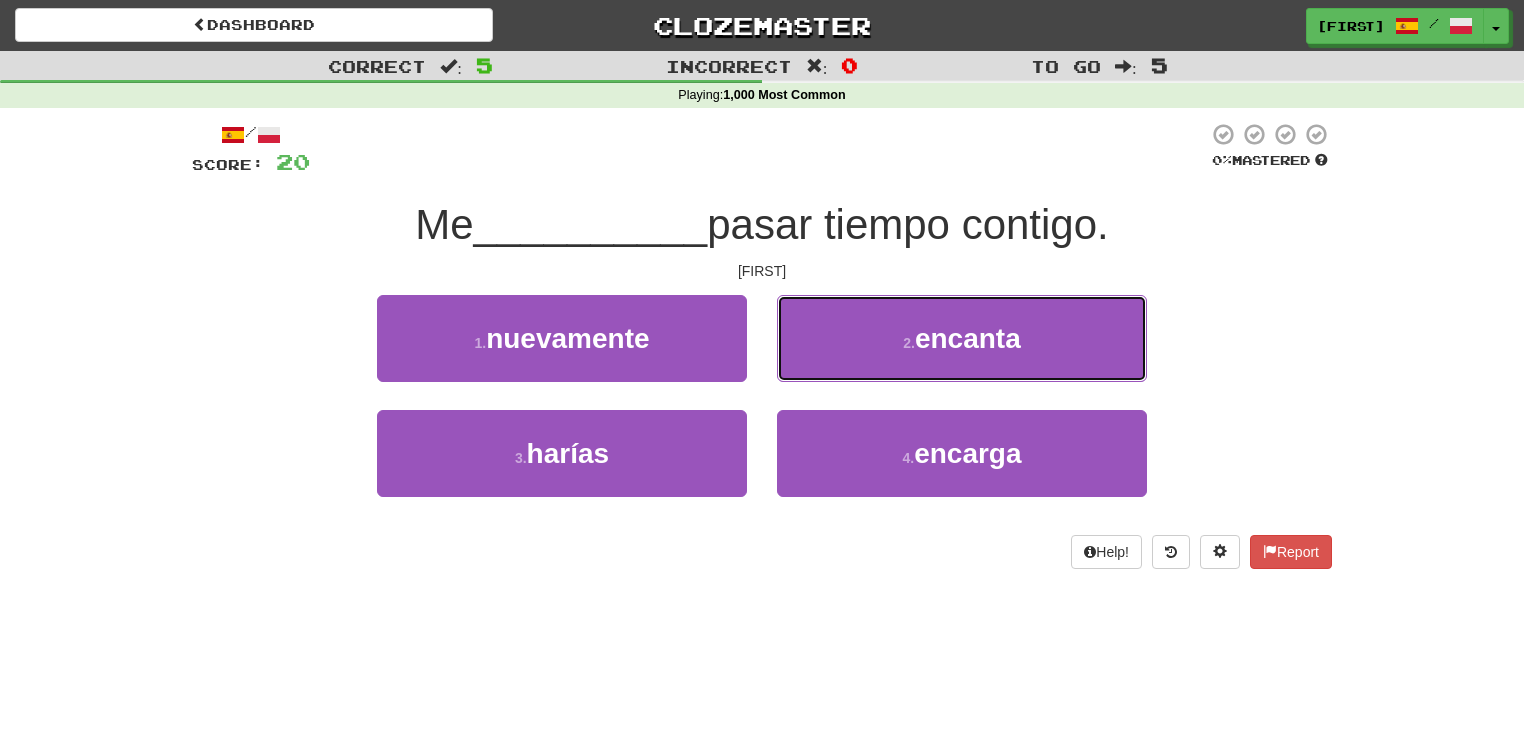 click on "2 .  encanta" at bounding box center (962, 338) 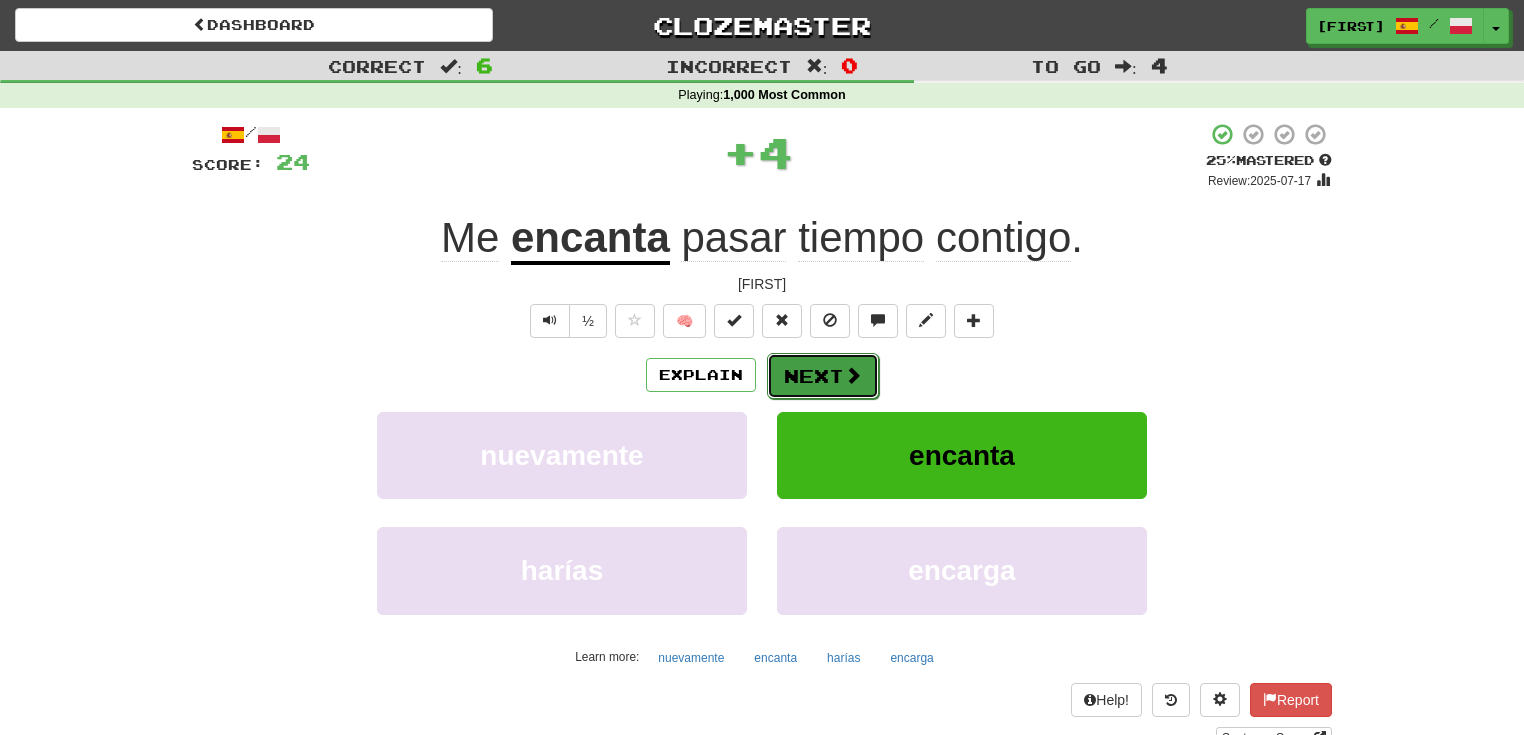 click at bounding box center (853, 375) 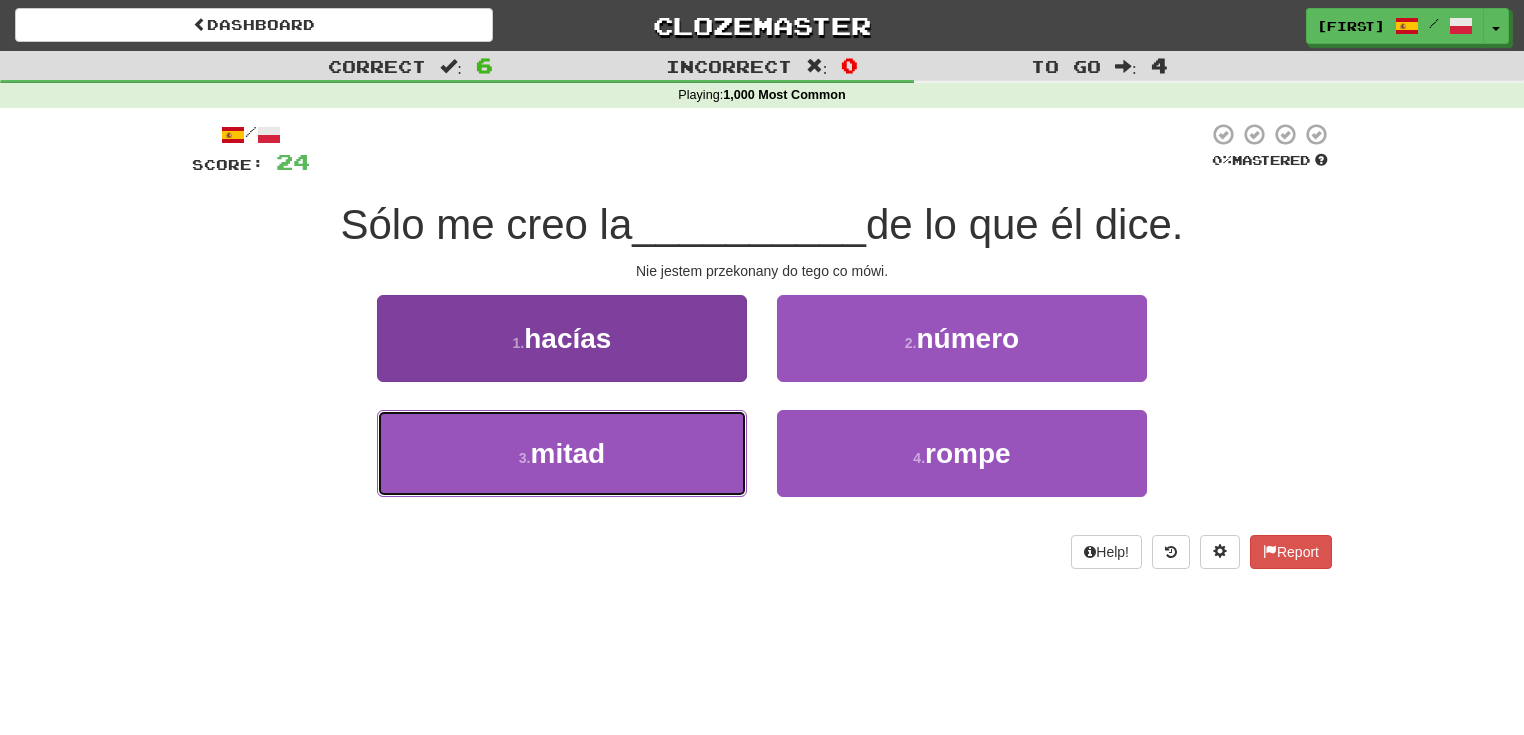 click on "3 .  mitad" at bounding box center (562, 453) 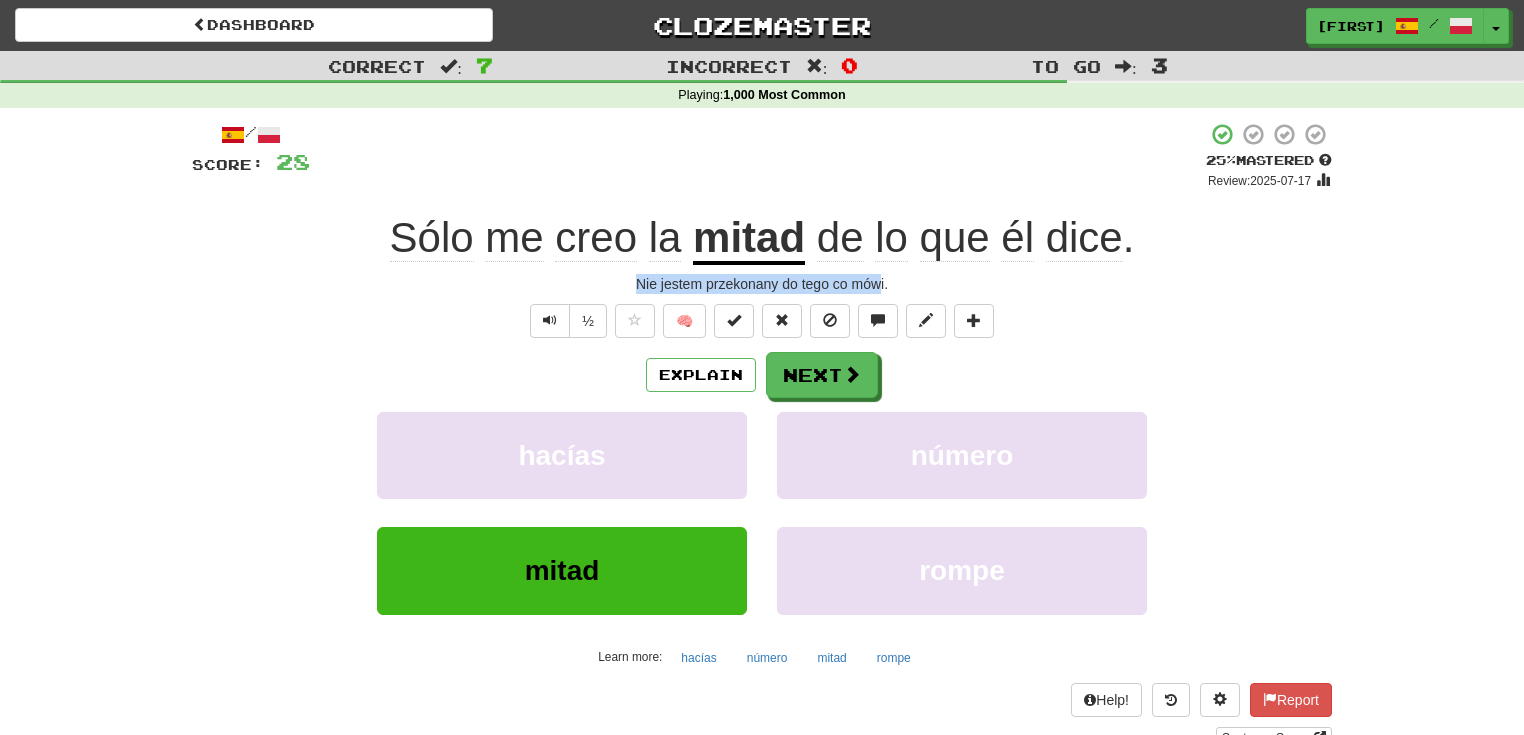drag, startPoint x: 636, startPoint y: 277, endPoint x: 881, endPoint y: 281, distance: 245.03265 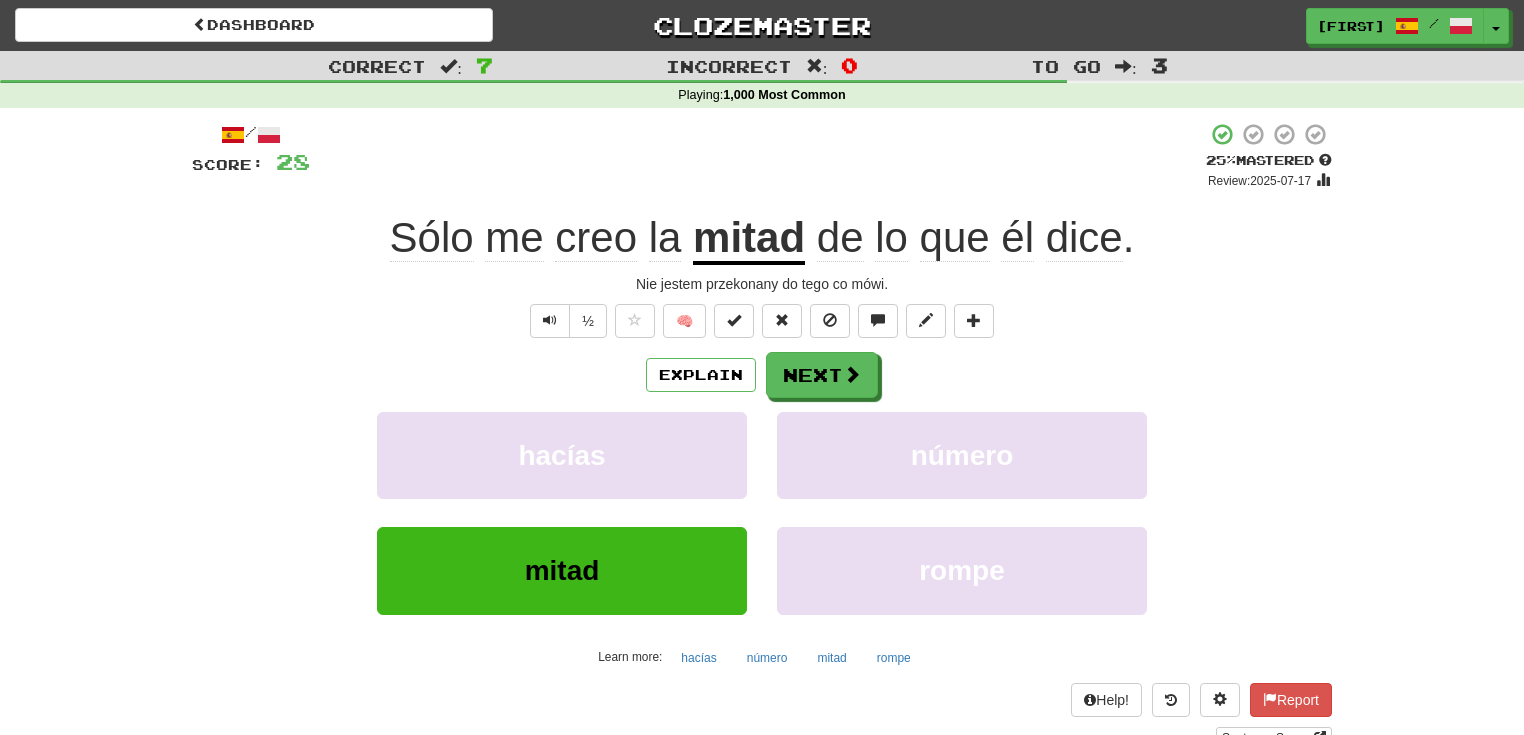 click on "Nie jestem przekonany do tego co mówi." at bounding box center (762, 284) 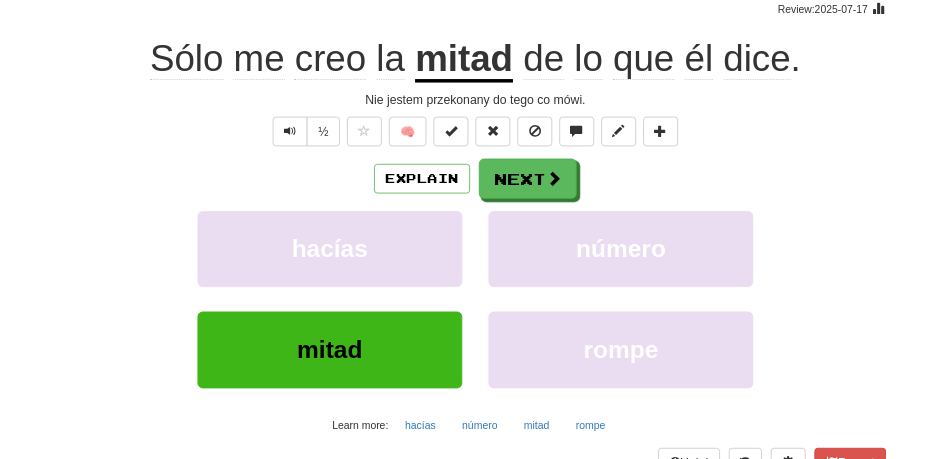 scroll, scrollTop: 171, scrollLeft: 0, axis: vertical 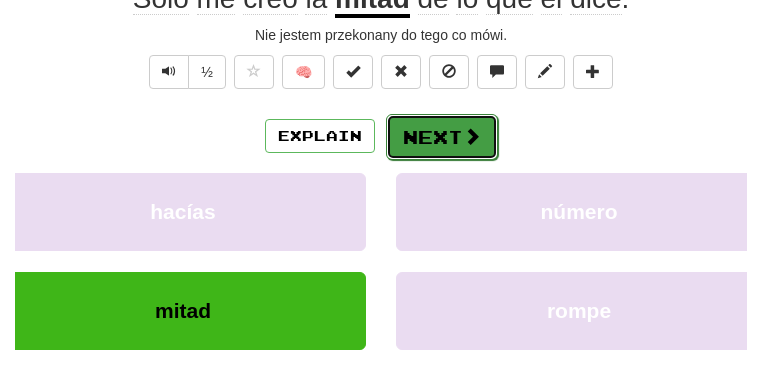 click on "Next" at bounding box center [442, 137] 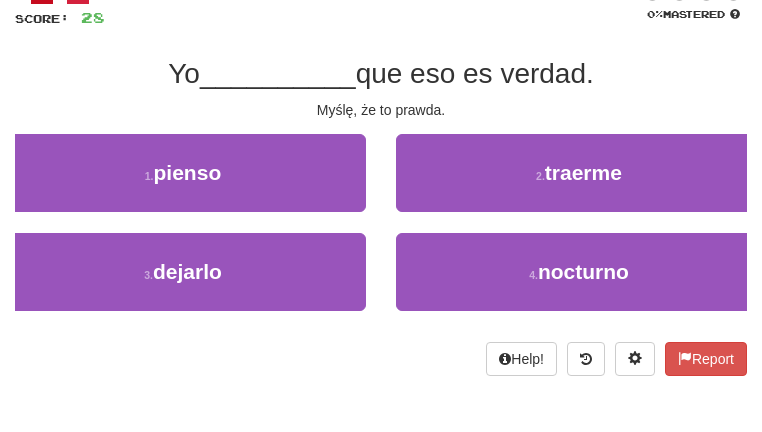 scroll, scrollTop: 125, scrollLeft: 0, axis: vertical 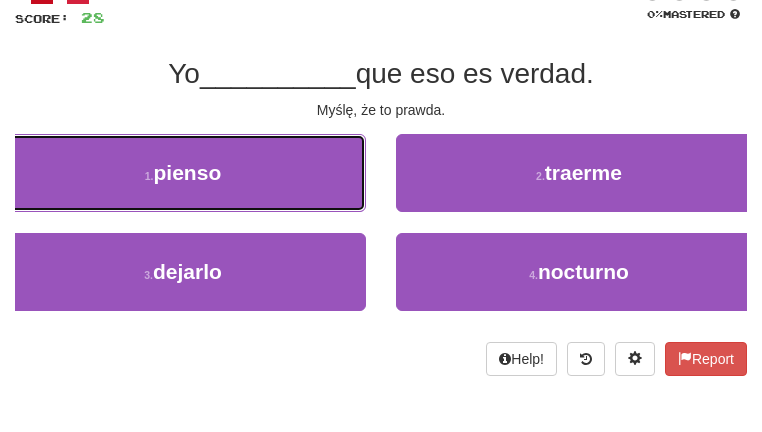 click on "1 .  pienso" at bounding box center [183, 173] 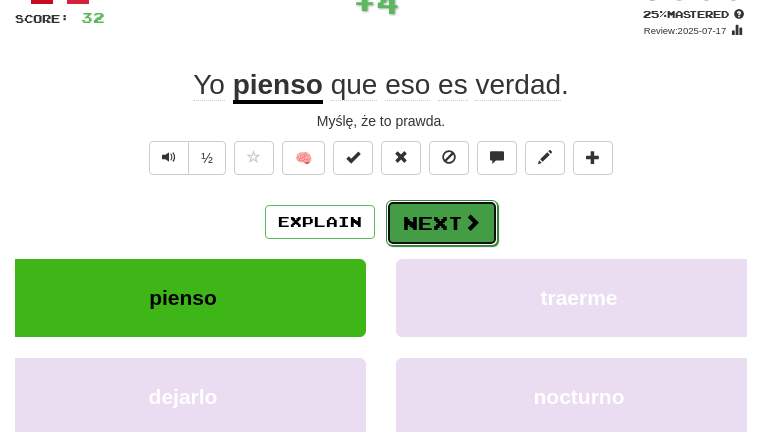 click on "Next" at bounding box center (442, 223) 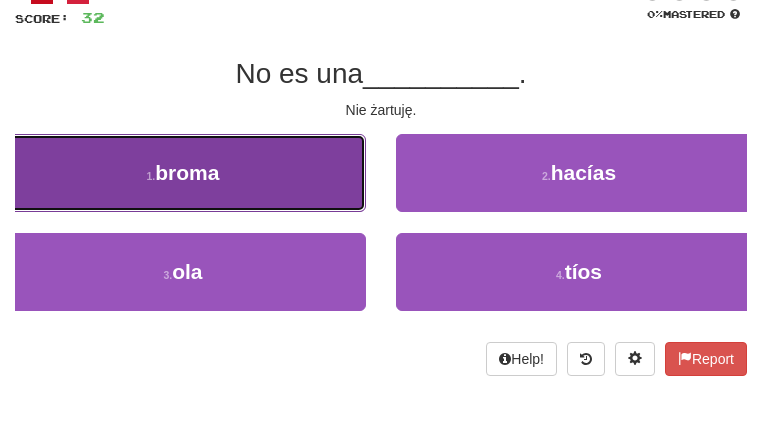 click on "1 .  broma" at bounding box center (183, 173) 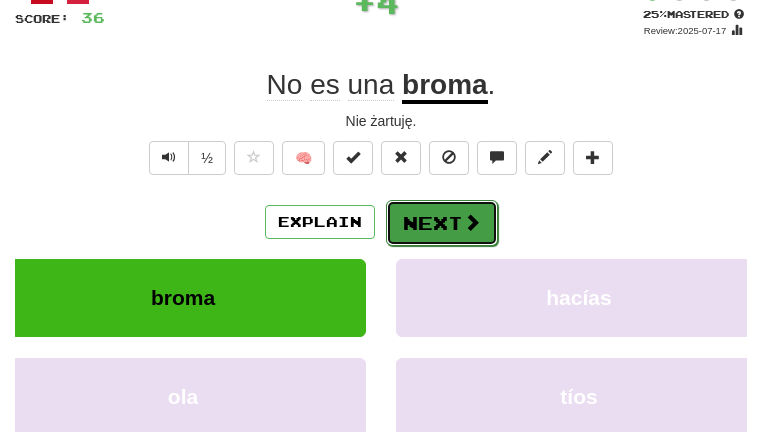click at bounding box center [472, 222] 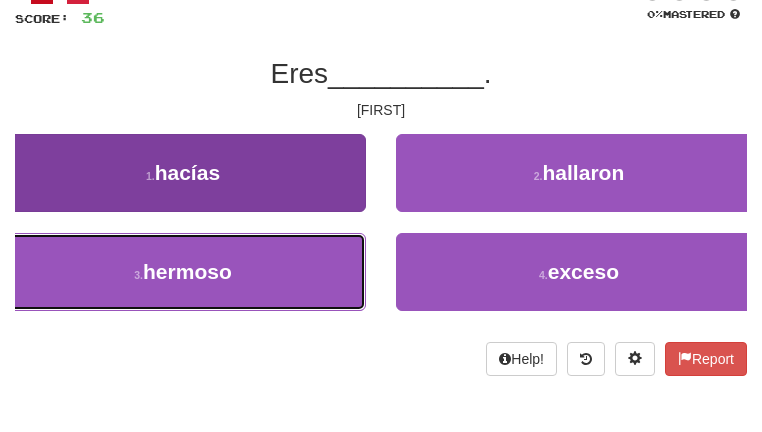 click on "hermoso" at bounding box center (187, 271) 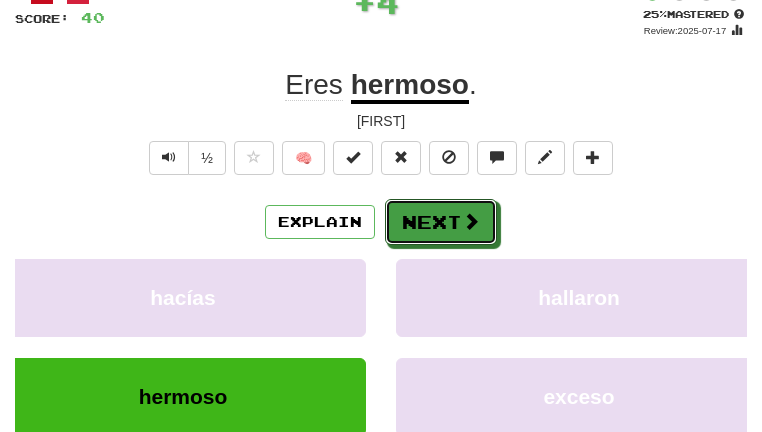drag, startPoint x: 459, startPoint y: 230, endPoint x: 477, endPoint y: 227, distance: 18.248287 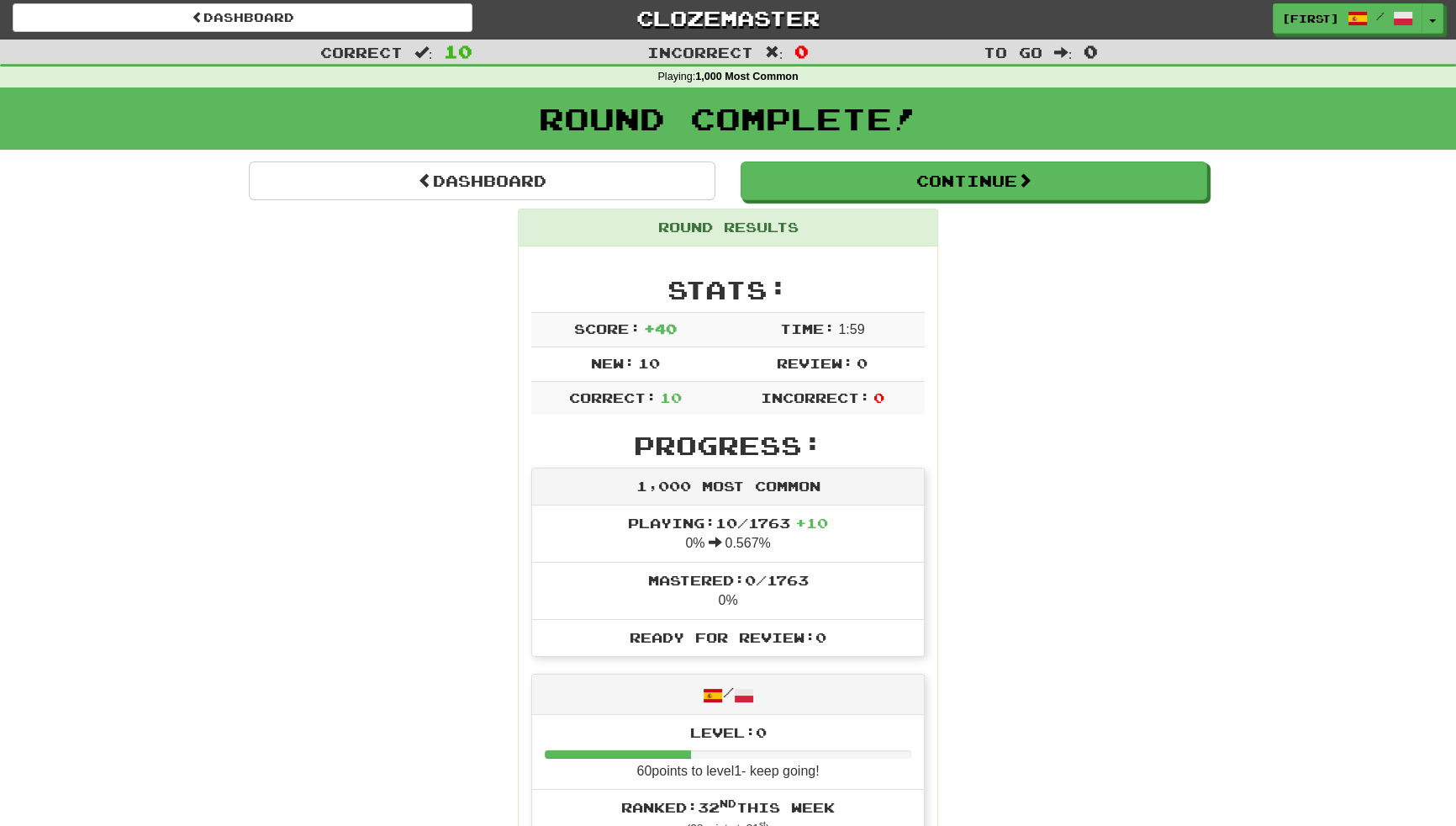 scroll, scrollTop: 0, scrollLeft: 0, axis: both 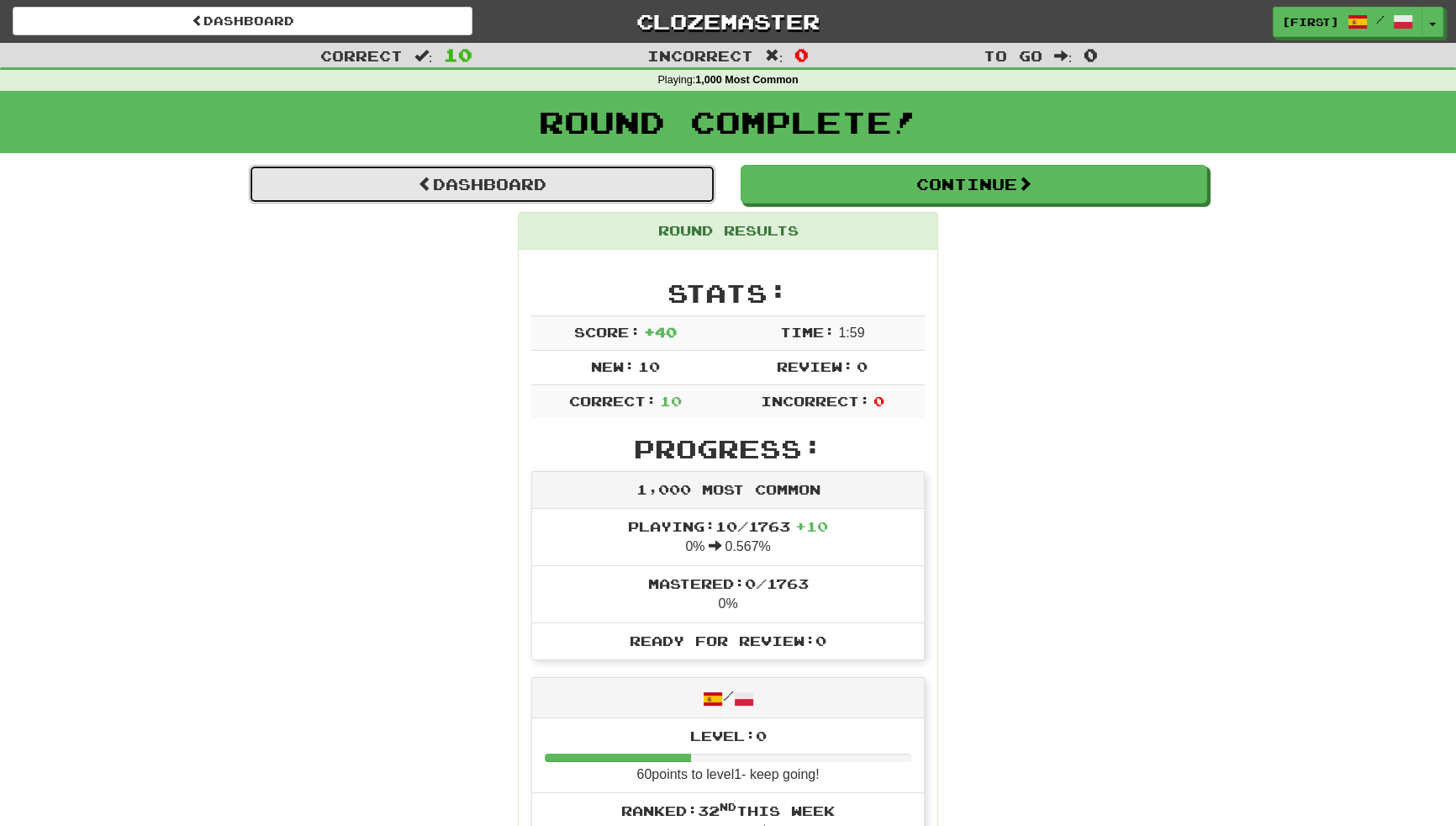 click on "Dashboard" at bounding box center (482, 184) 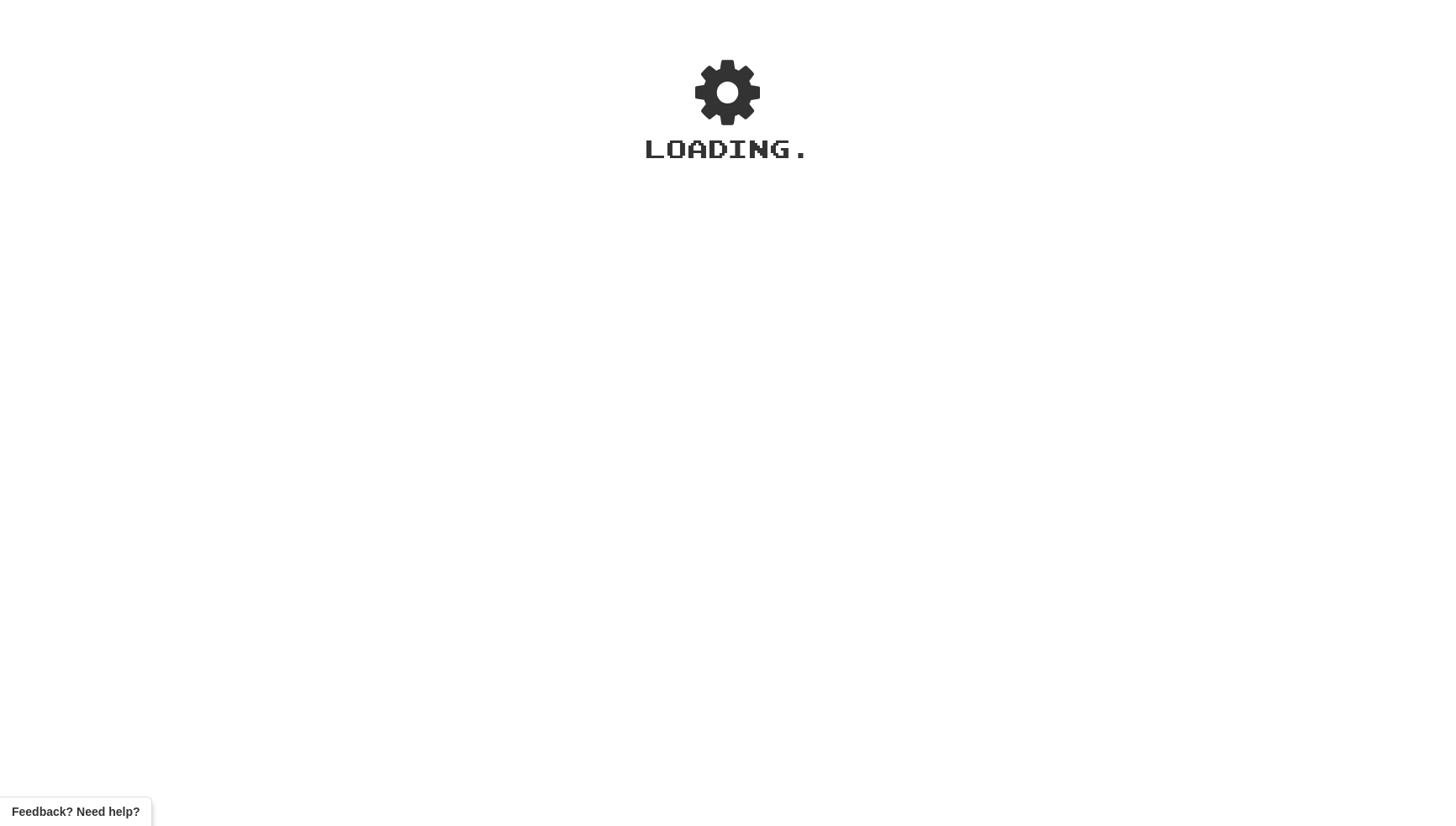 scroll, scrollTop: 0, scrollLeft: 0, axis: both 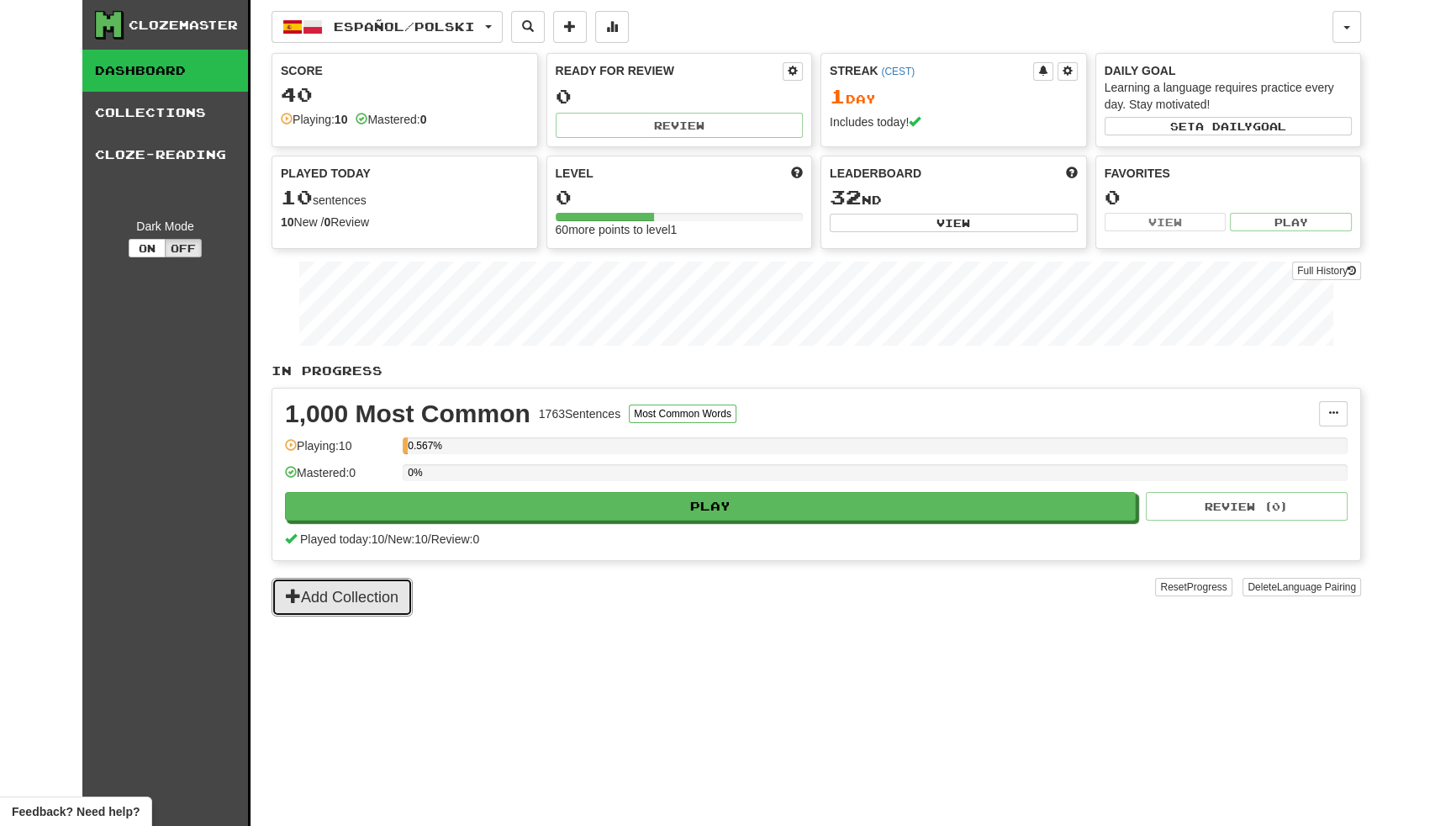 drag, startPoint x: 405, startPoint y: 609, endPoint x: 419, endPoint y: 602, distance: 15.652476 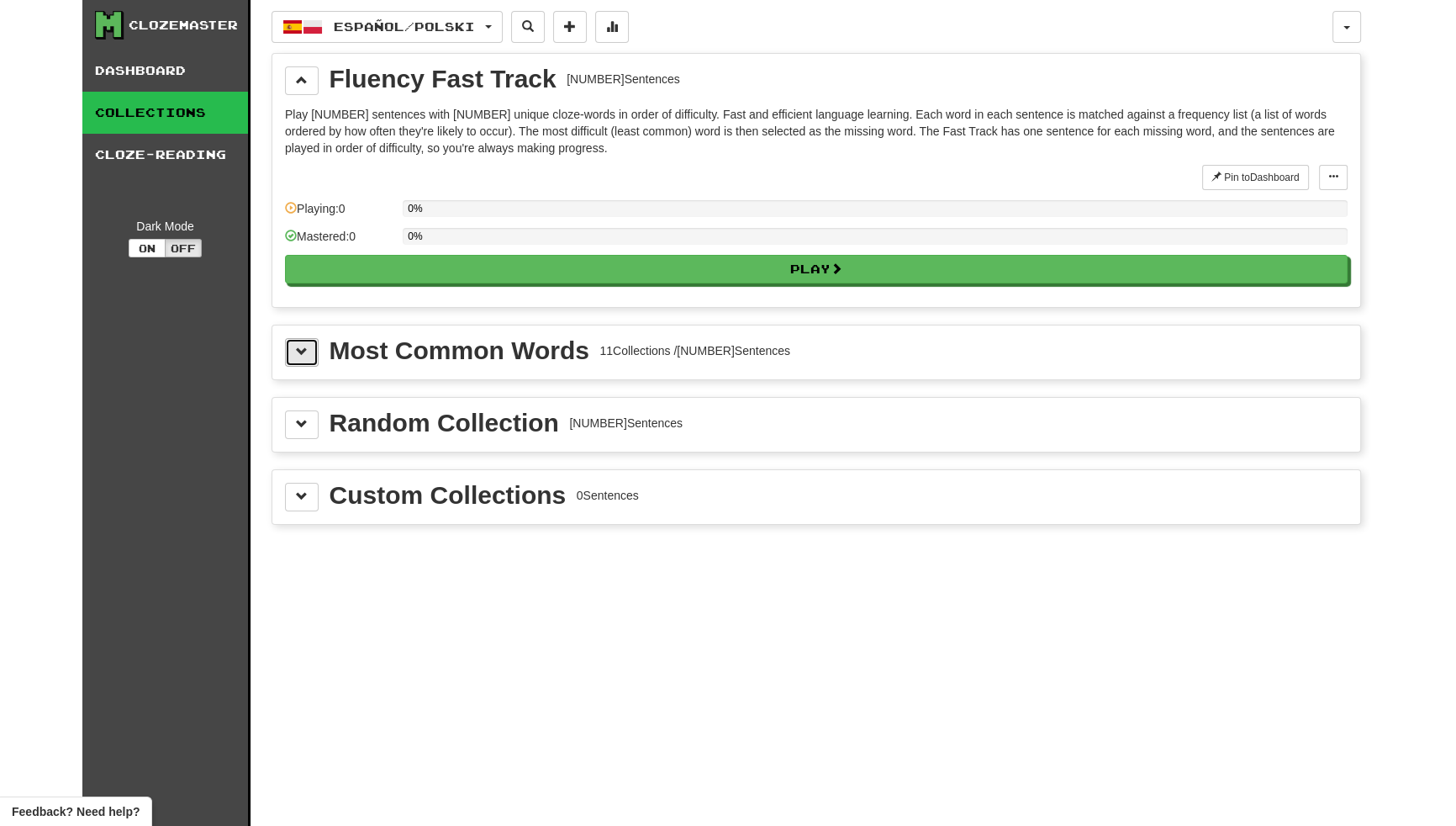 click at bounding box center [302, 352] 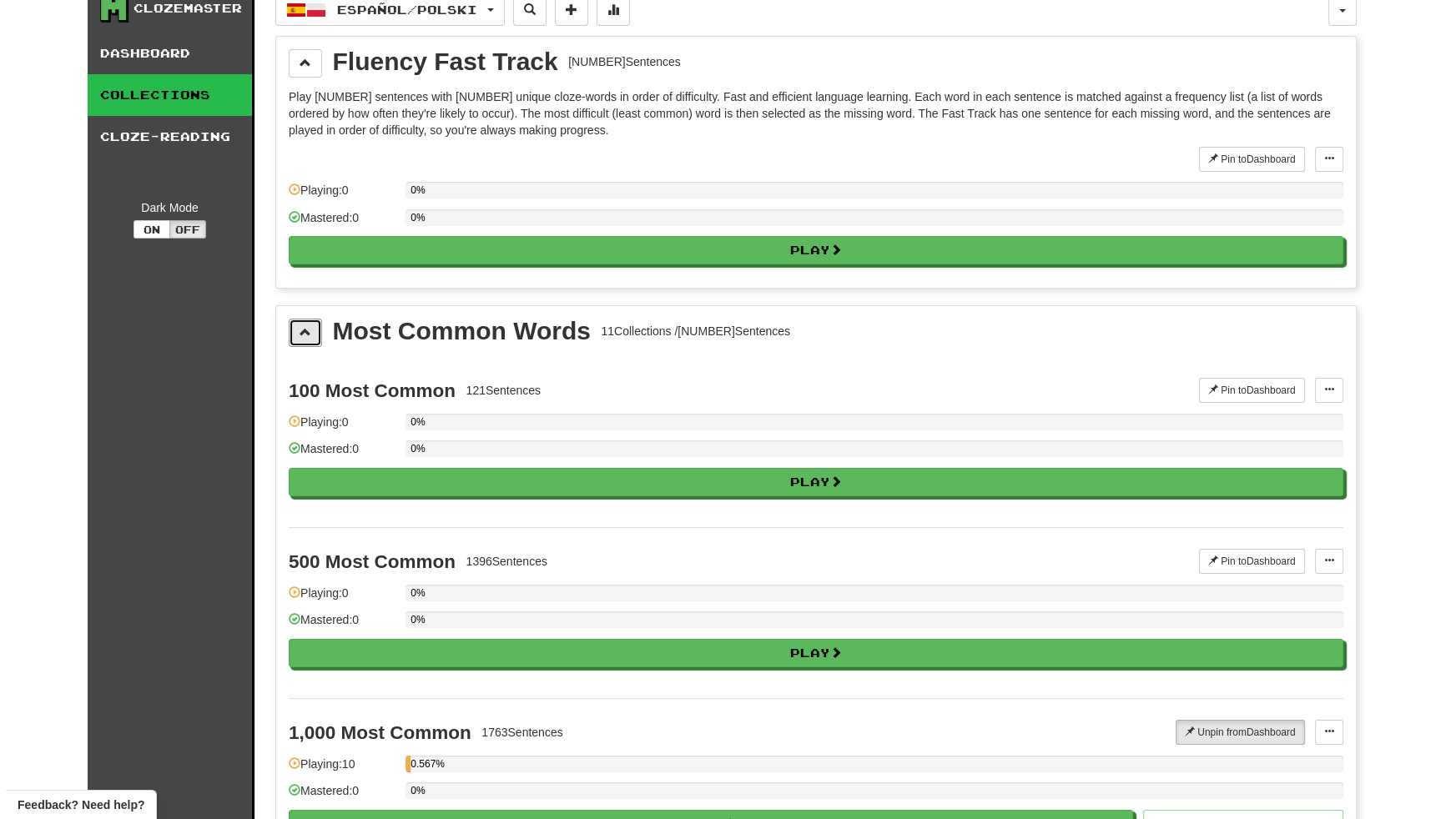 scroll, scrollTop: 0, scrollLeft: 0, axis: both 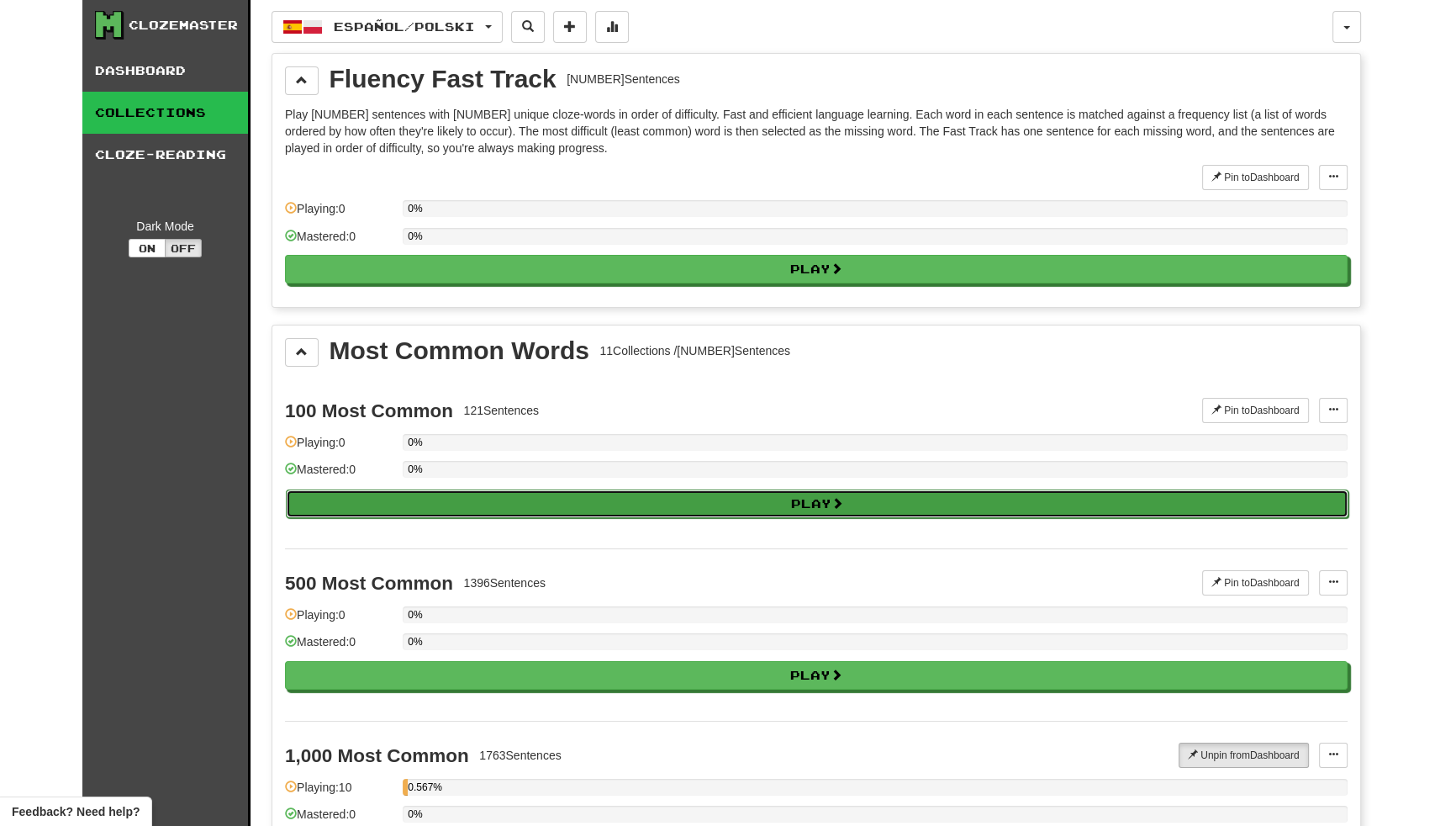 click on "Play" at bounding box center [817, 504] 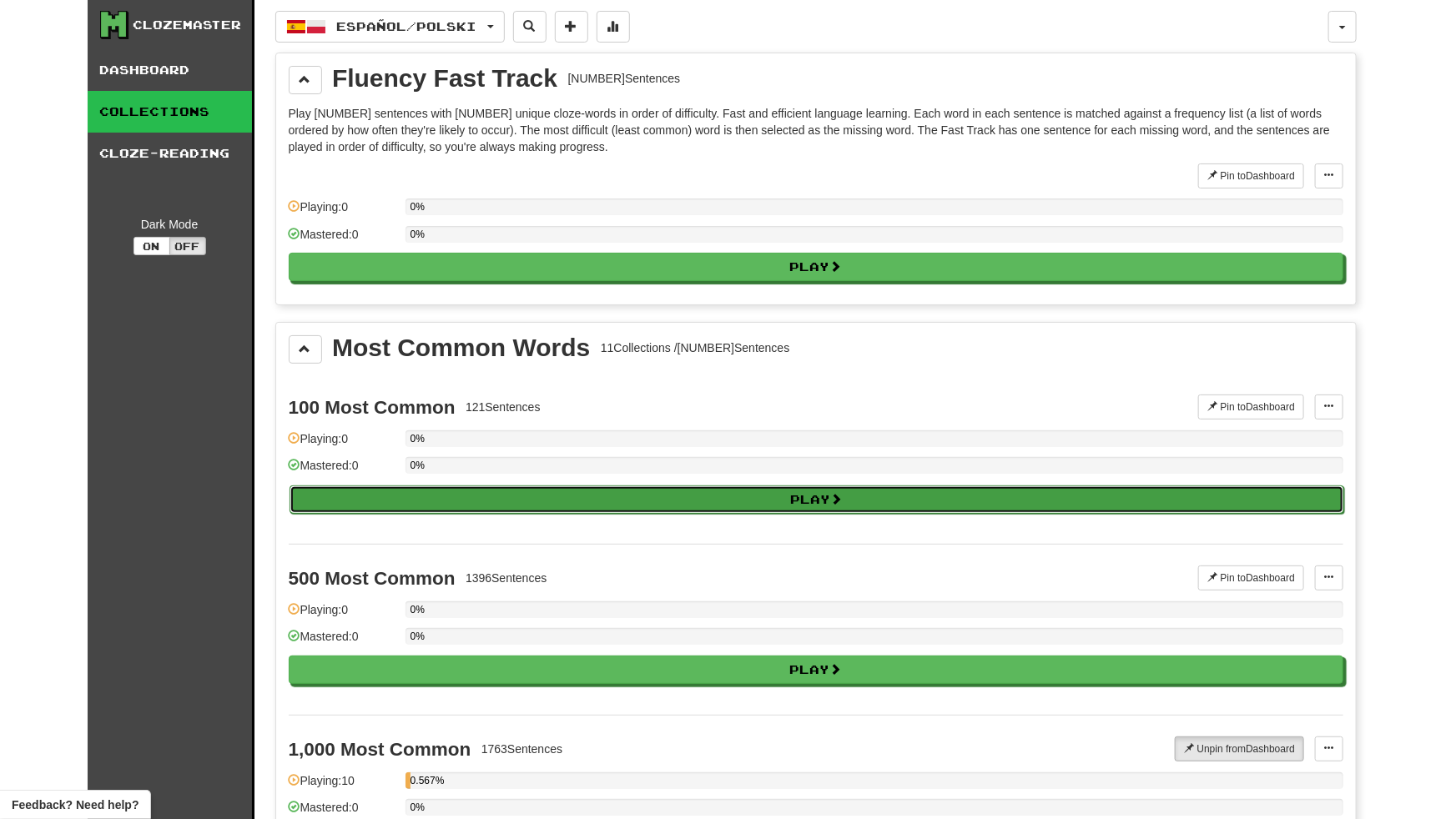 select on "**" 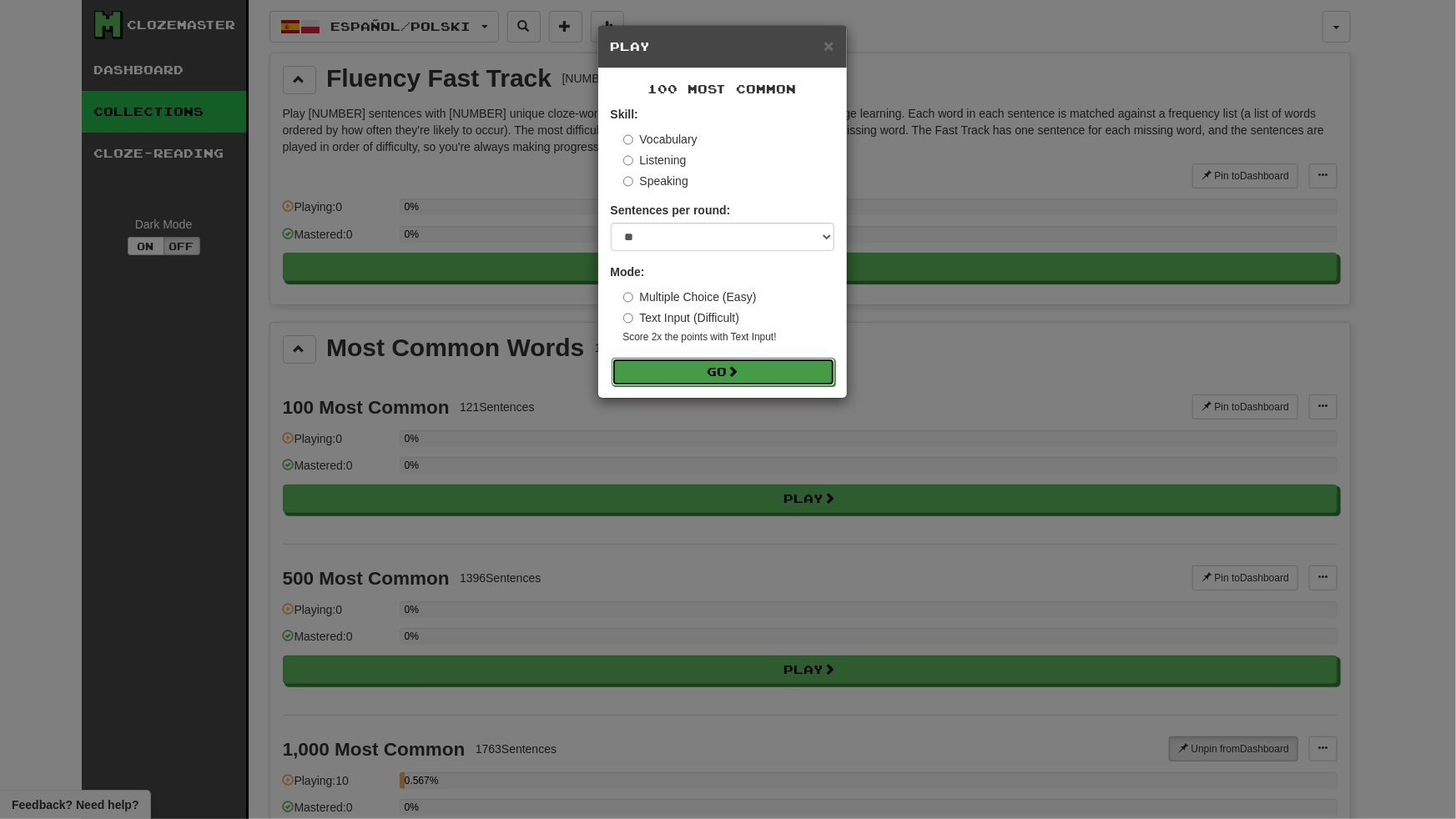 click on "Go" at bounding box center [723, 372] 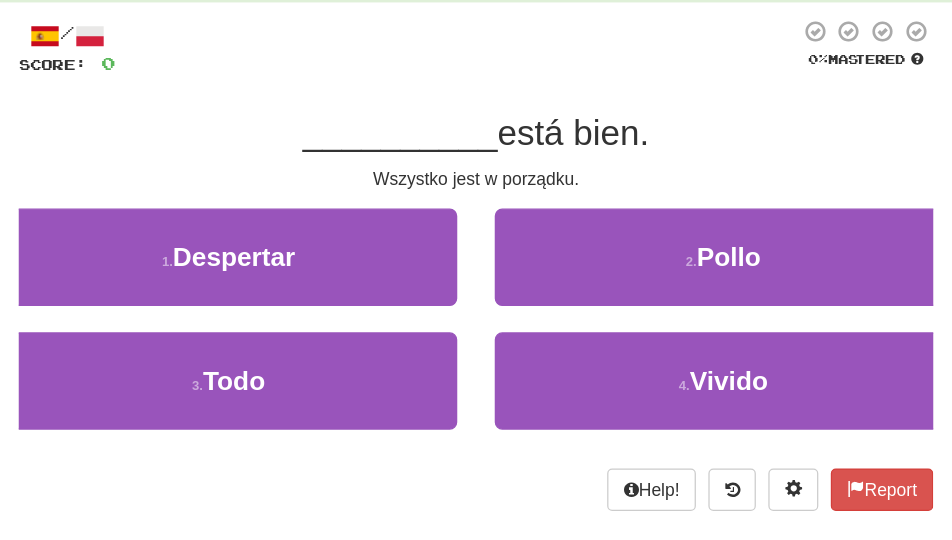 scroll, scrollTop: 120, scrollLeft: 0, axis: vertical 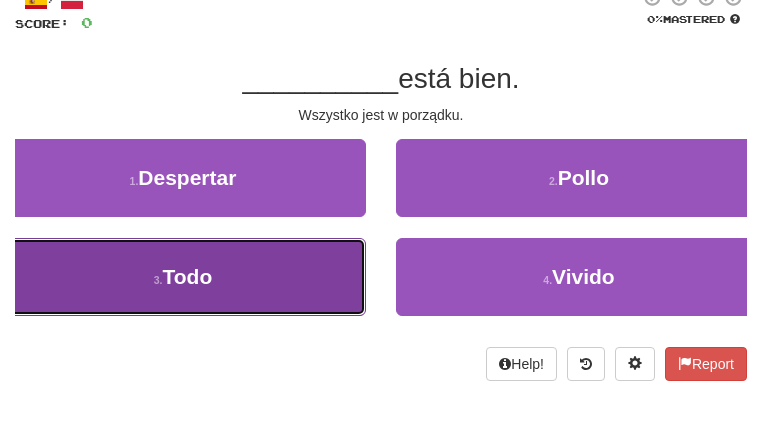 click on "3 .  Todo" at bounding box center [183, 277] 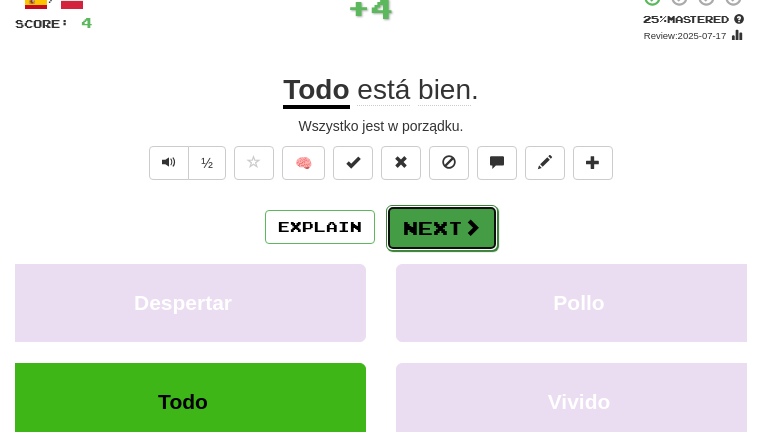 click at bounding box center [472, 227] 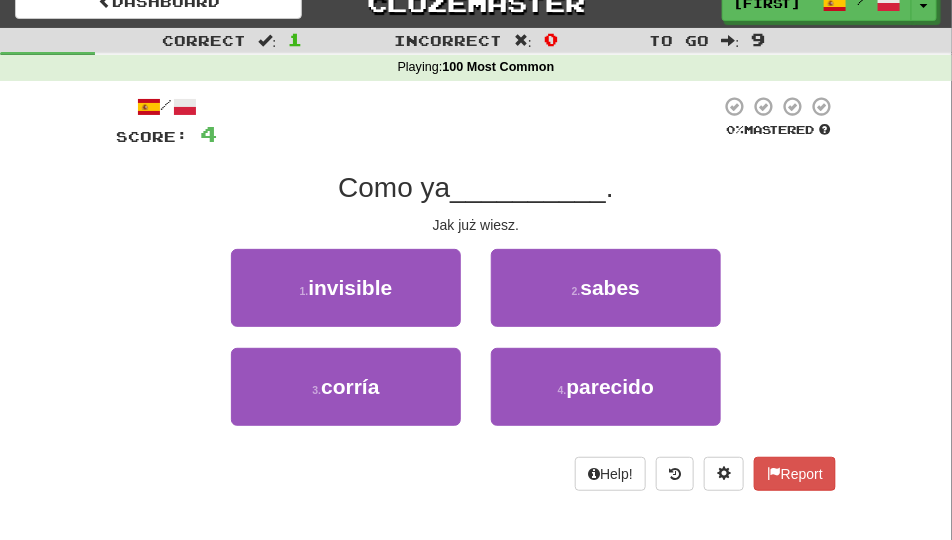 scroll, scrollTop: 20, scrollLeft: 0, axis: vertical 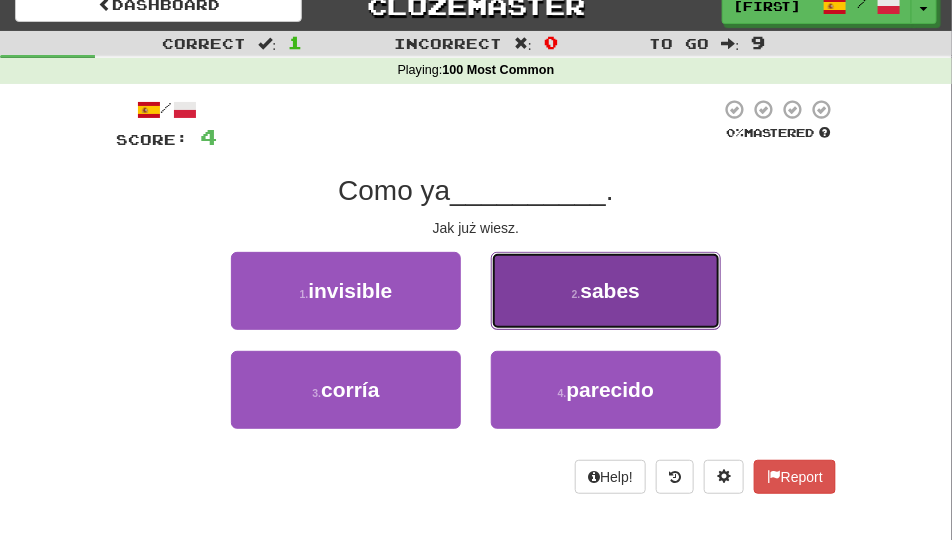 click on "sabes" at bounding box center (611, 290) 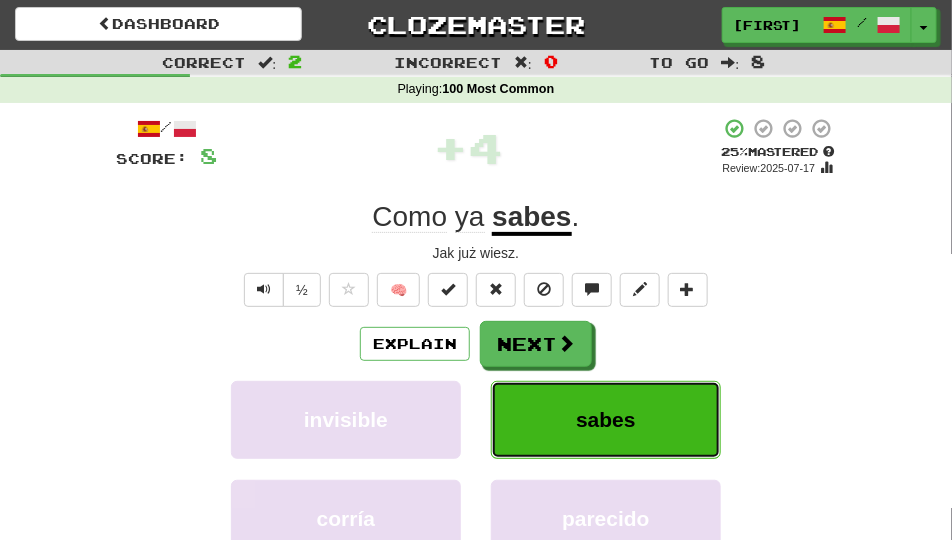 scroll, scrollTop: 0, scrollLeft: 0, axis: both 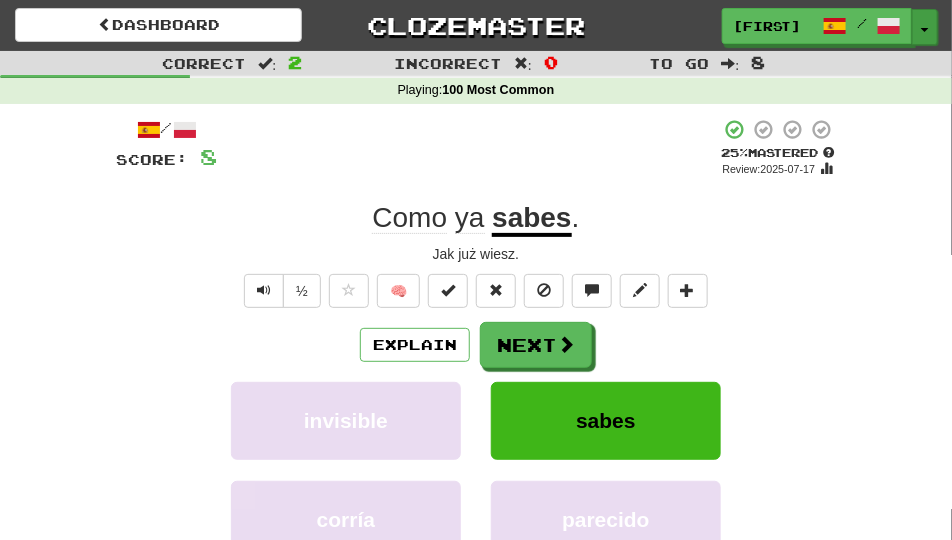 click on "Toggle Dropdown" at bounding box center [925, 27] 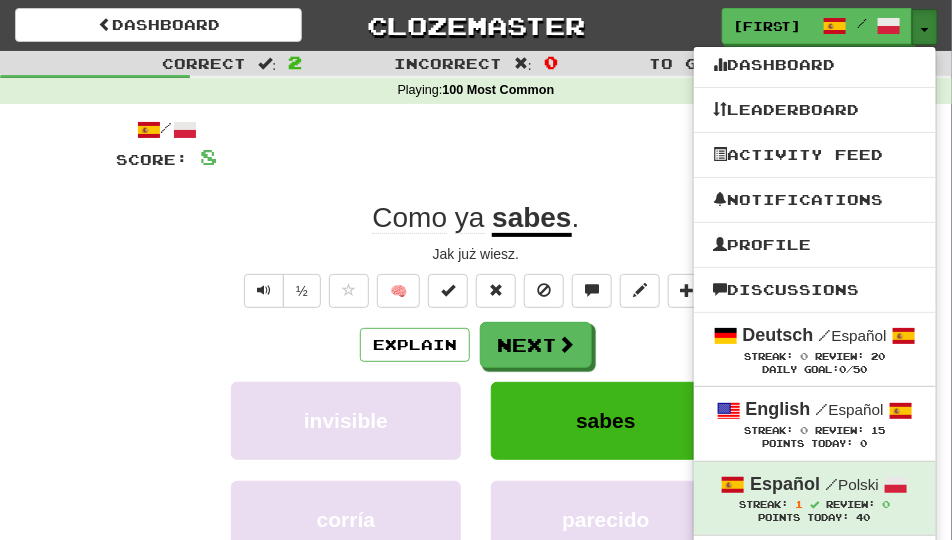 click on "Toggle Dropdown" at bounding box center (925, 27) 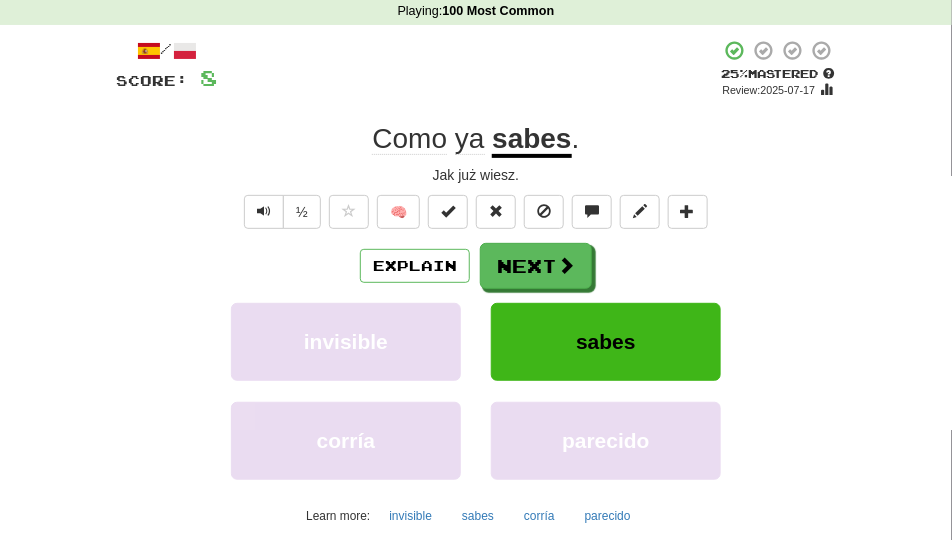 scroll, scrollTop: 100, scrollLeft: 0, axis: vertical 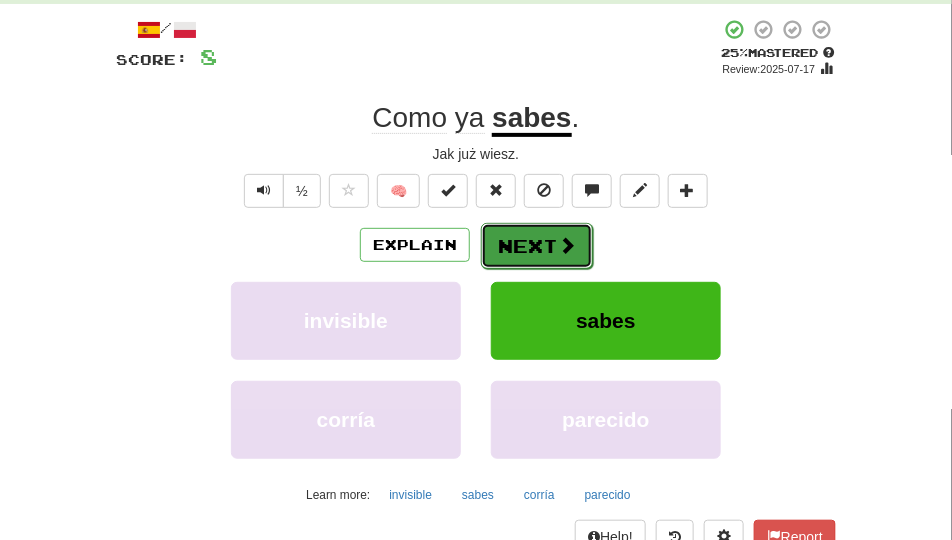 click on "Next" at bounding box center (537, 246) 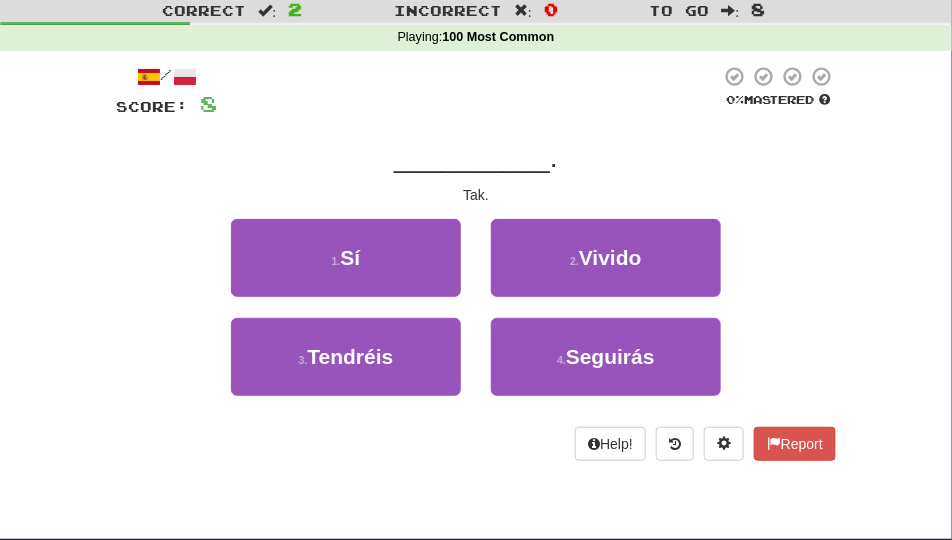 scroll, scrollTop: 50, scrollLeft: 0, axis: vertical 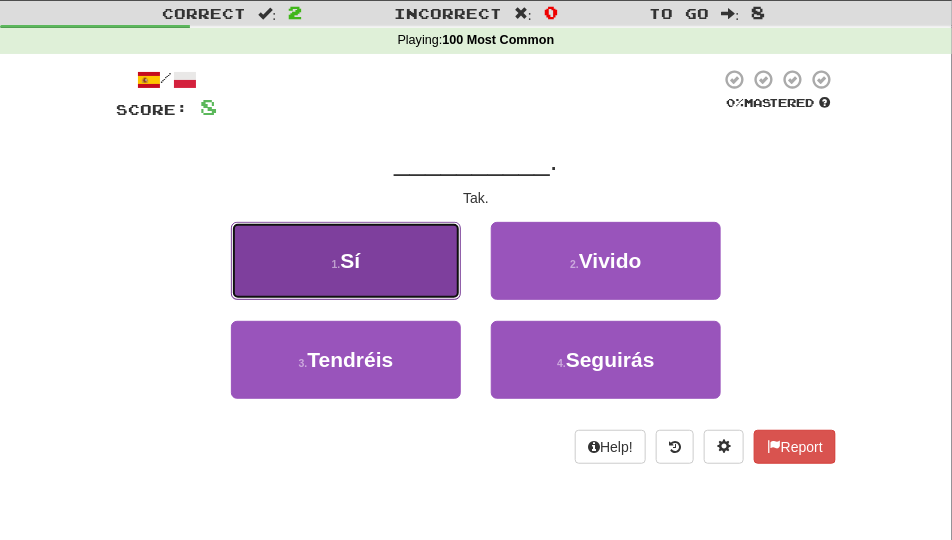 click on "1 .  Sí" at bounding box center (346, 261) 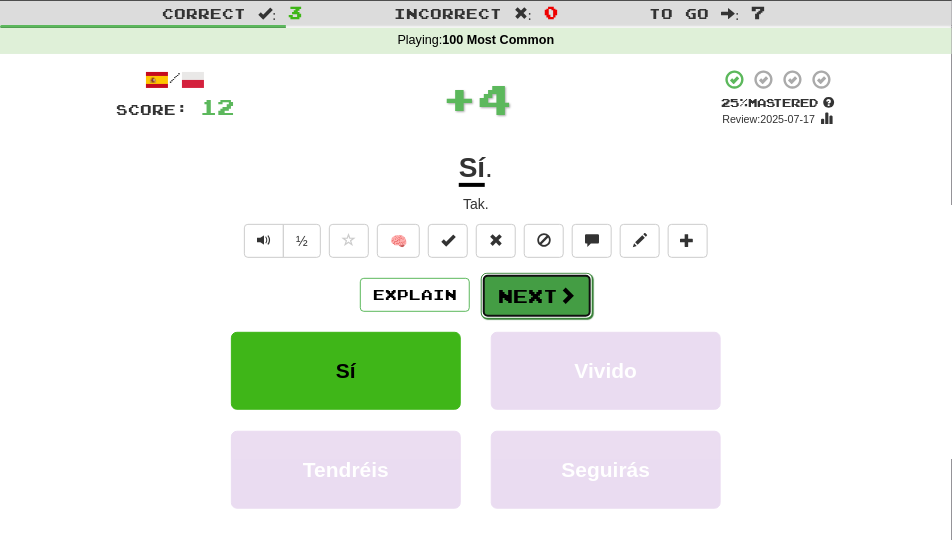 click at bounding box center (567, 295) 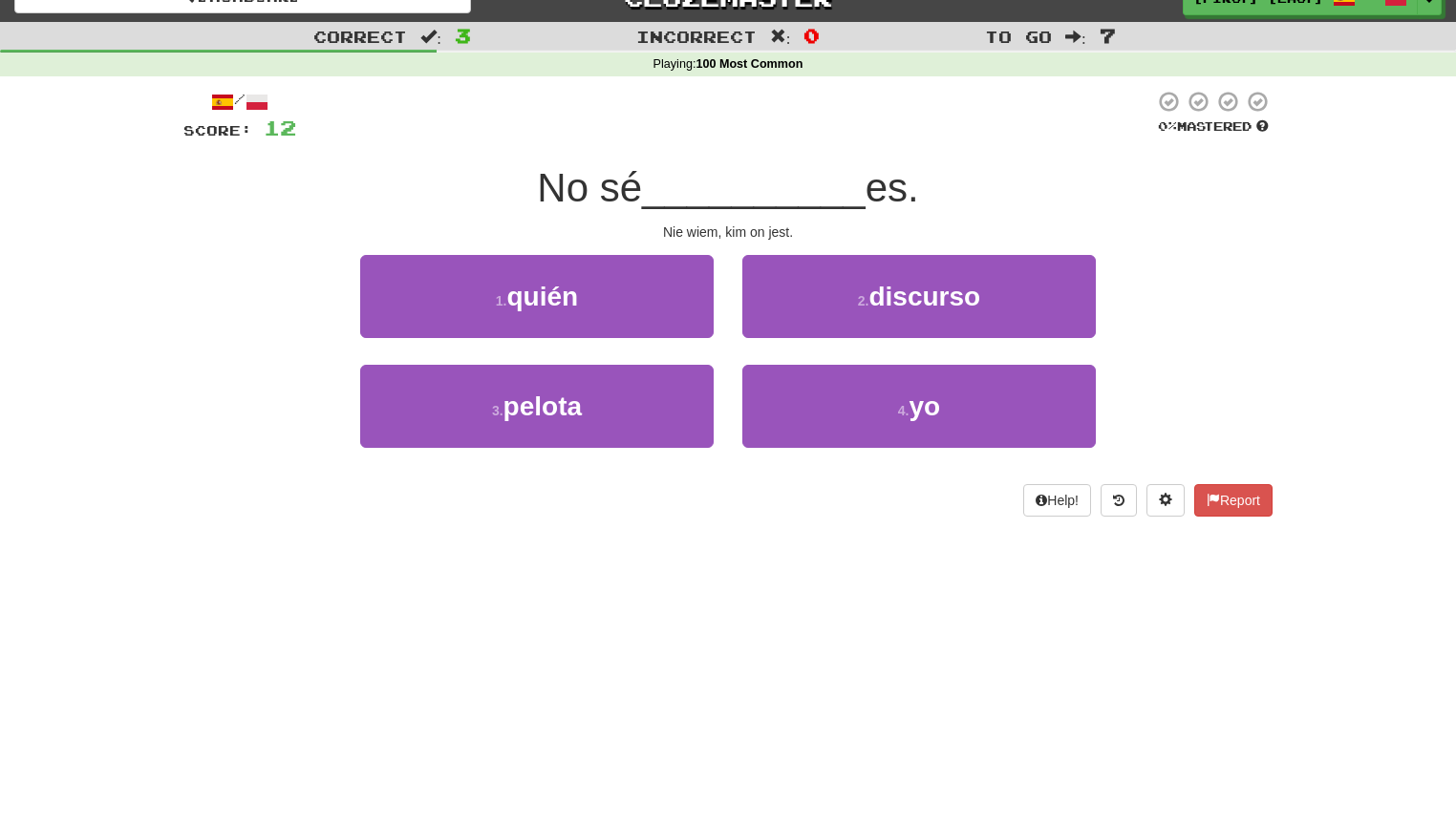 scroll, scrollTop: 0, scrollLeft: 0, axis: both 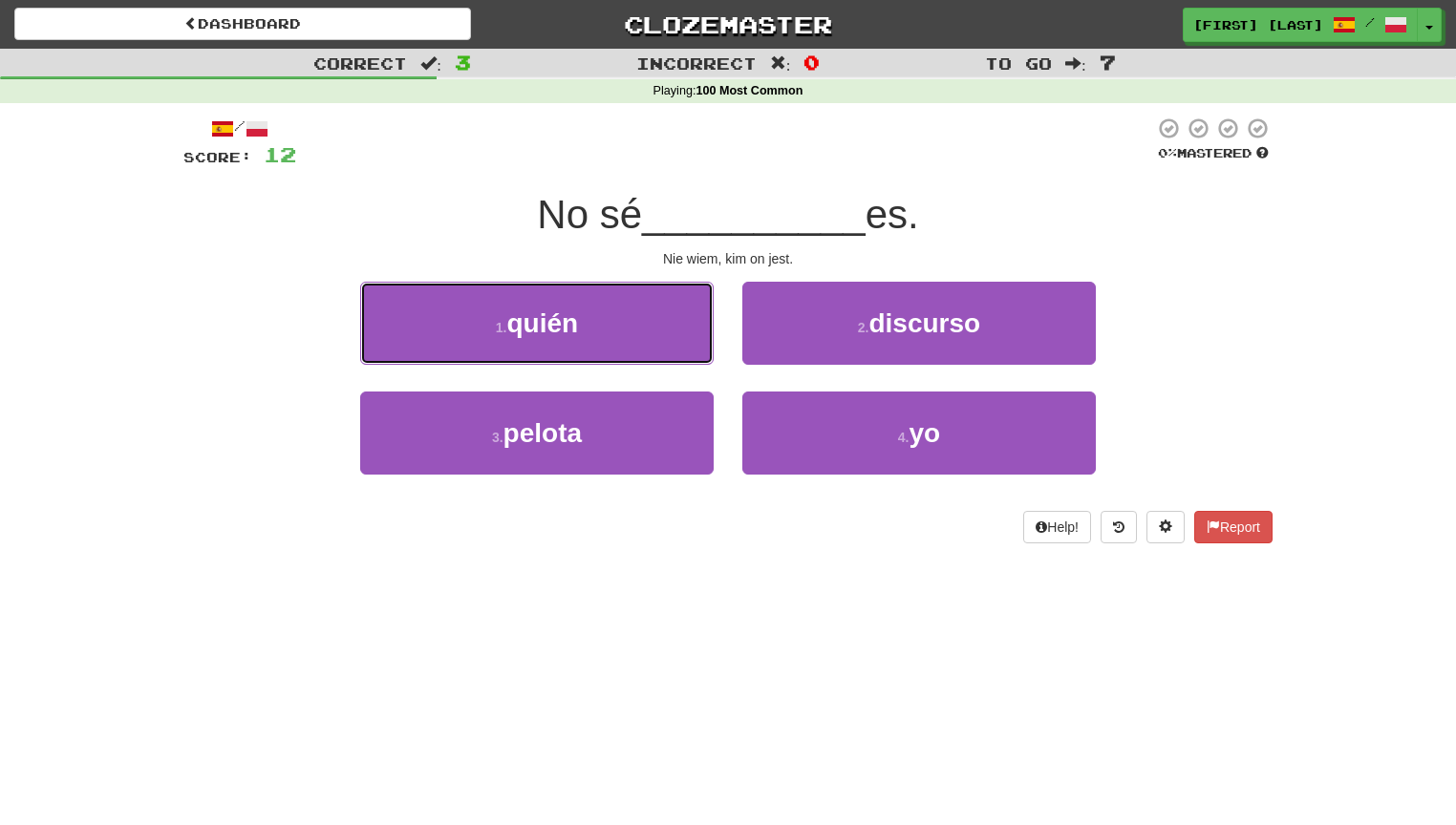 drag, startPoint x: 611, startPoint y: 328, endPoint x: 990, endPoint y: 264, distance: 384.36571 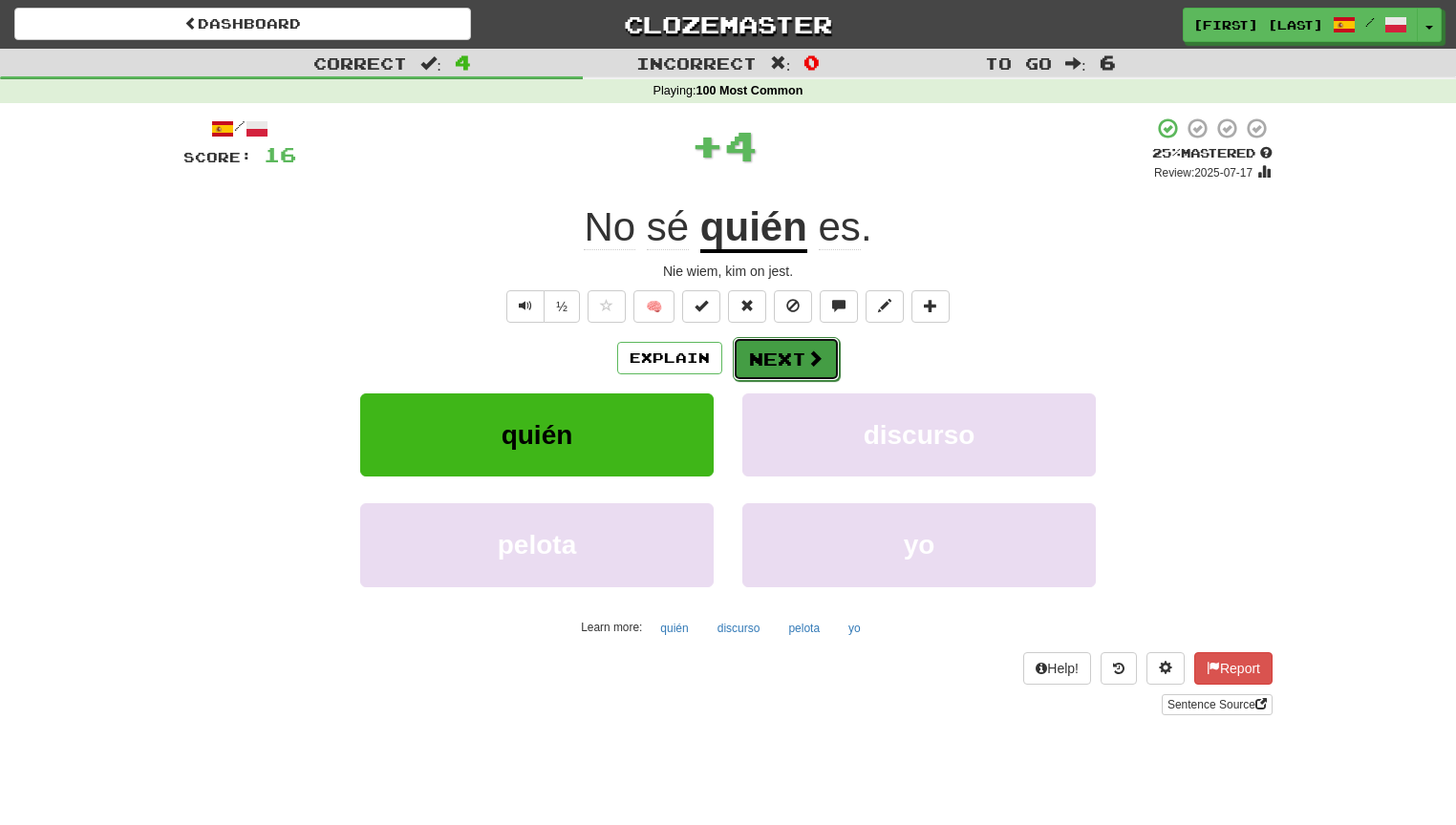 click on "Next" at bounding box center [786, 359] 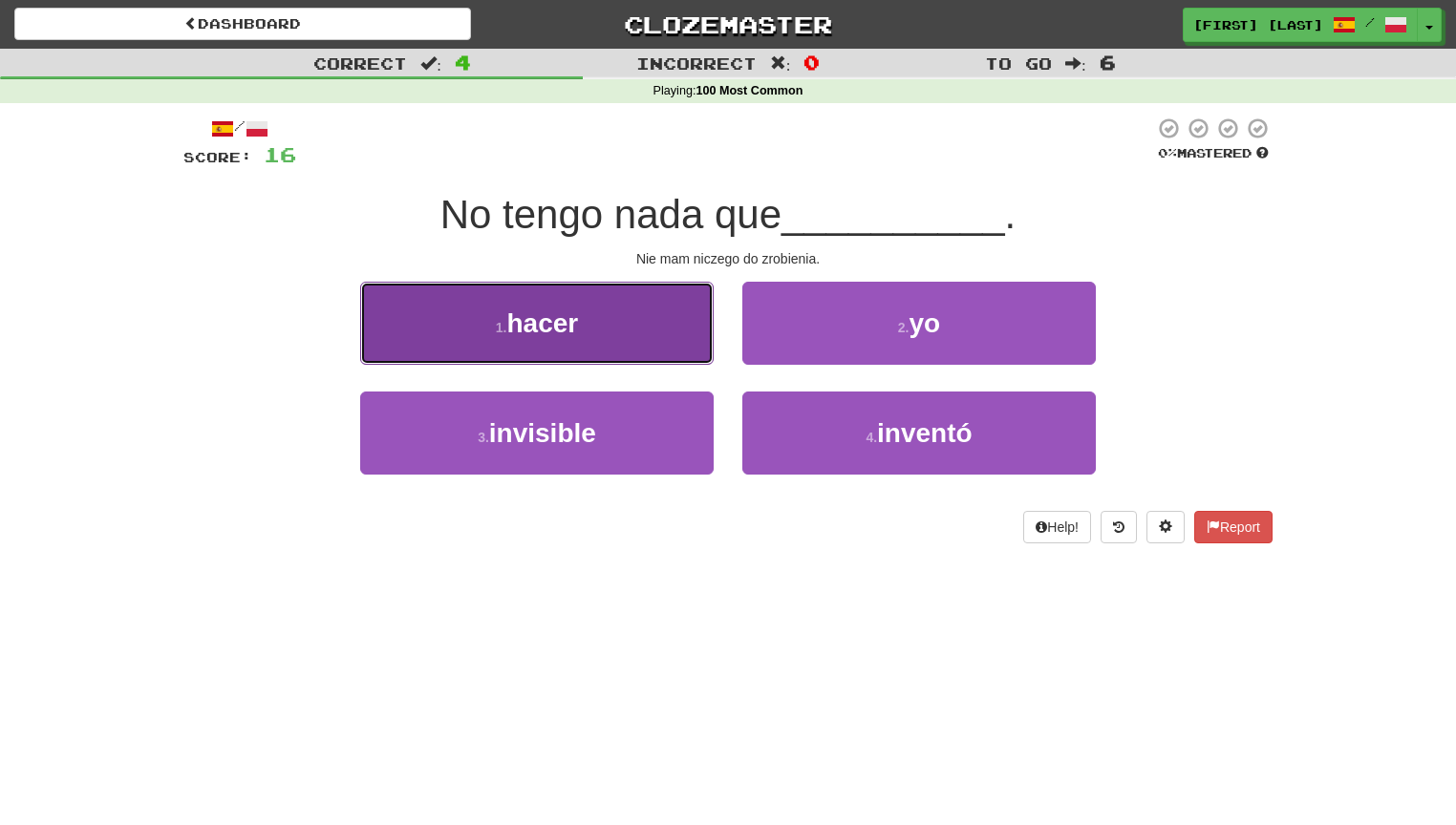 click on "1 .  hacer" at bounding box center (537, 323) 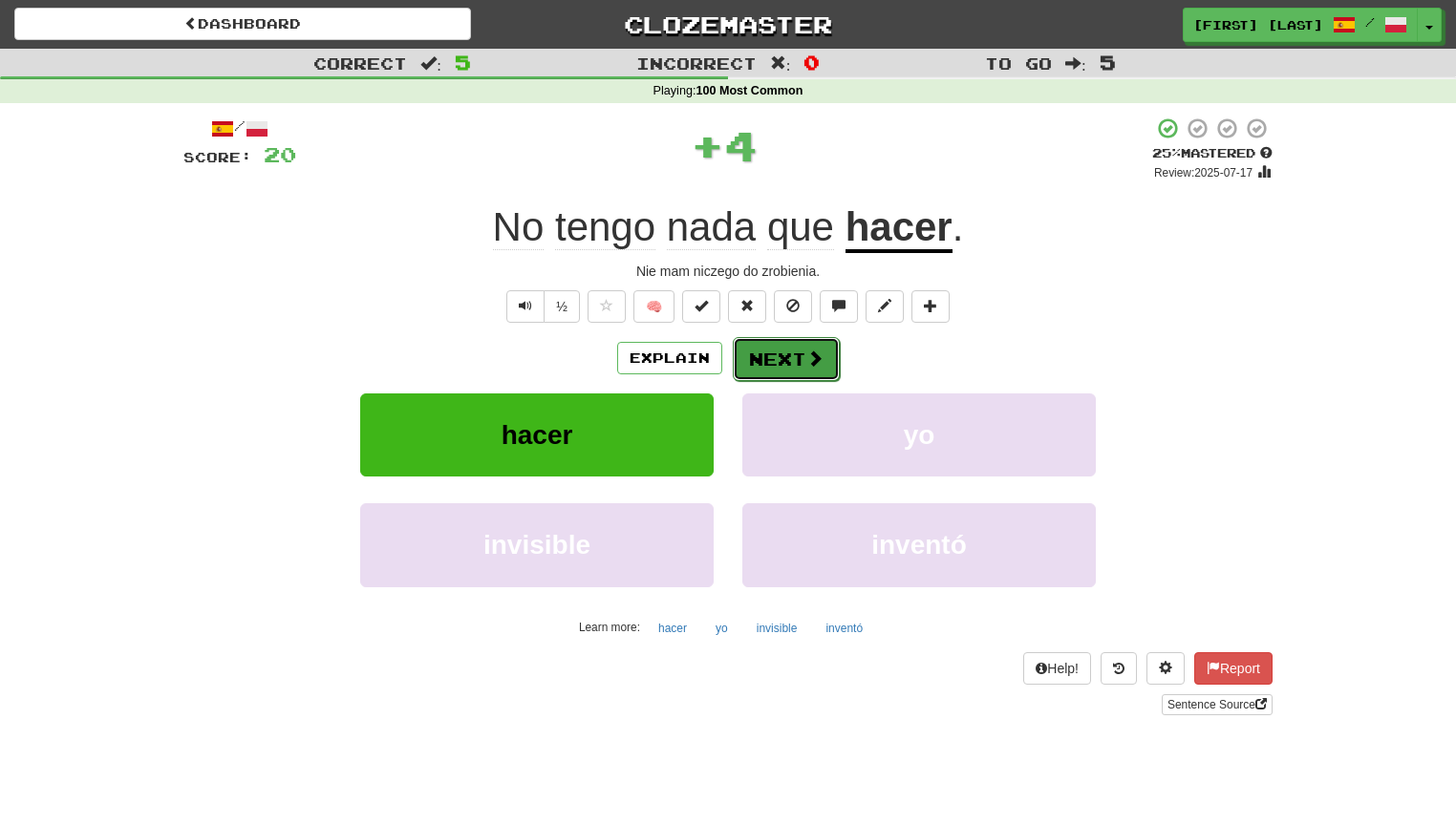 click at bounding box center (815, 358) 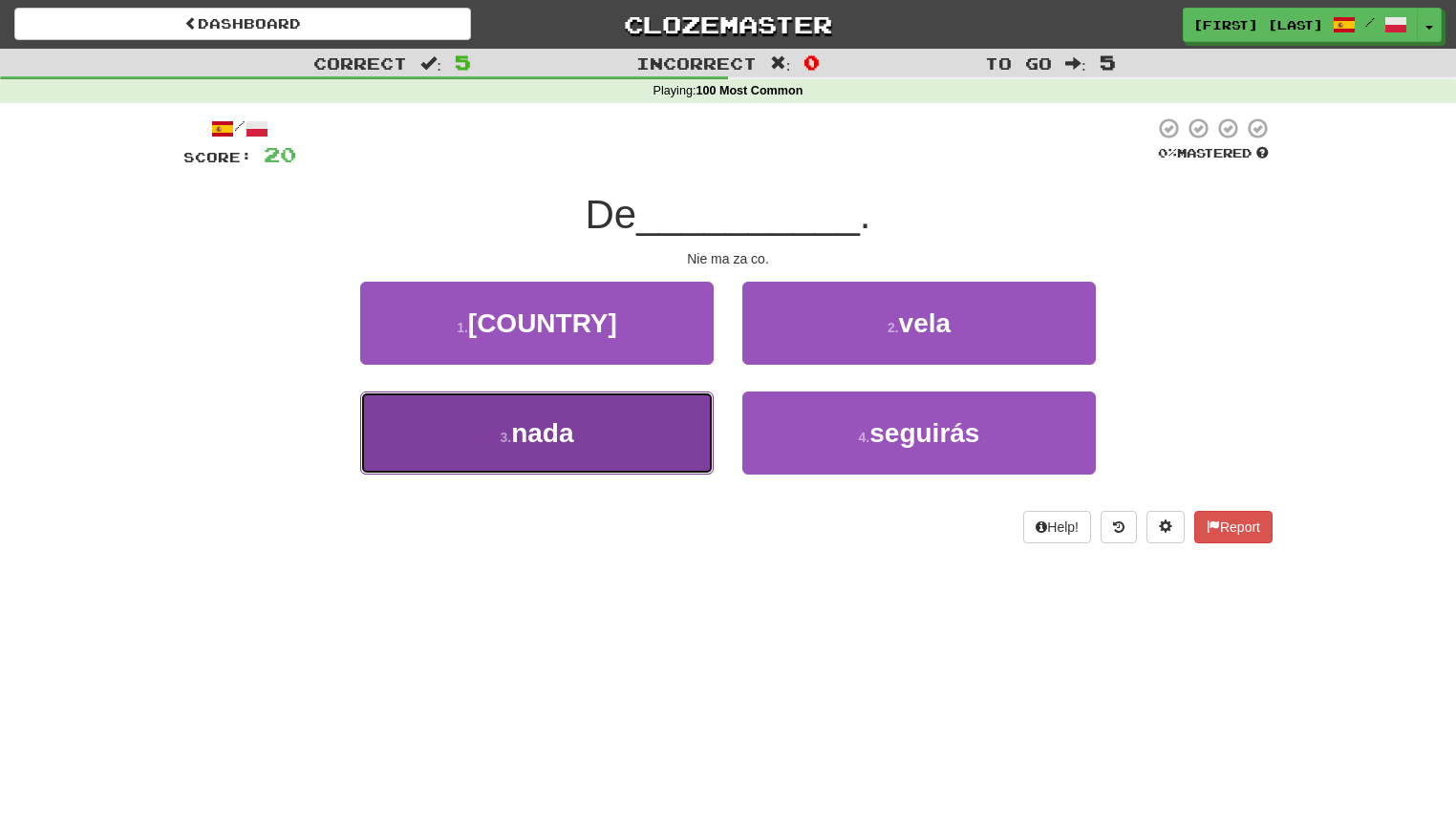 click on "3 .  nada" at bounding box center (537, 433) 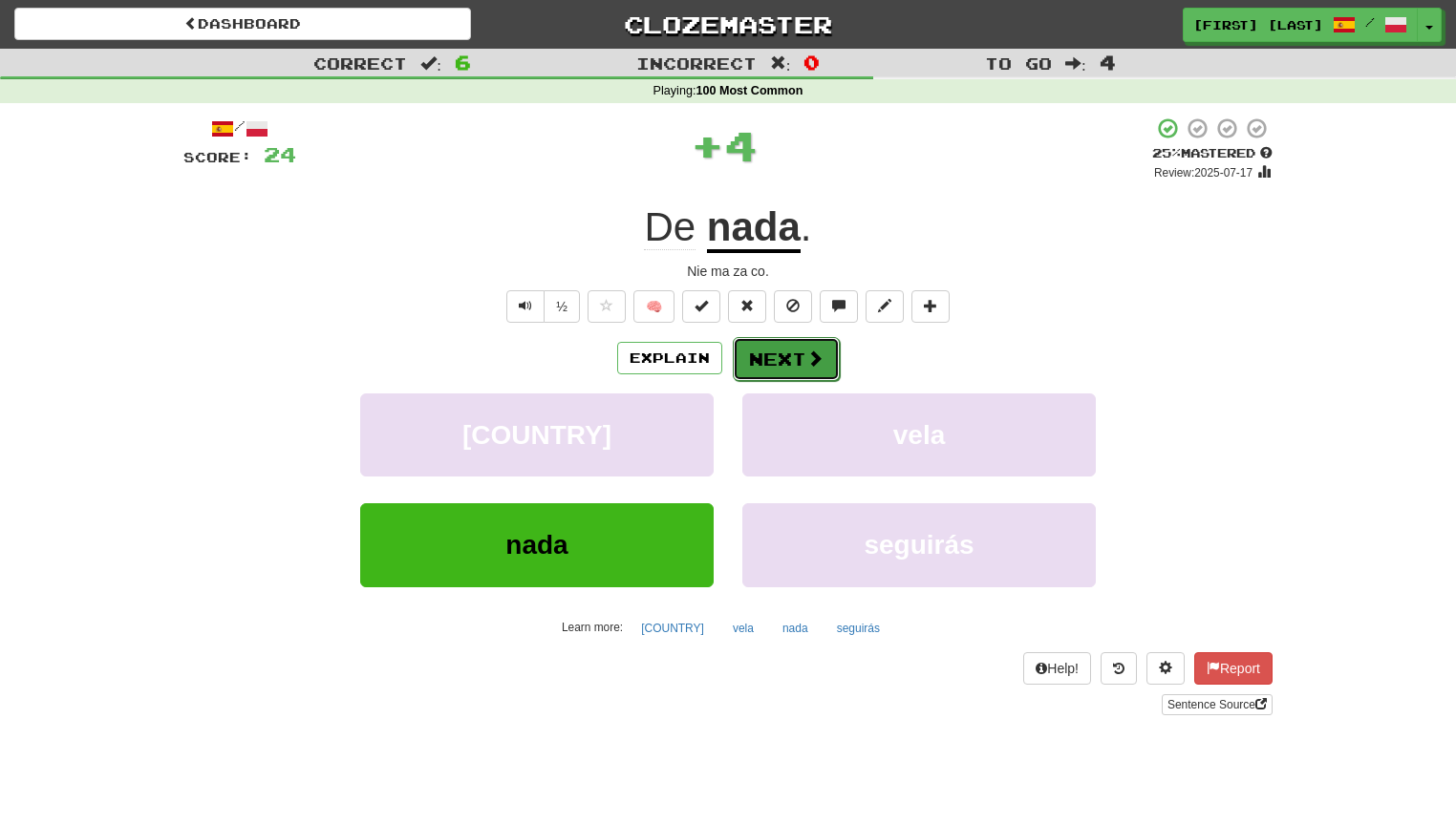 click on "Next" at bounding box center (786, 359) 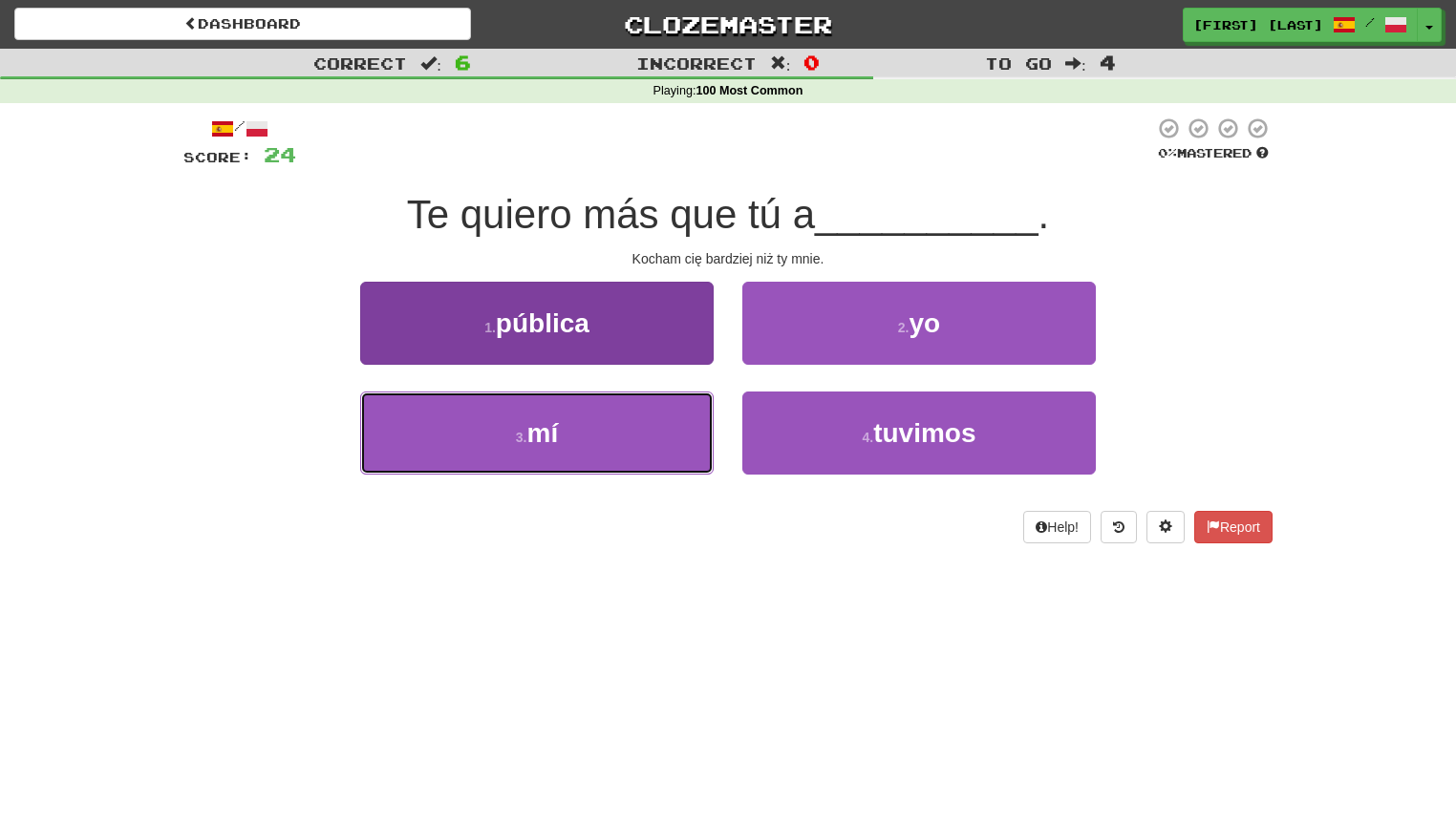 click on "3 .  mí" at bounding box center [537, 433] 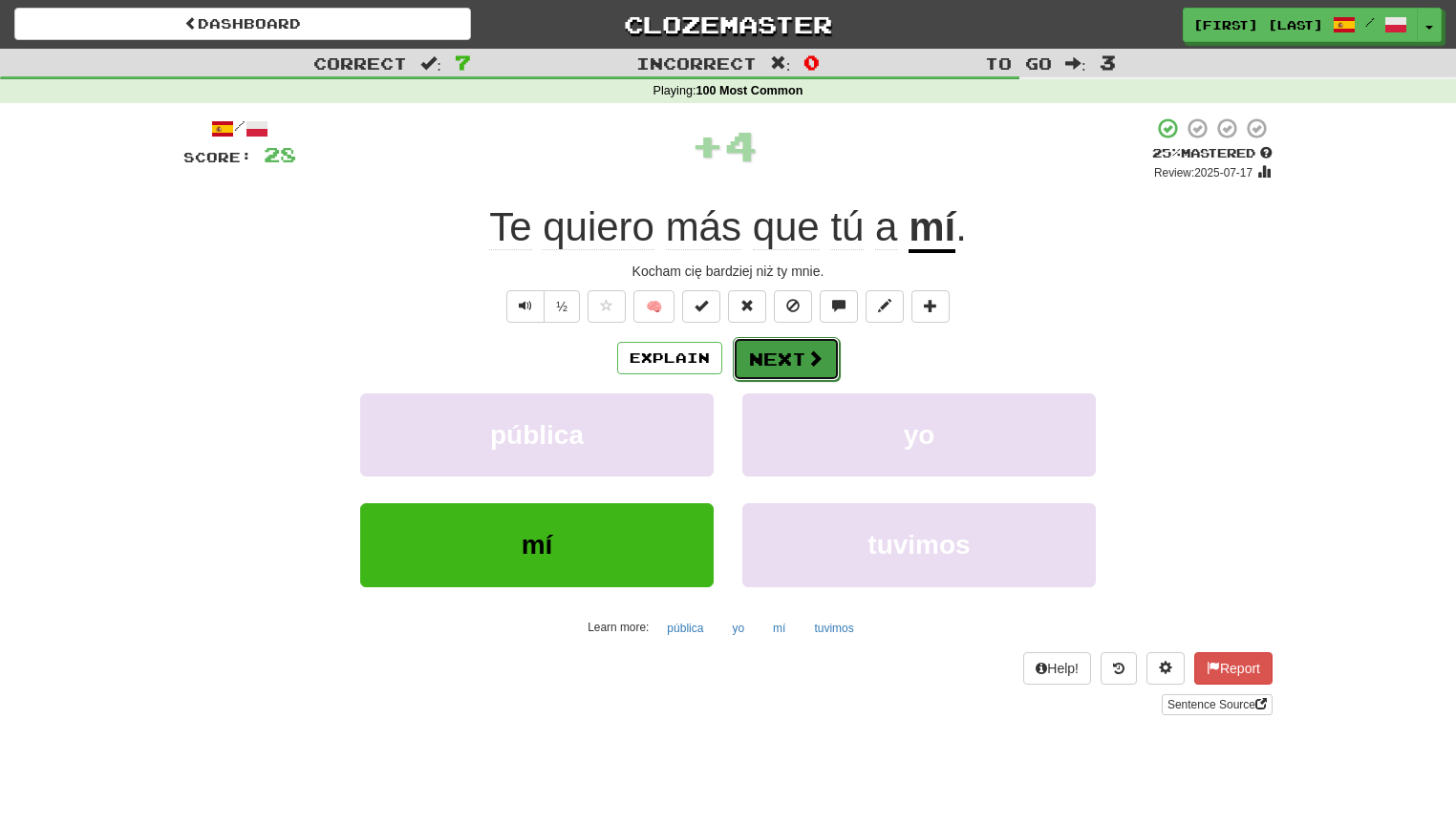 click on "Next" at bounding box center (786, 359) 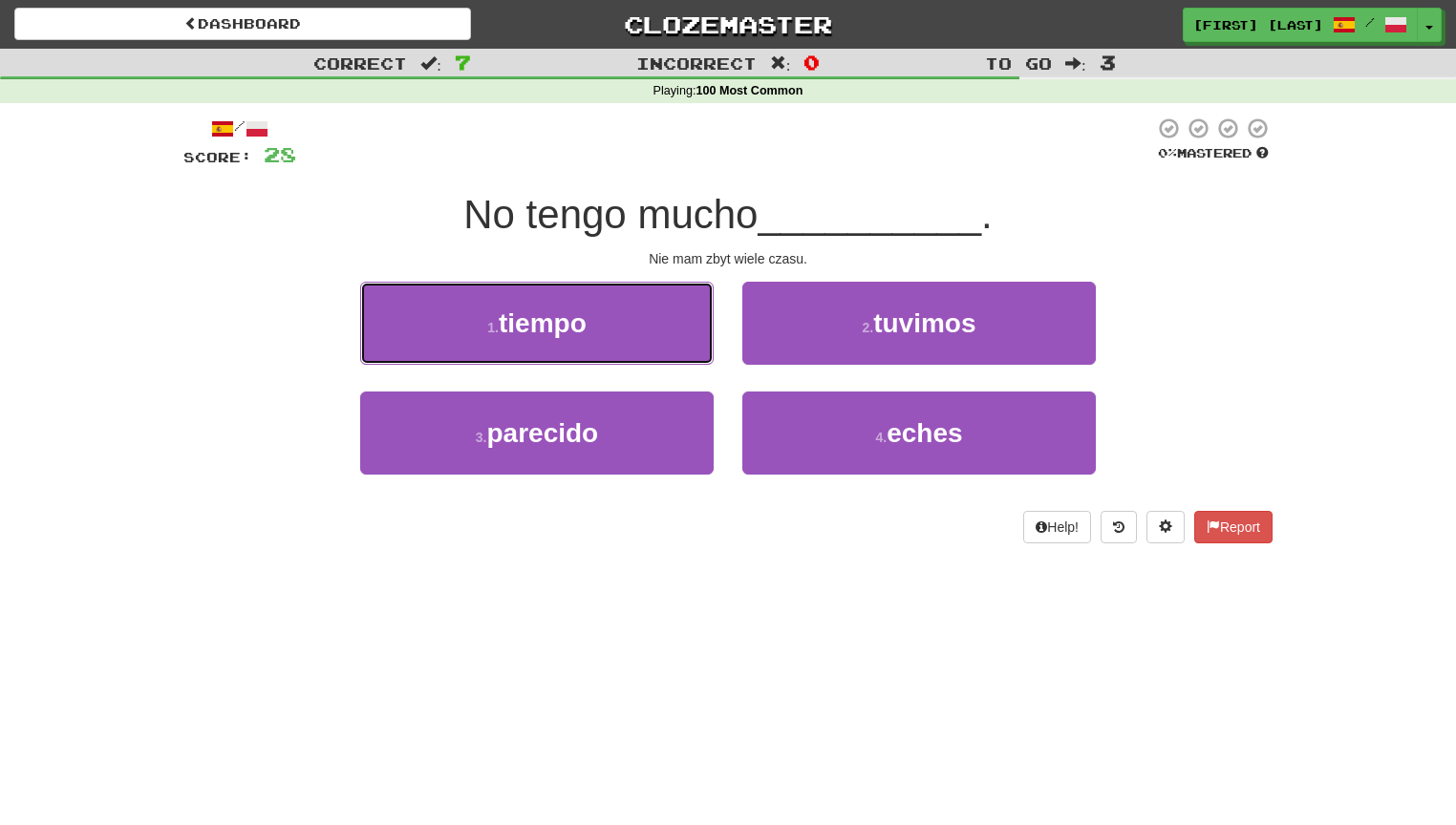 drag, startPoint x: 623, startPoint y: 322, endPoint x: 633, endPoint y: 322, distance: 10 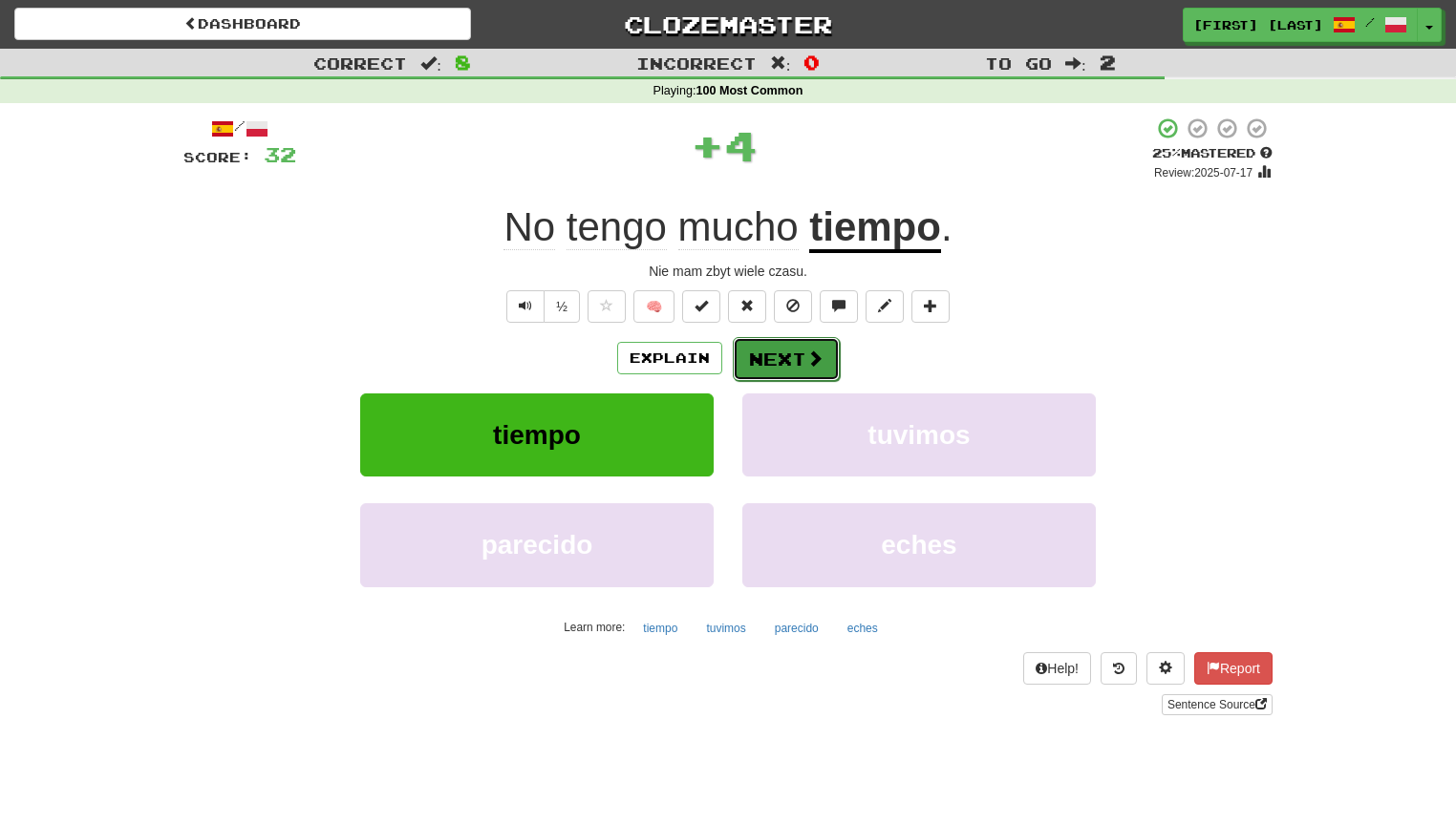 click at bounding box center [815, 358] 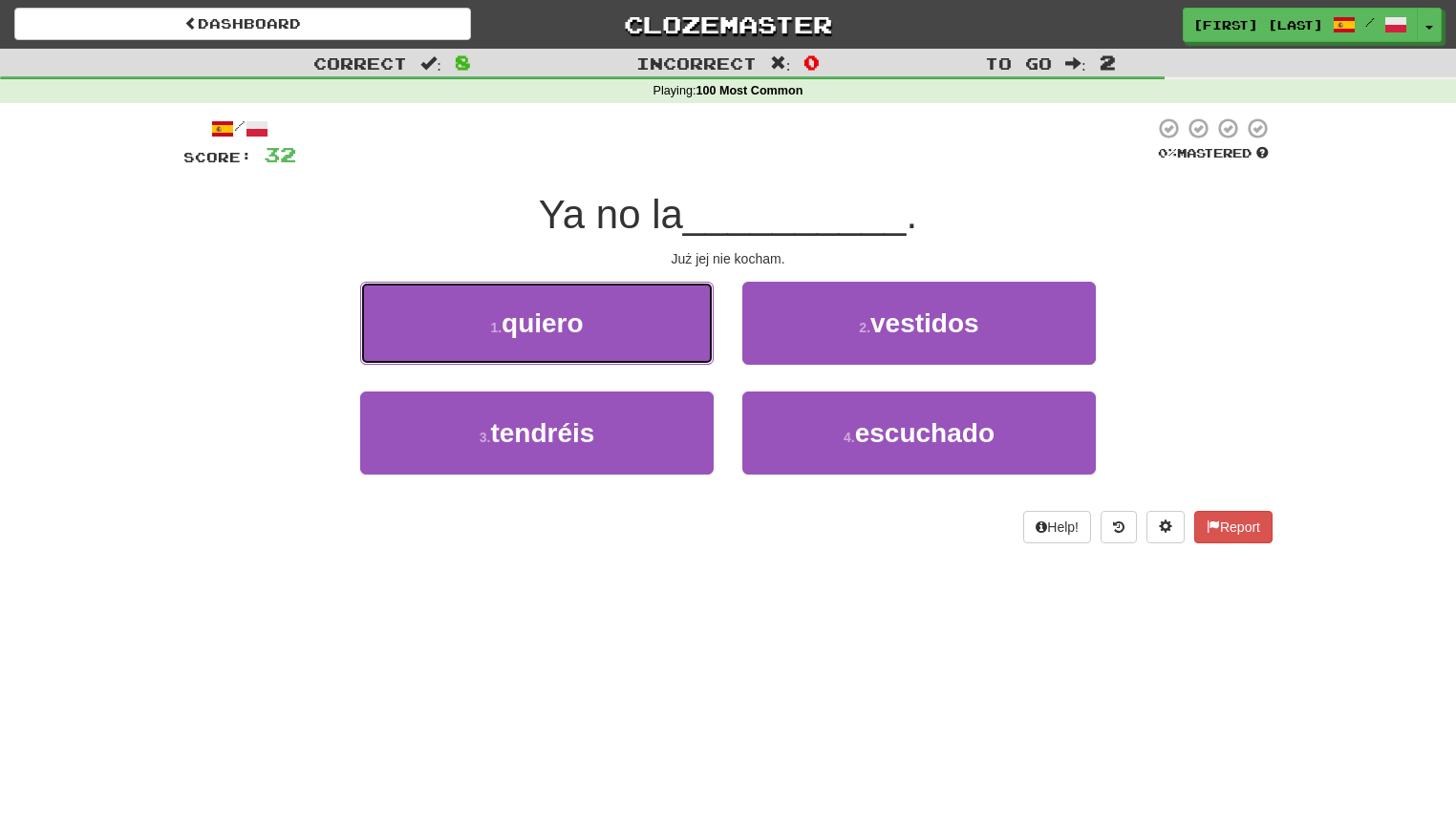 click on "1 .  quiero" at bounding box center [537, 323] 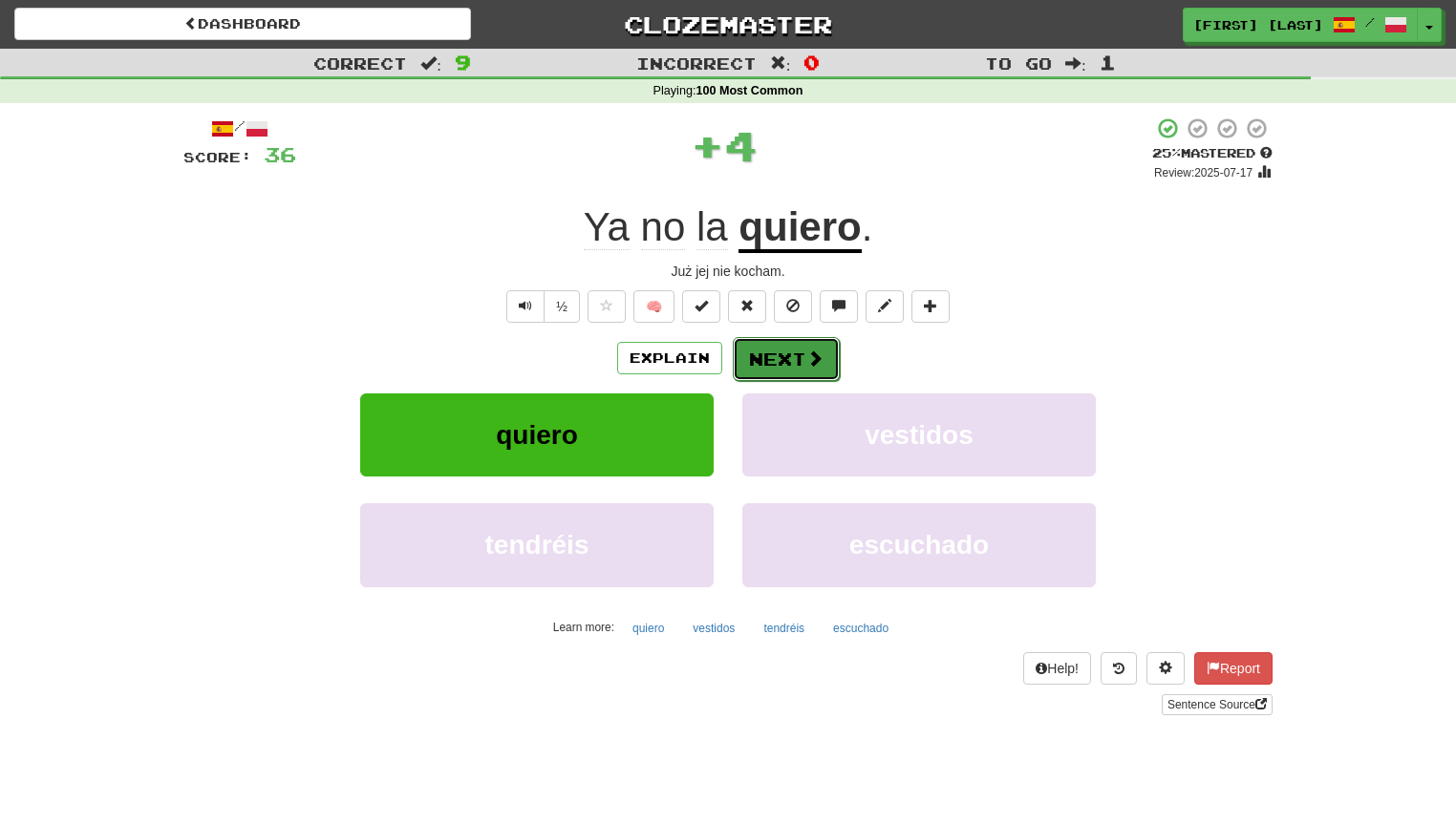 click on "Next" at bounding box center [786, 359] 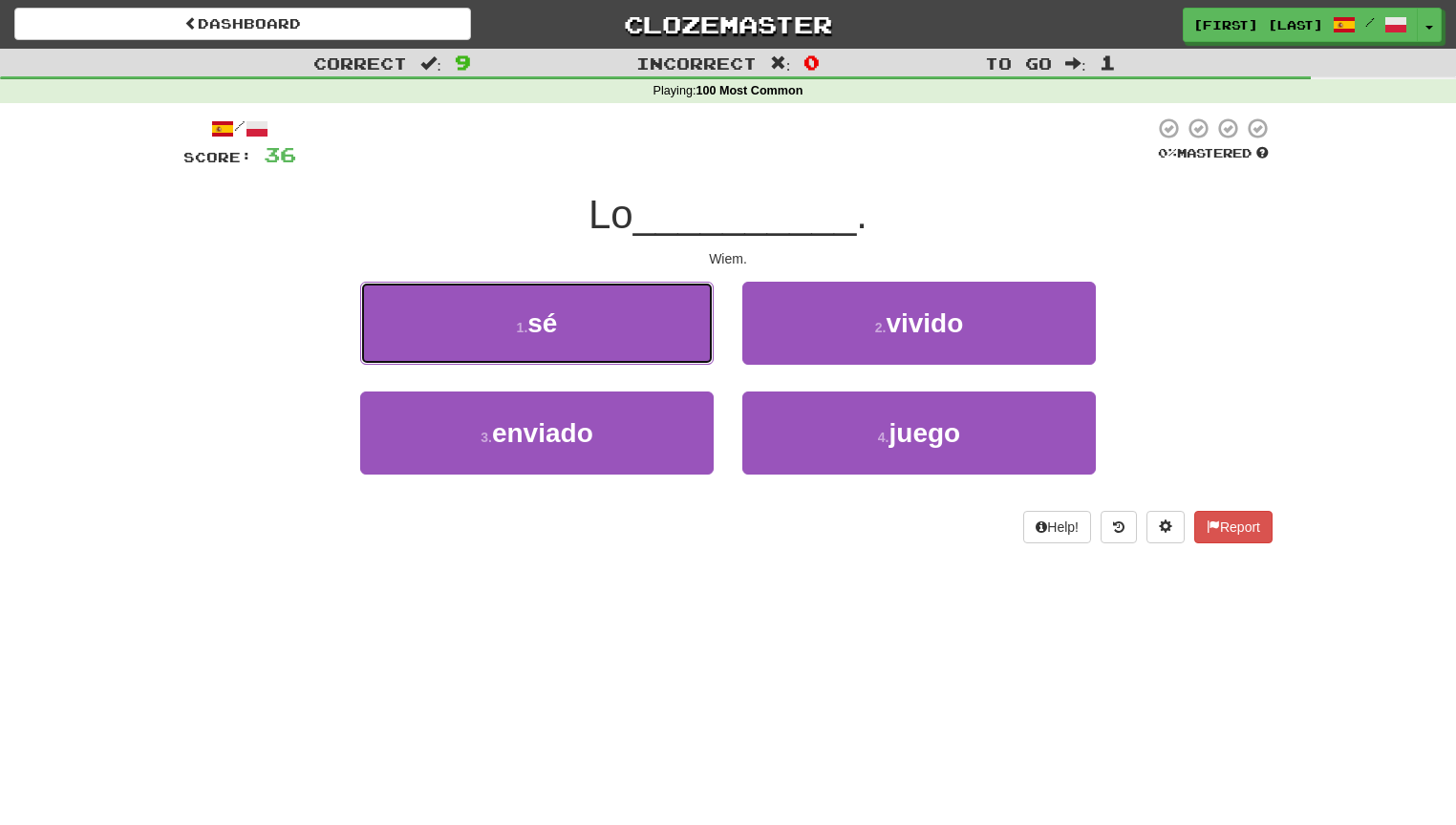 drag, startPoint x: 634, startPoint y: 310, endPoint x: 785, endPoint y: 278, distance: 154.35349 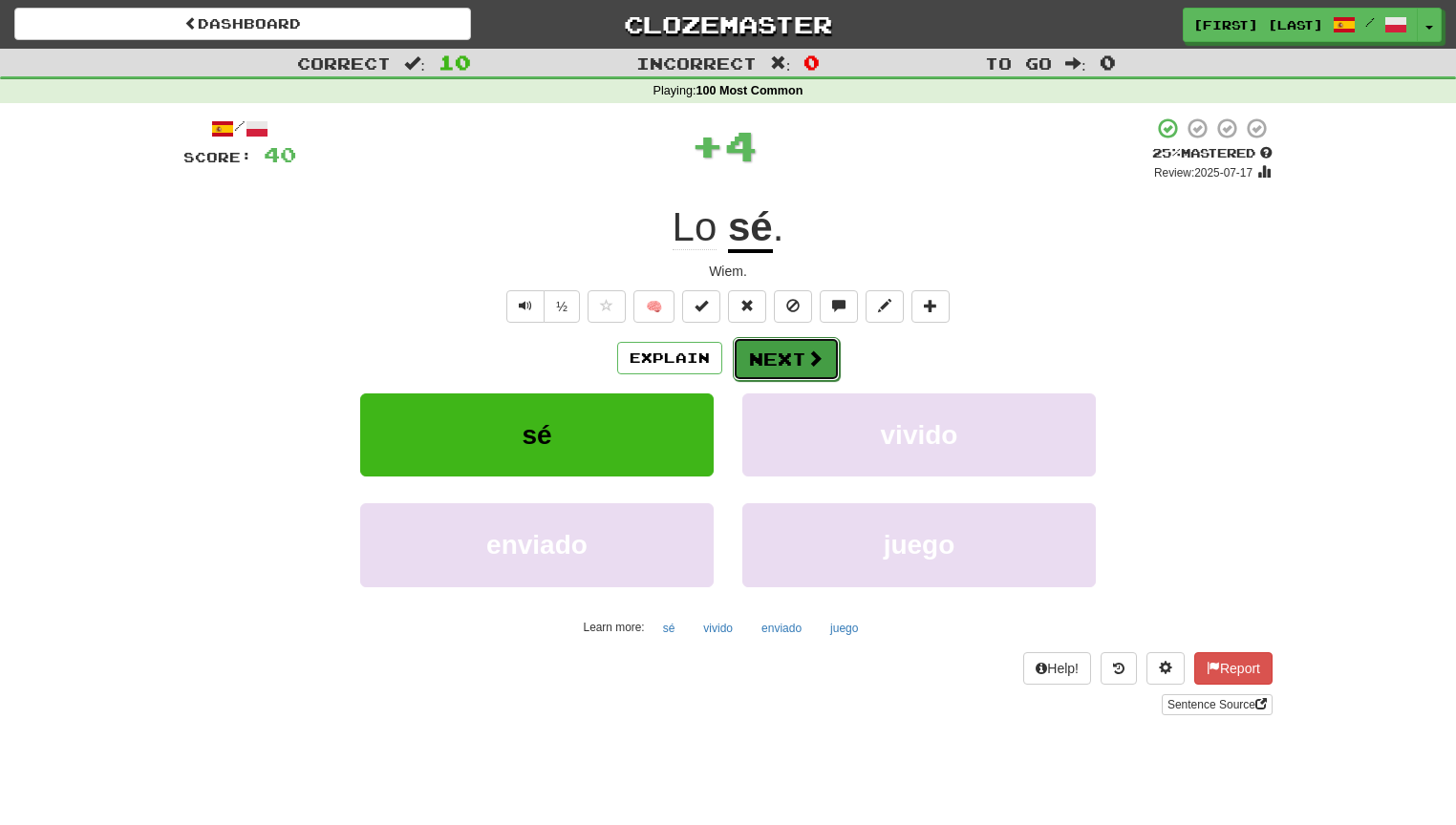 drag, startPoint x: 791, startPoint y: 347, endPoint x: 950, endPoint y: 305, distance: 164.45364 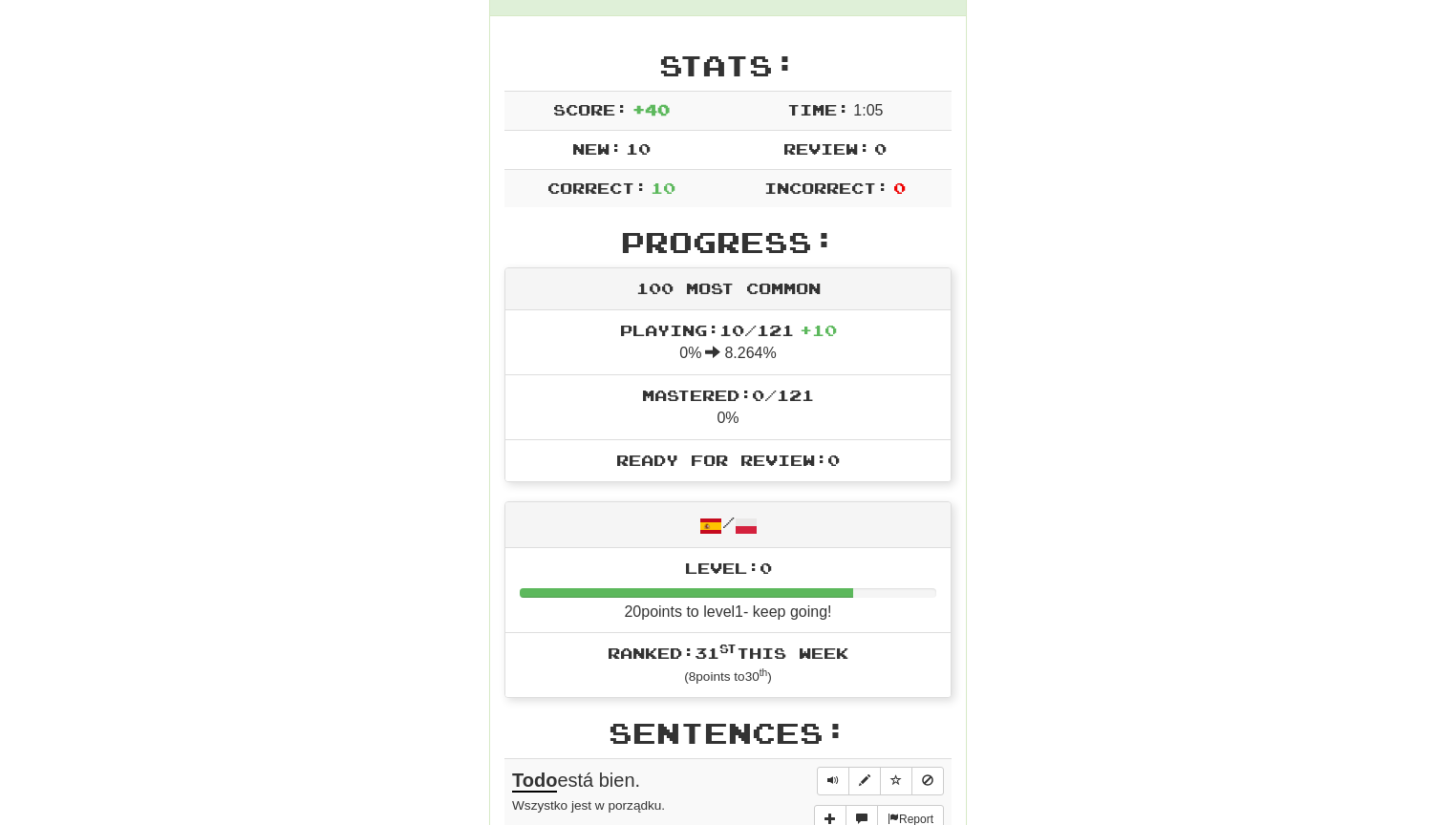 scroll, scrollTop: 0, scrollLeft: 0, axis: both 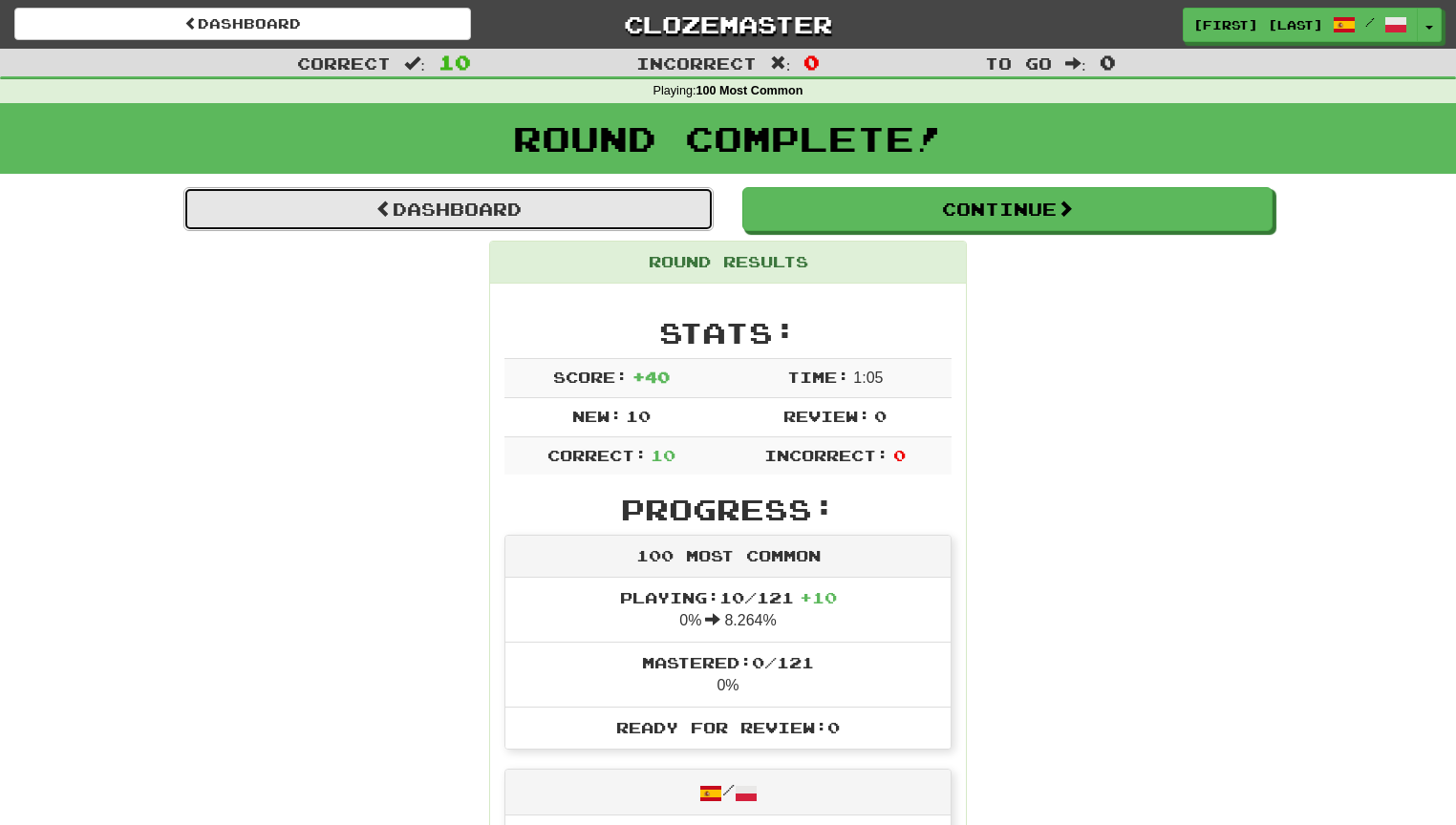 click on "Dashboard" at bounding box center (448, 209) 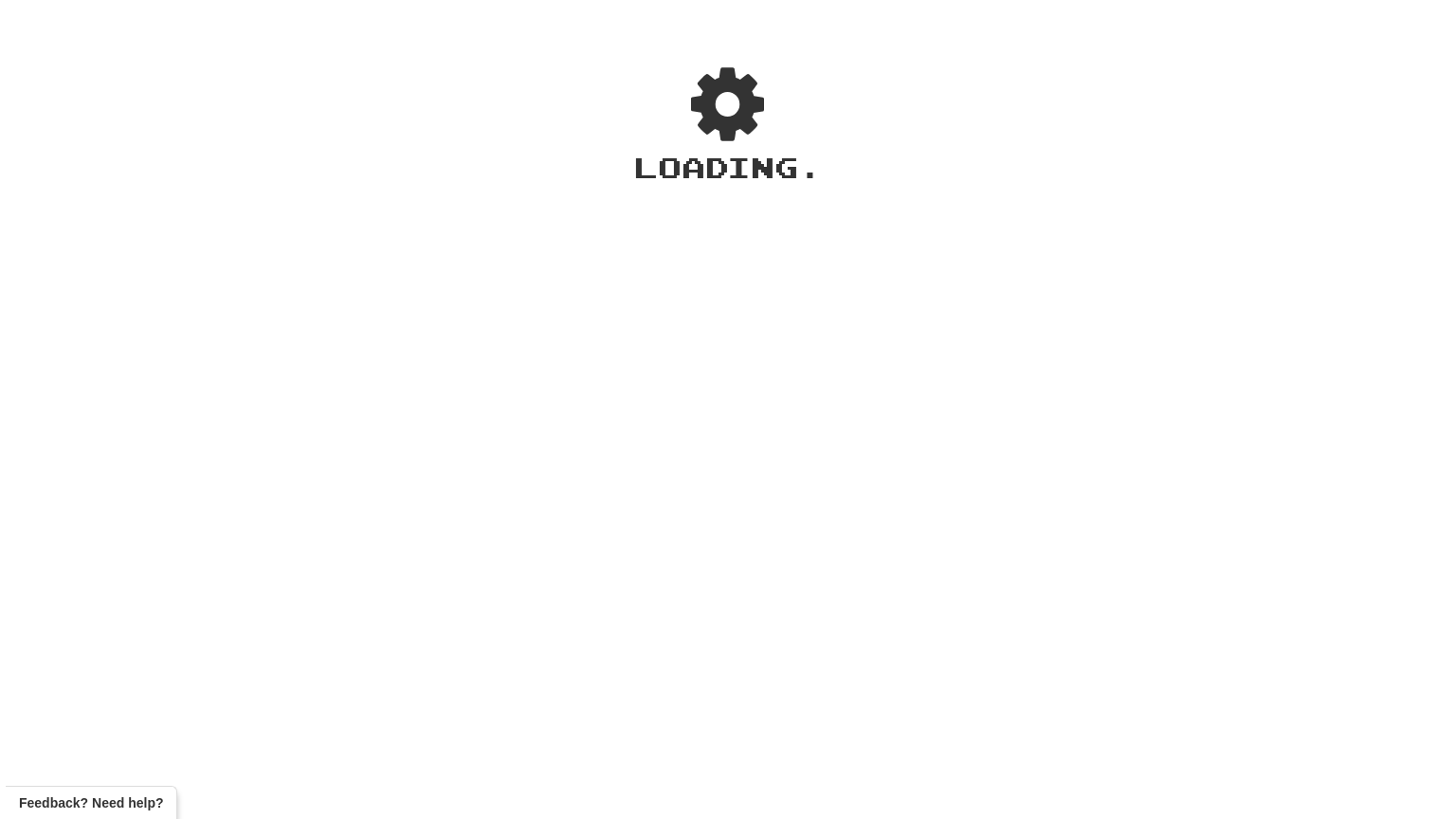 scroll, scrollTop: 0, scrollLeft: 0, axis: both 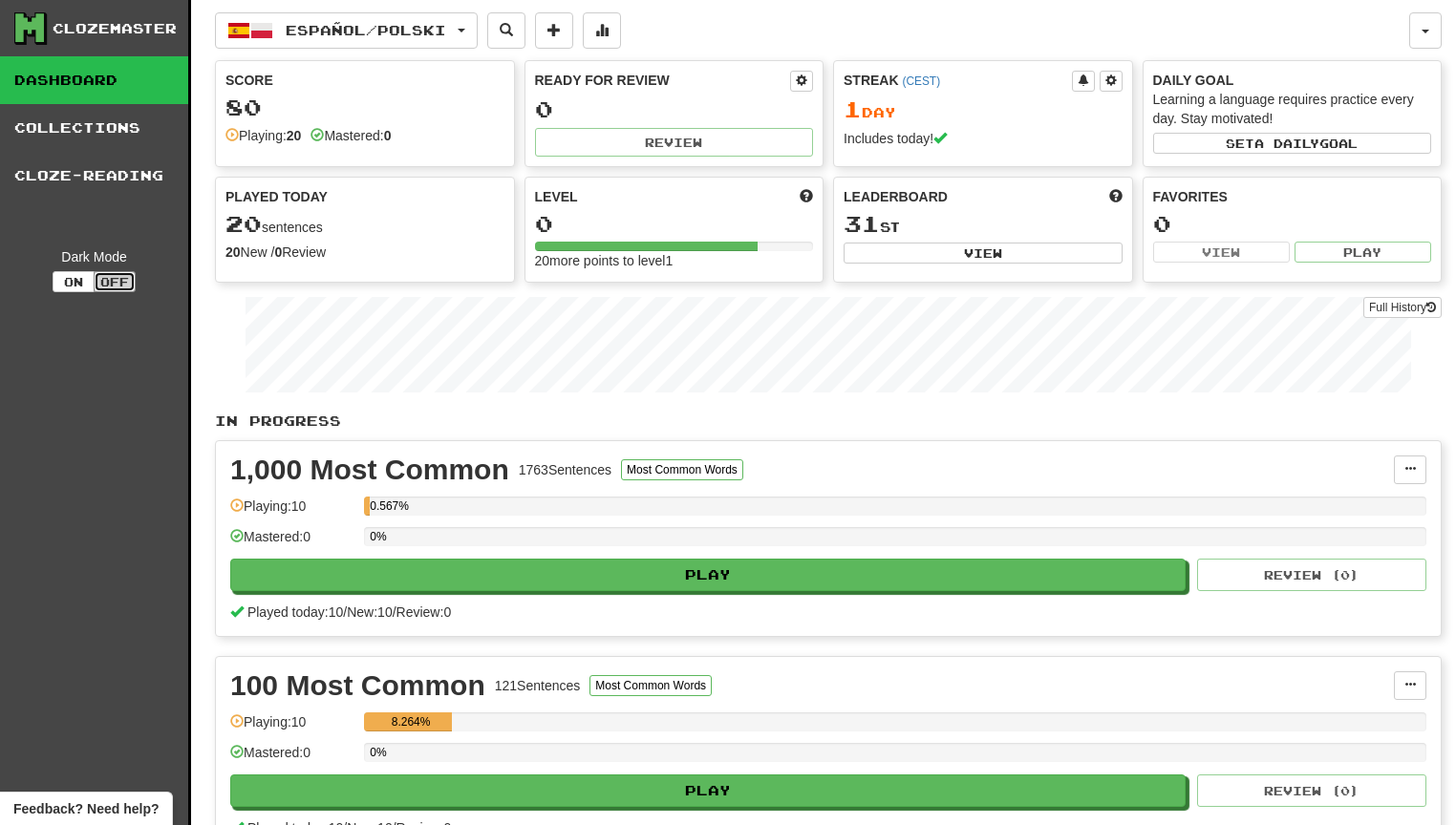 click on "Off" at bounding box center (115, 282) 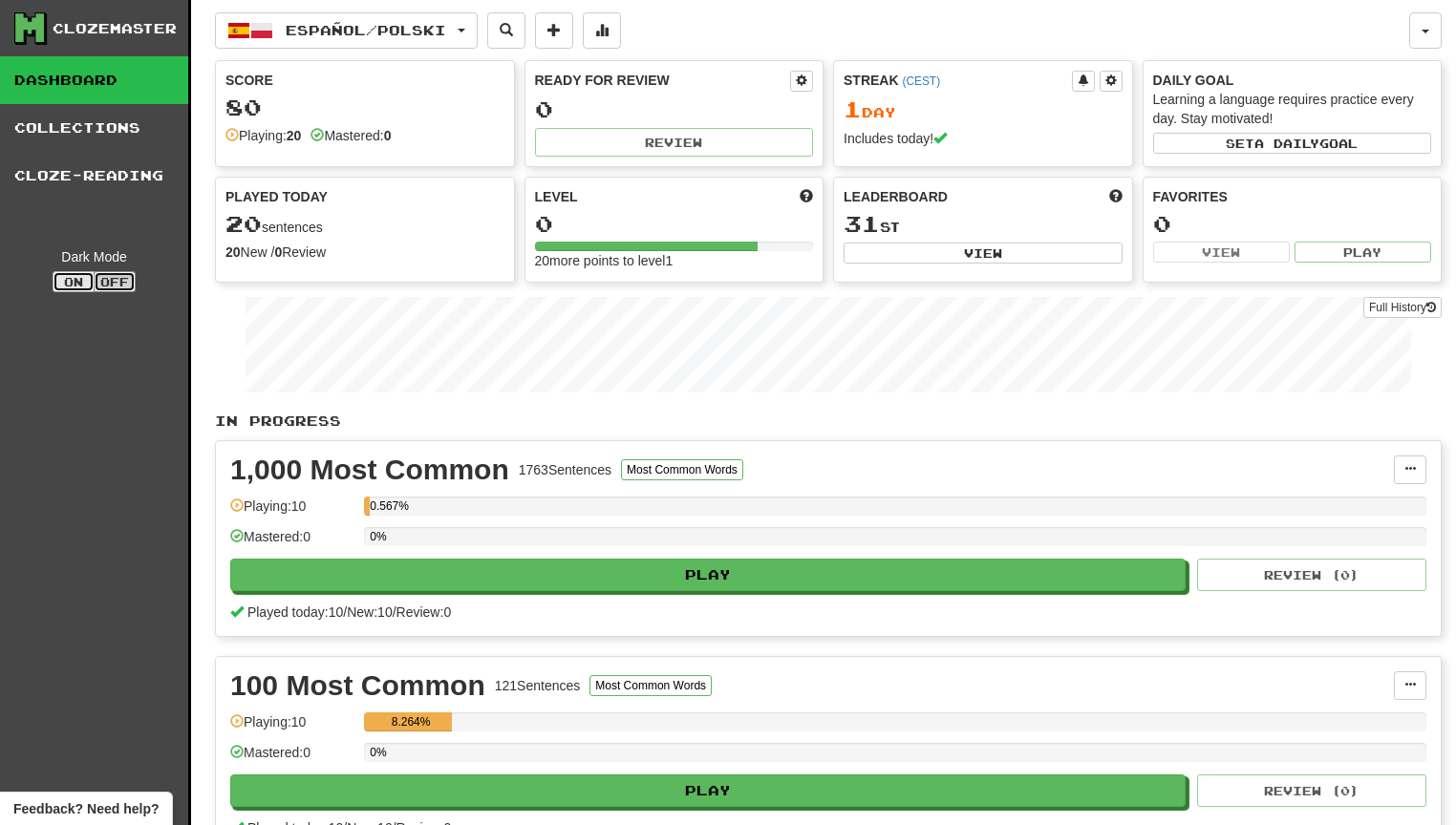click on "On" at bounding box center (74, 282) 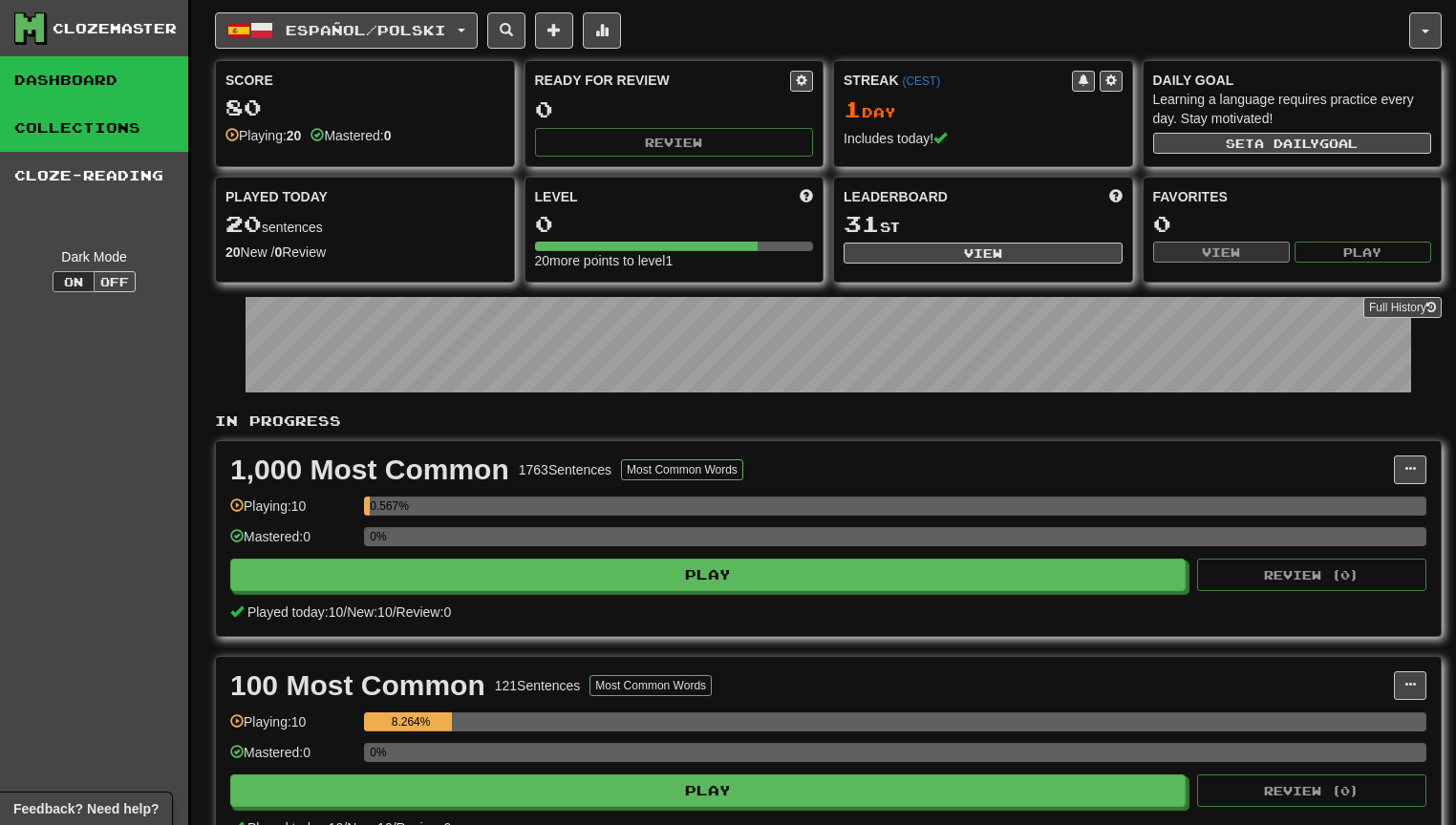 click on "Collections" at bounding box center (94, 128) 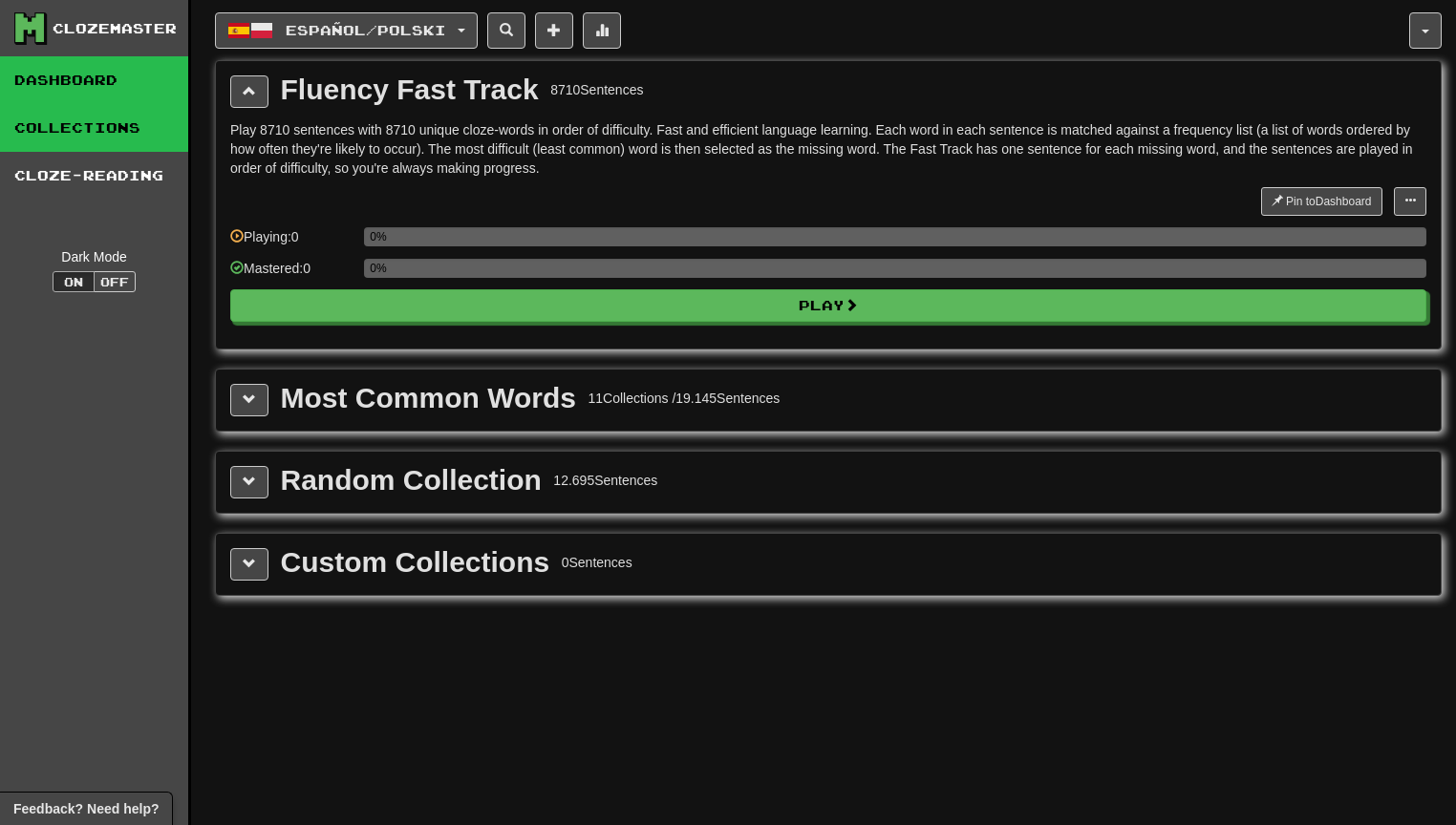 click on "Dashboard" at bounding box center [94, 80] 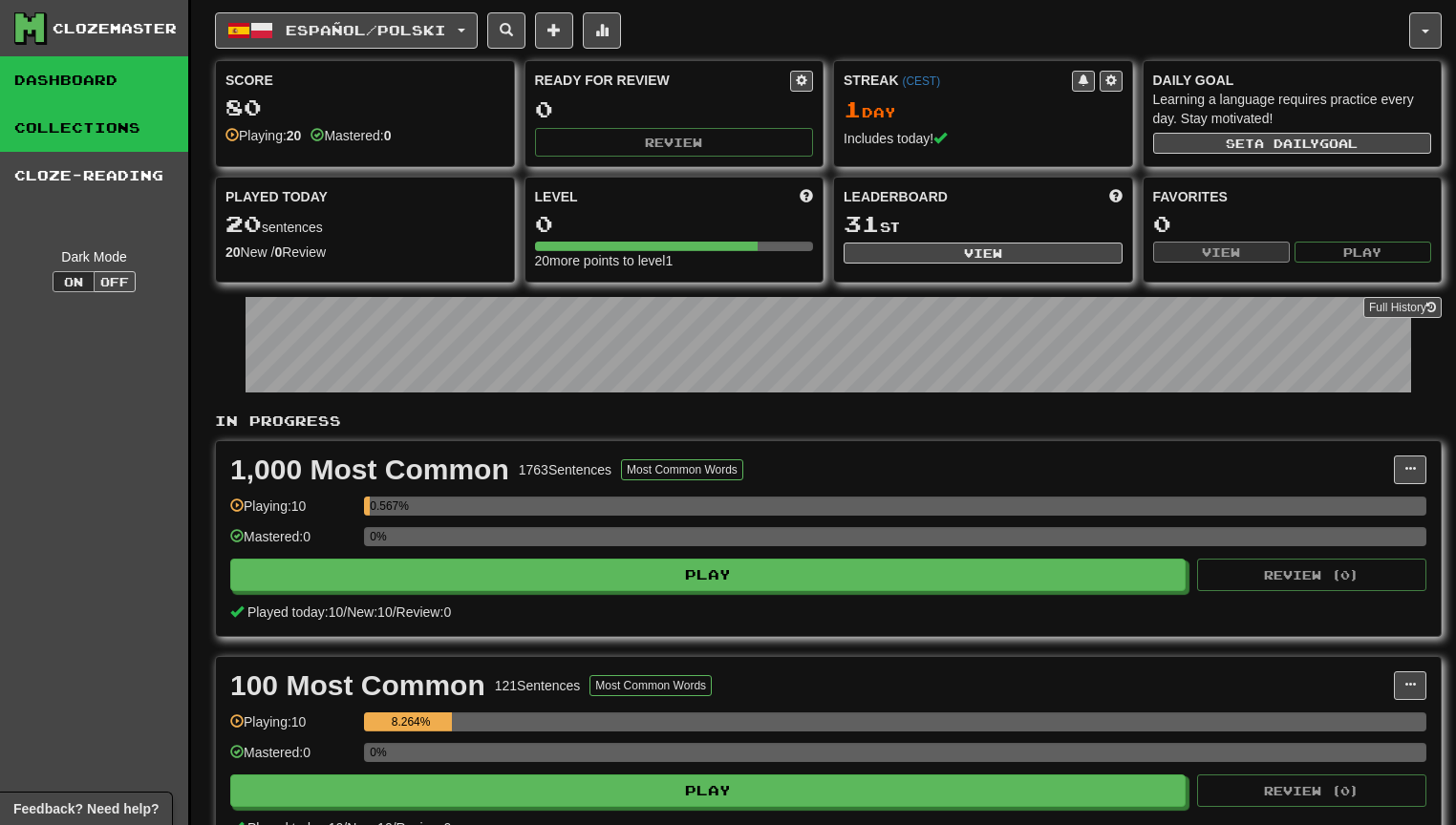 click on "Collections" at bounding box center (94, 128) 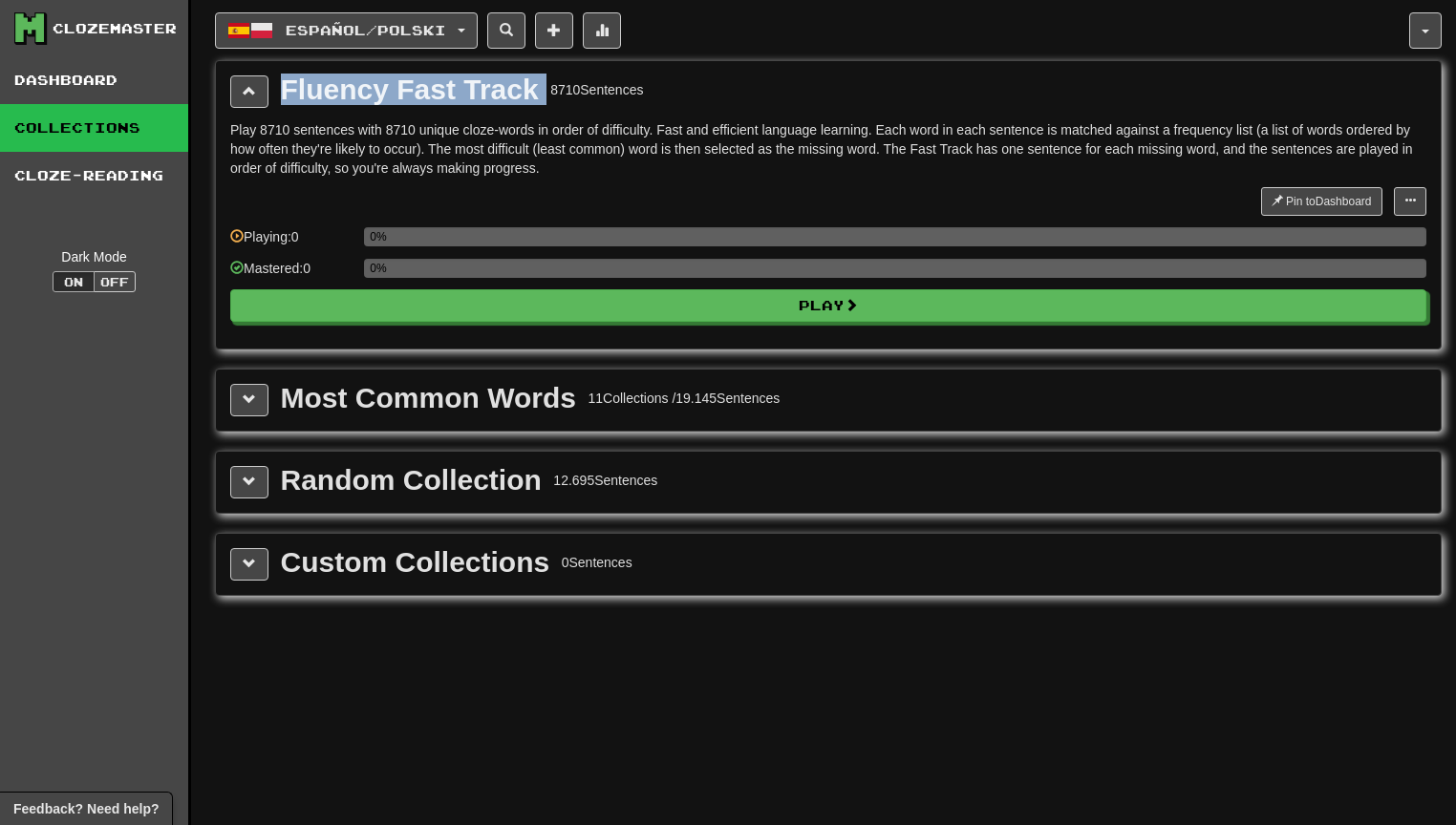 drag, startPoint x: 294, startPoint y: 88, endPoint x: 554, endPoint y: 98, distance: 260.19224 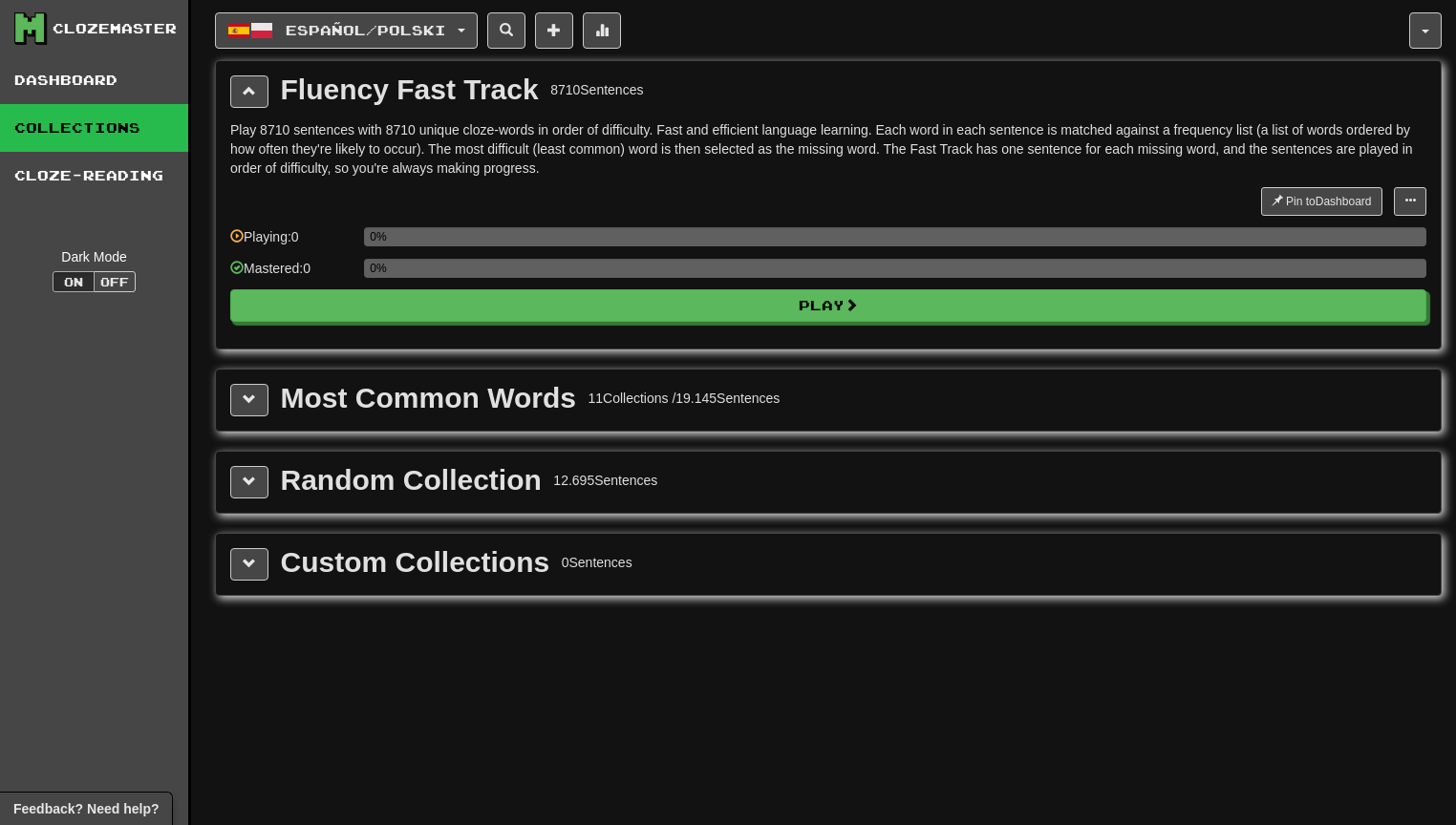 click on "Fluency Fast Track 8710  Sentences Play 8710 sentences with 8710 unique cloze-words in order of difficulty. Fast and efficient language learning. Each word in each sentence is matched against a frequency list (a list of words ordered by how often they're likely to occur). The most difficult (least common) word is then selected as the missing word. The Fast Track has one sentence for each missing word, and the sentences are played in order of difficulty, so you're always making progress.   Pin to  Dashboard   Pin to  Dashboard Manage Sentences  Playing:  0 0%  Mastered:  0 0% Play" at bounding box center (828, 204) 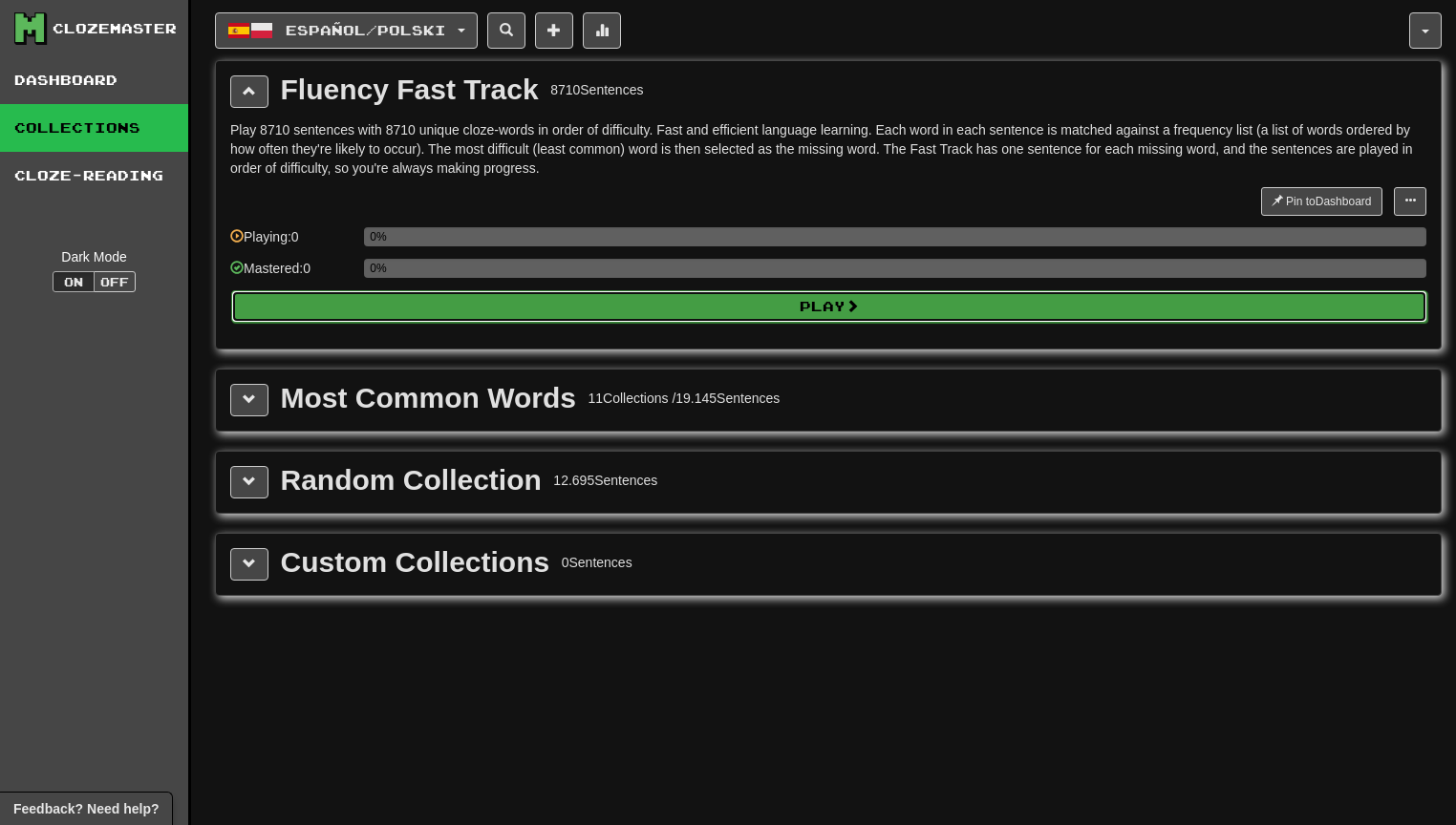 click on "Play" at bounding box center (829, 307) 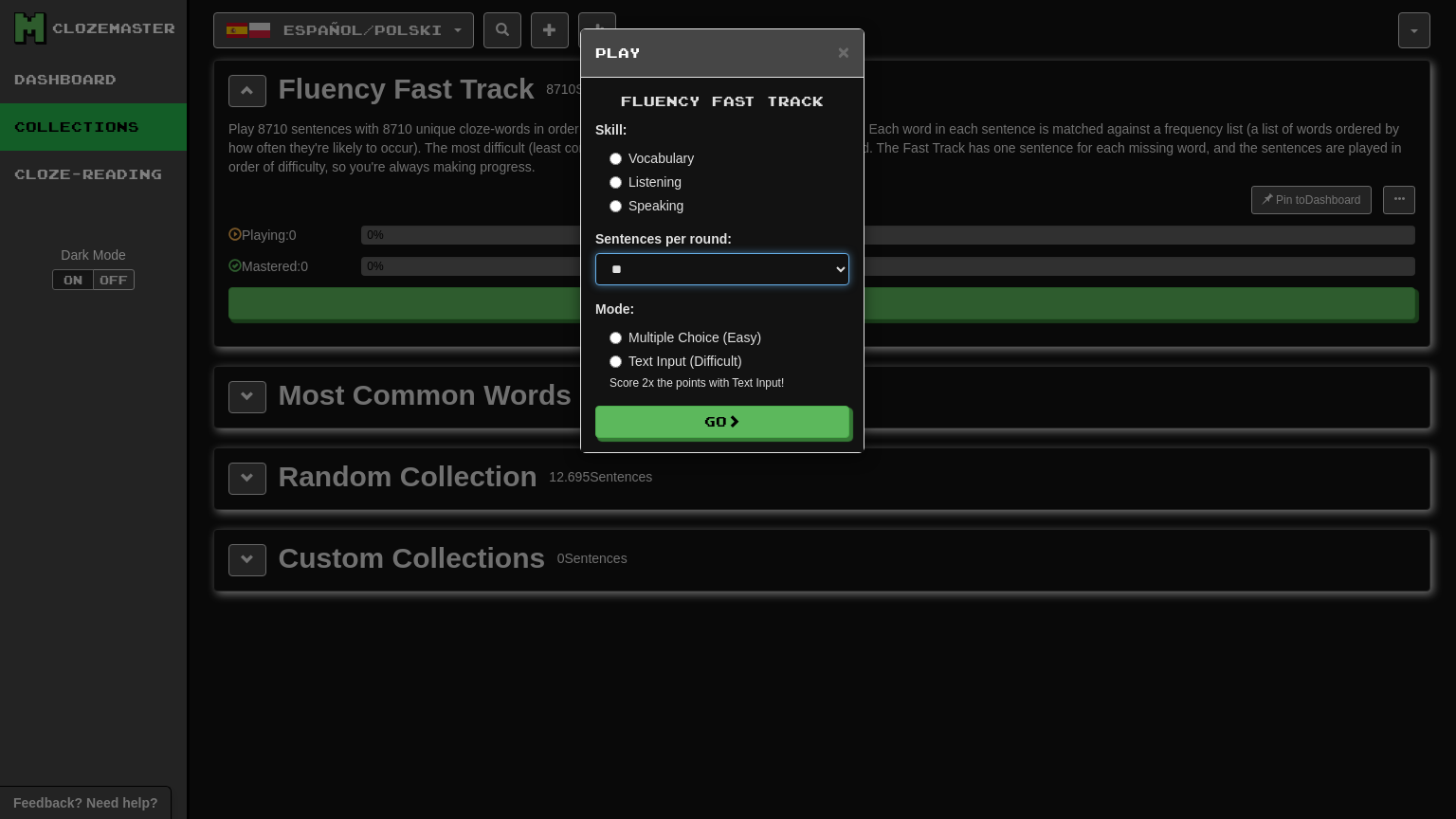 click on "* ** ** ** ** ** *** ********" at bounding box center [722, 269] 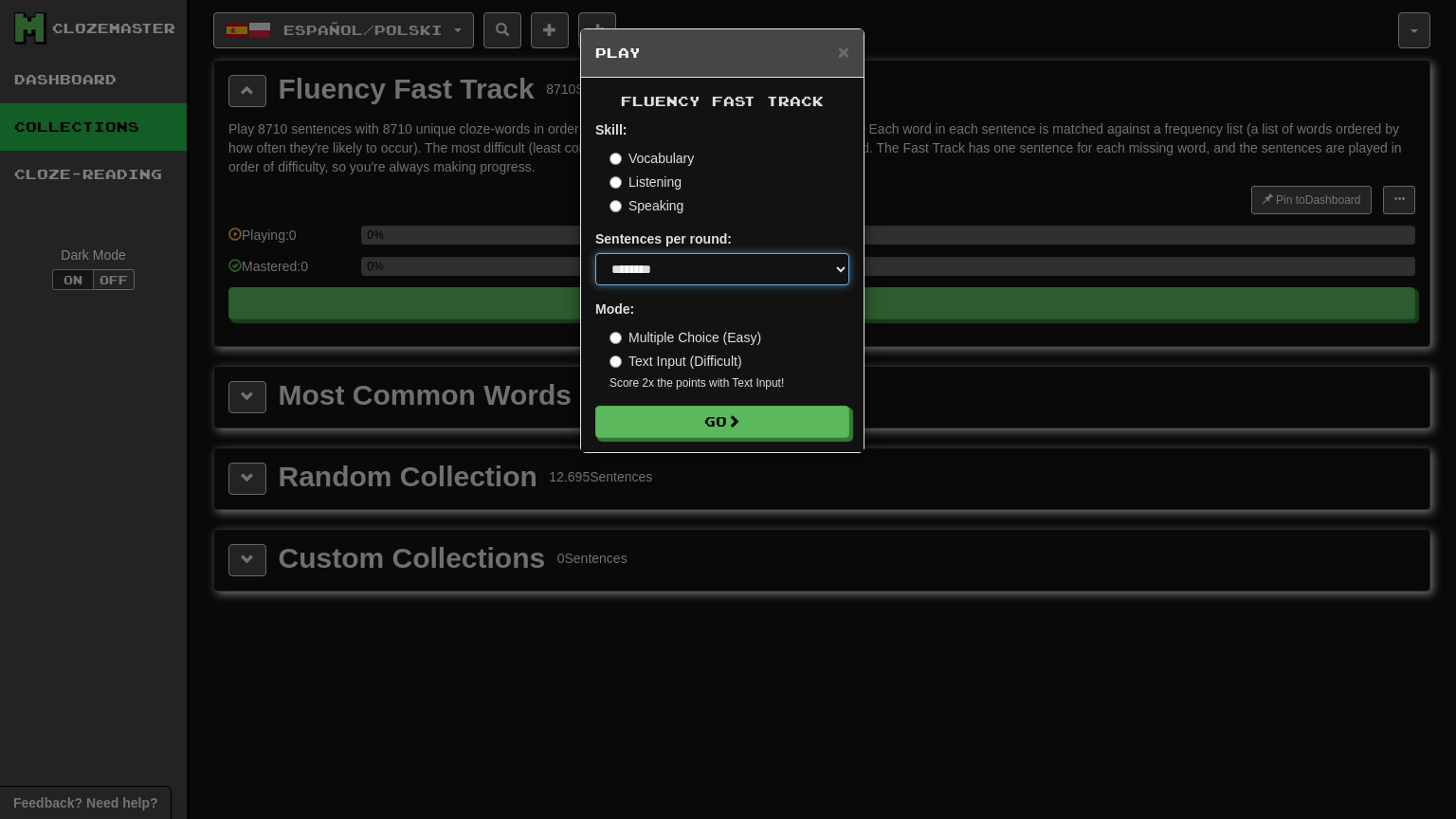 click on "* ** ** ** ** ** *** ********" at bounding box center [722, 269] 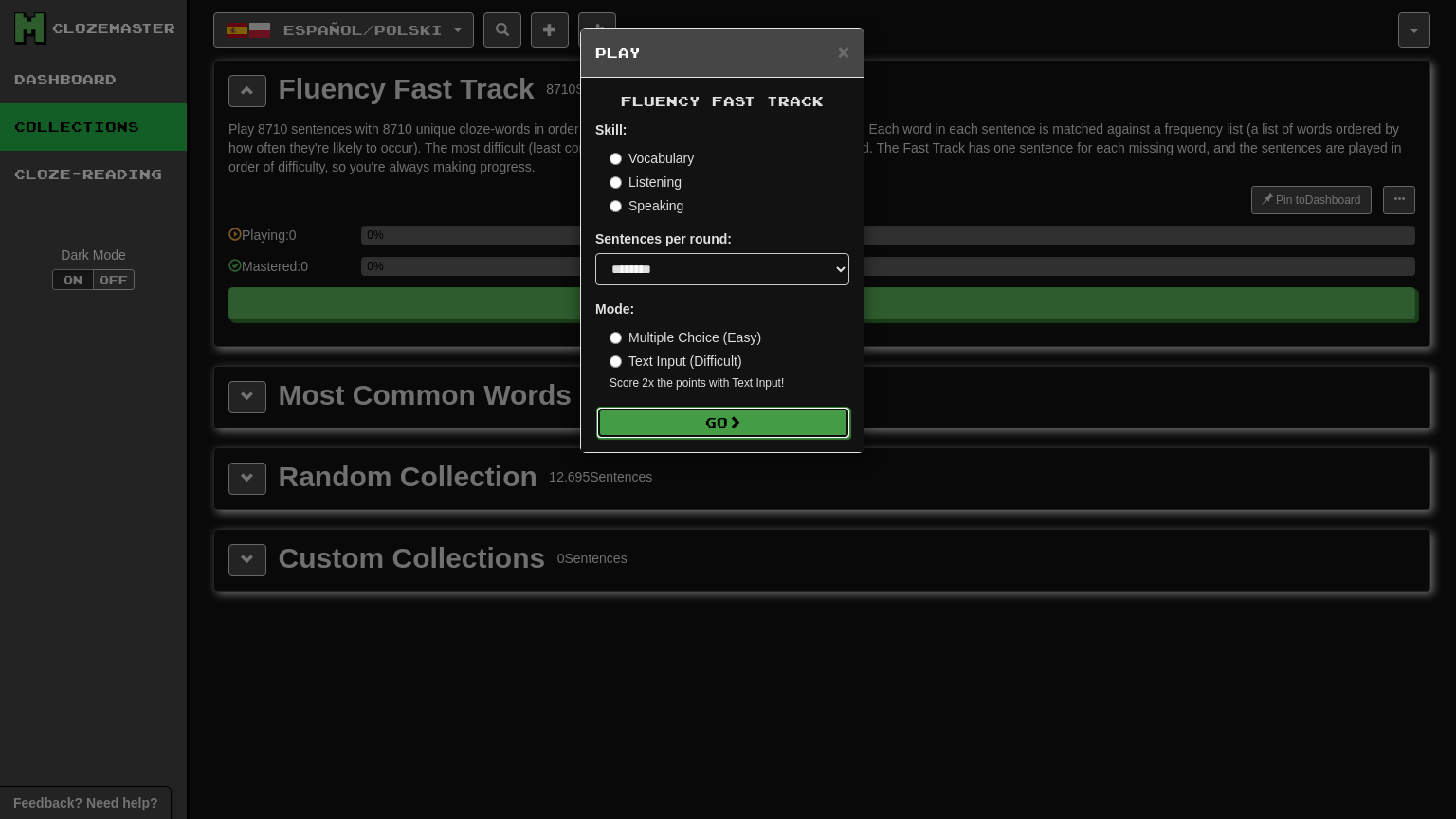 click on "Go" at bounding box center [723, 423] 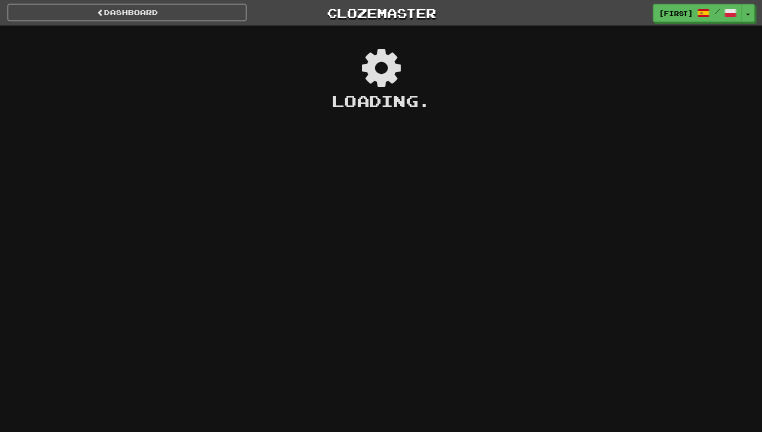 scroll, scrollTop: 0, scrollLeft: 0, axis: both 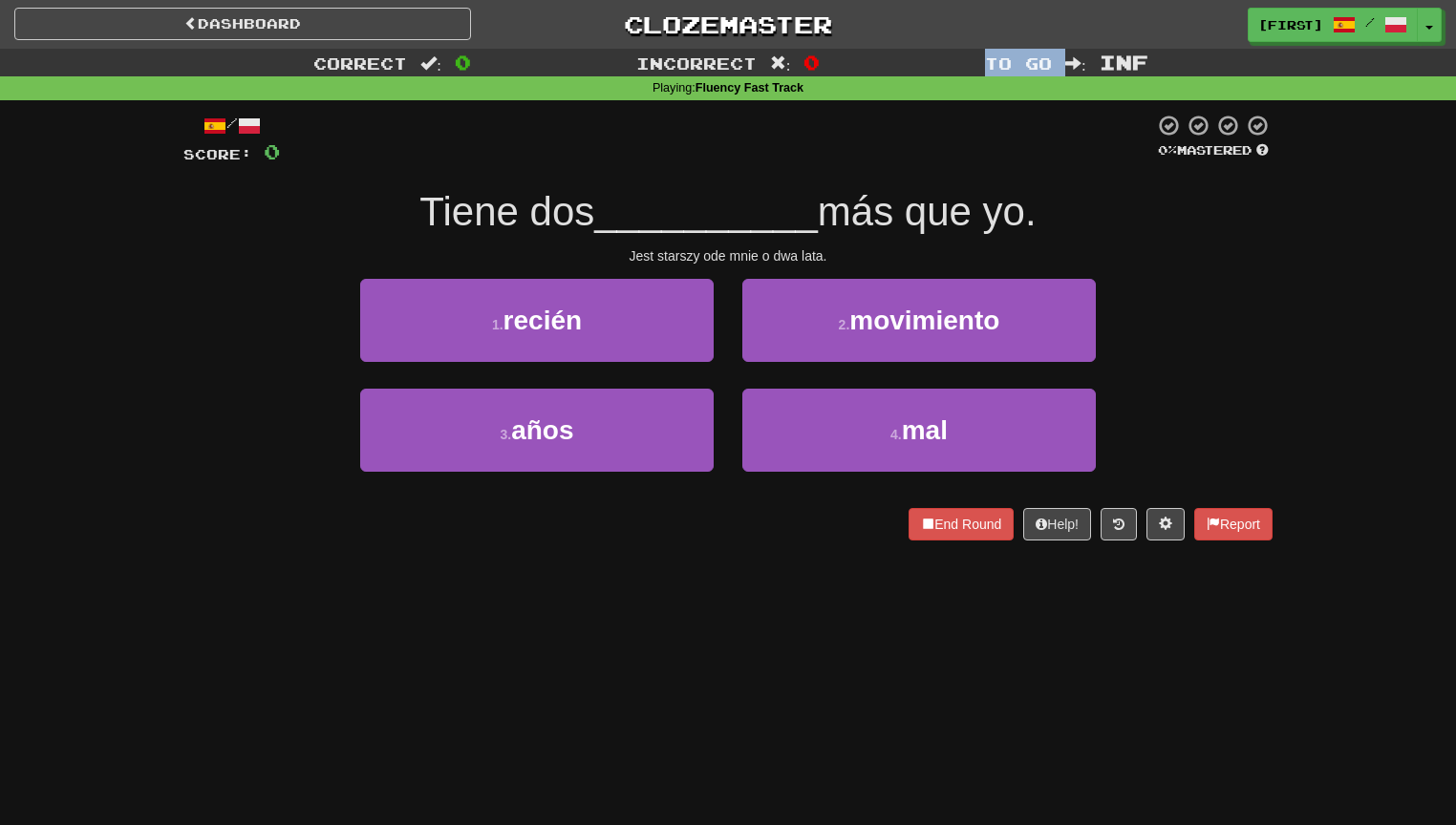 drag, startPoint x: 987, startPoint y: 66, endPoint x: 1104, endPoint y: 57, distance: 117.34564 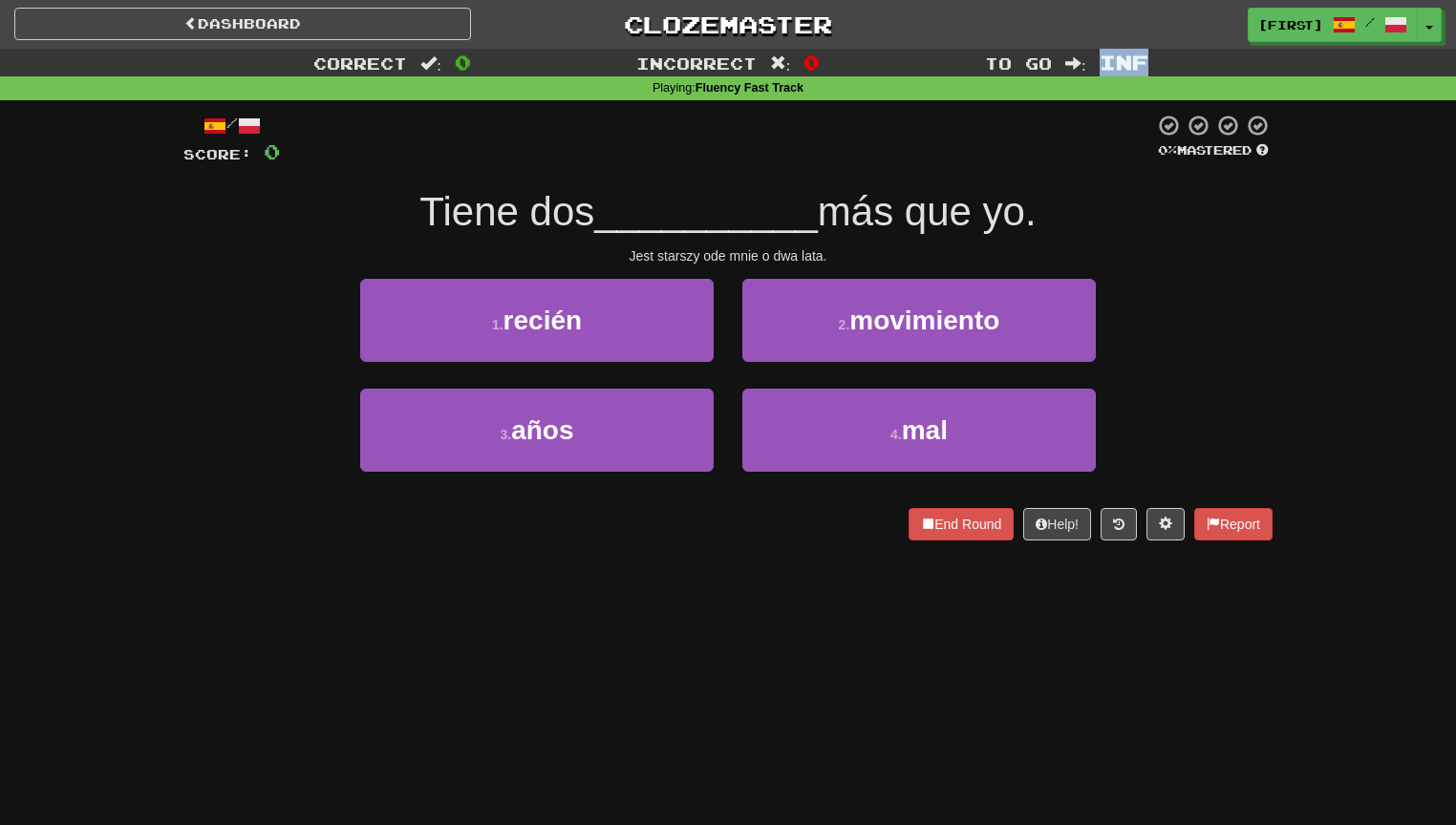 drag, startPoint x: 1104, startPoint y: 59, endPoint x: 1161, endPoint y: 60, distance: 57.008771 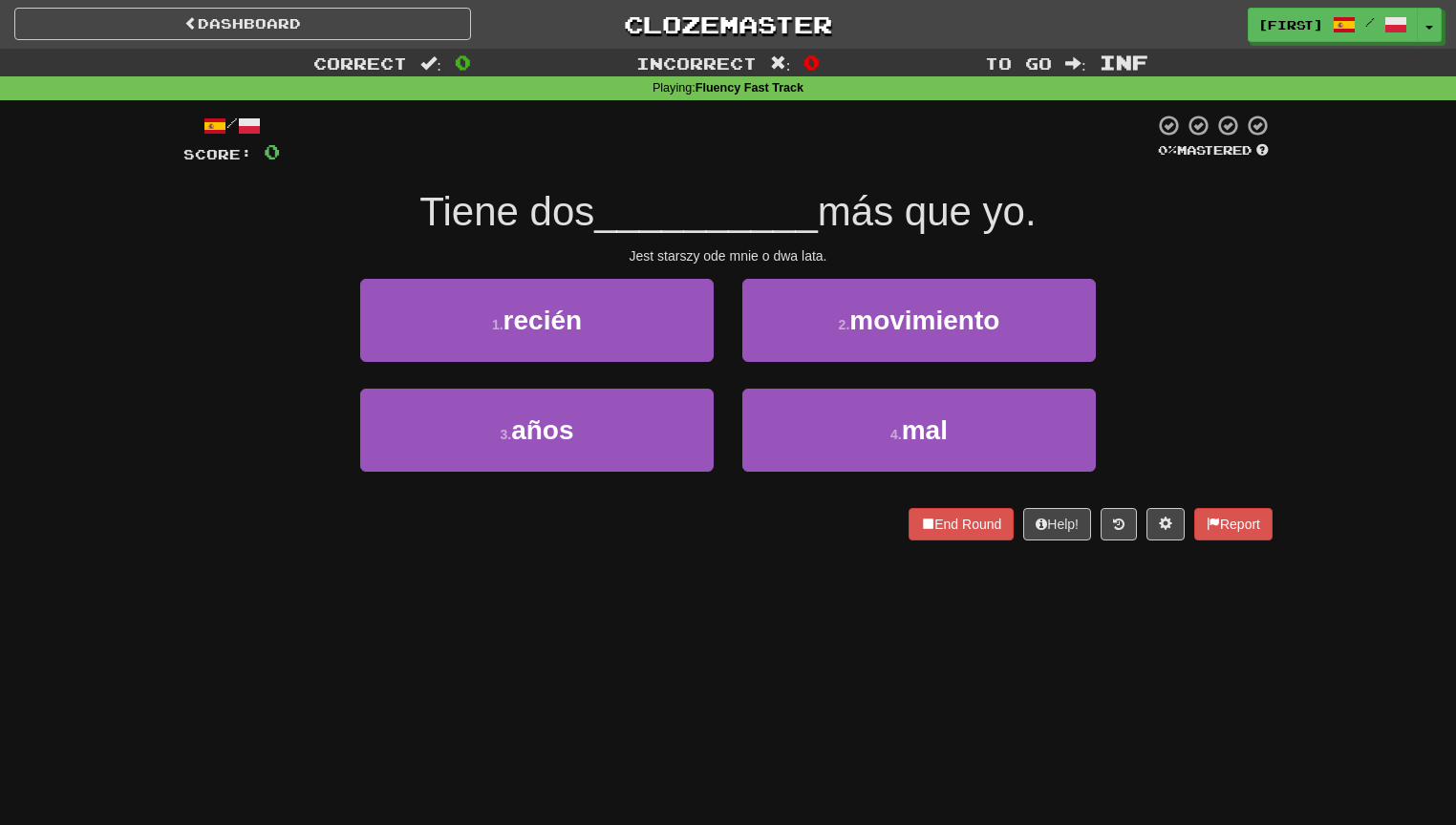 click on "Correct : 0 Incorrect : 0 To go : Inf Playing : Fluency Fast Track / Score: 0 0 % Mastered Tiene dos __________ más que yo. Jest starszy ode mnie o dwa lata. 1 . recién 2 . movimiento 3 . años 4 . mal End Round Help! Report" at bounding box center [728, 307] 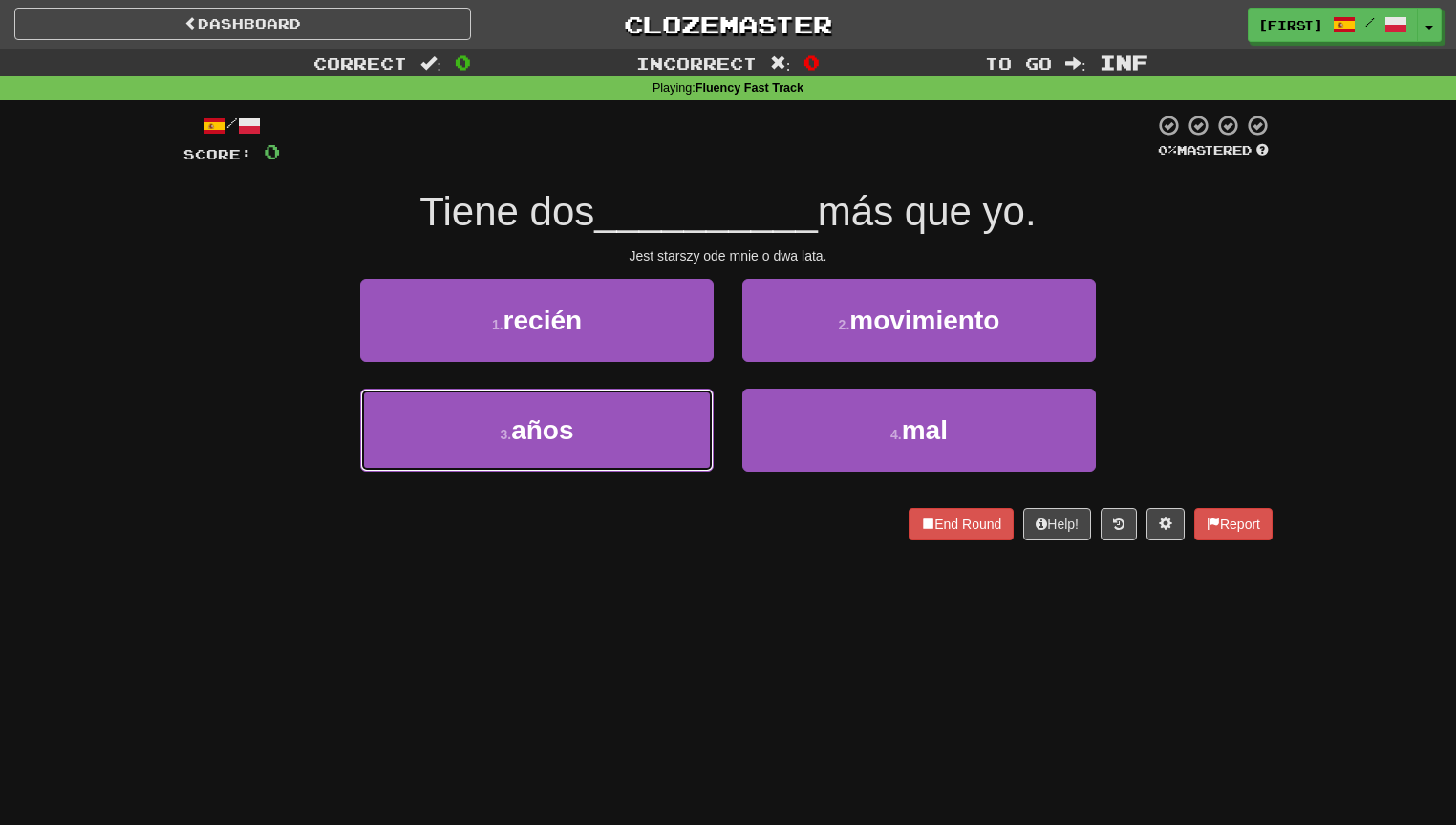 drag, startPoint x: 618, startPoint y: 420, endPoint x: 777, endPoint y: 378, distance: 164.45364 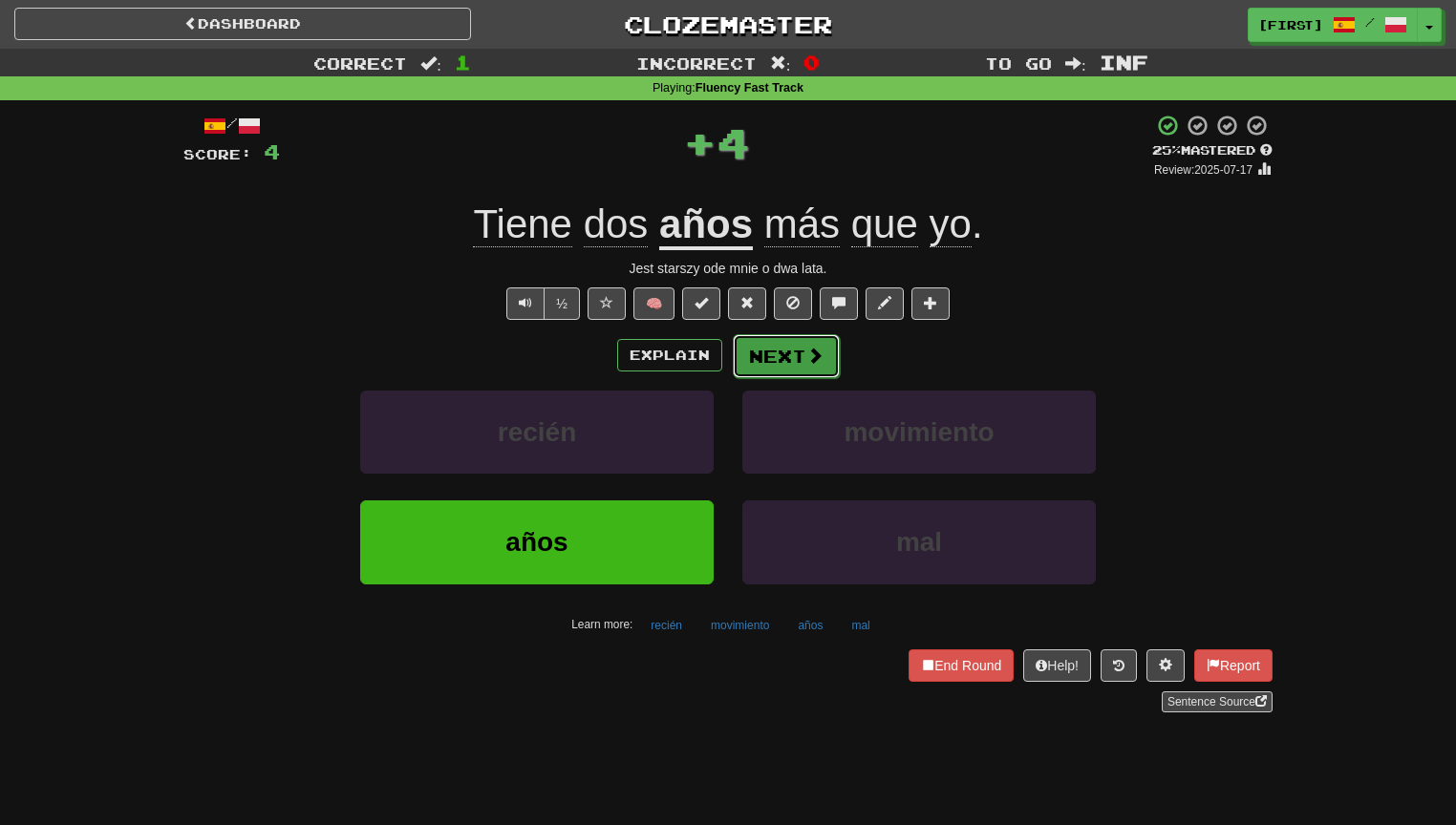 click on "Next" at bounding box center [786, 356] 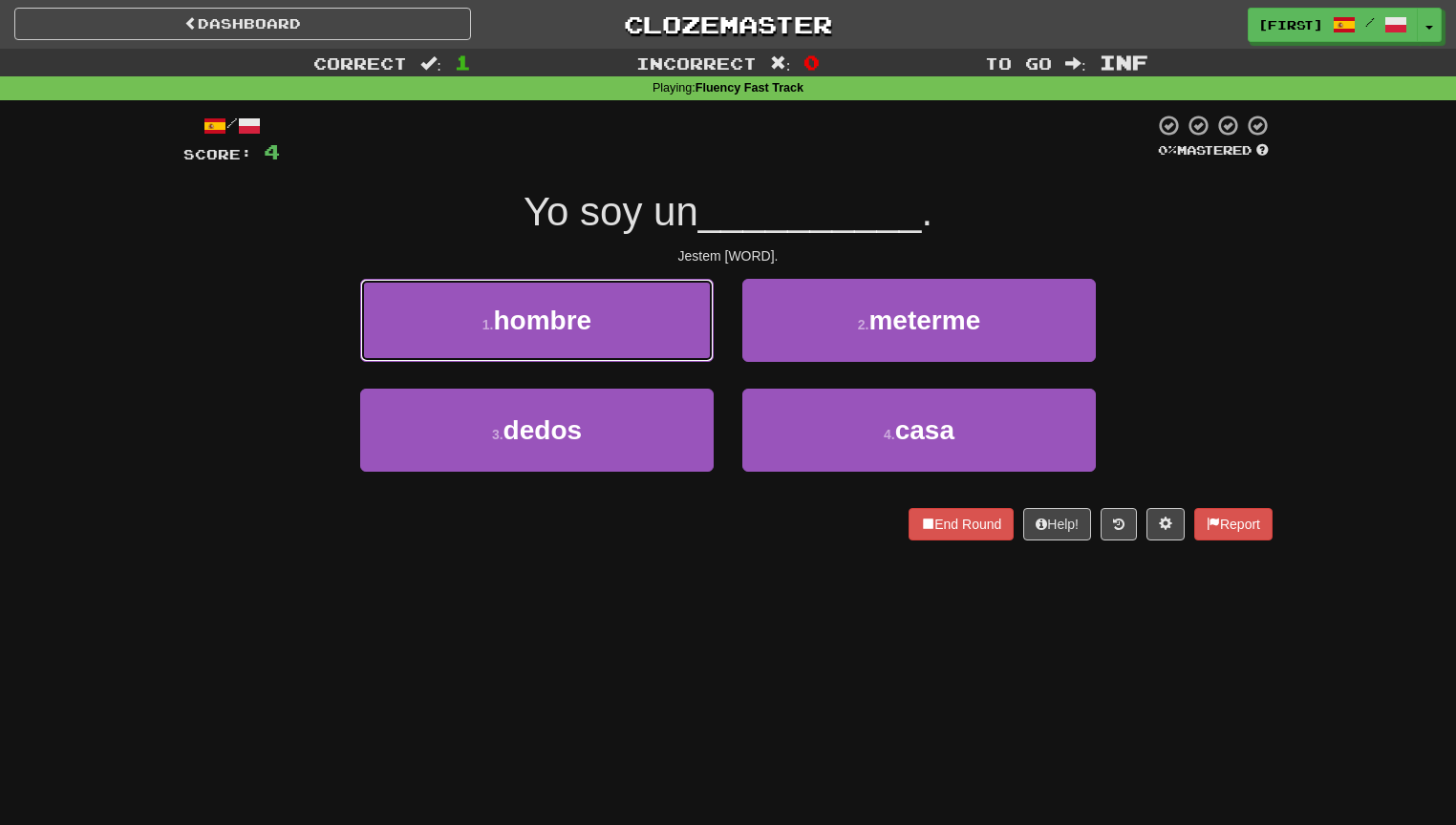 drag, startPoint x: 663, startPoint y: 306, endPoint x: 805, endPoint y: 281, distance: 144.18391 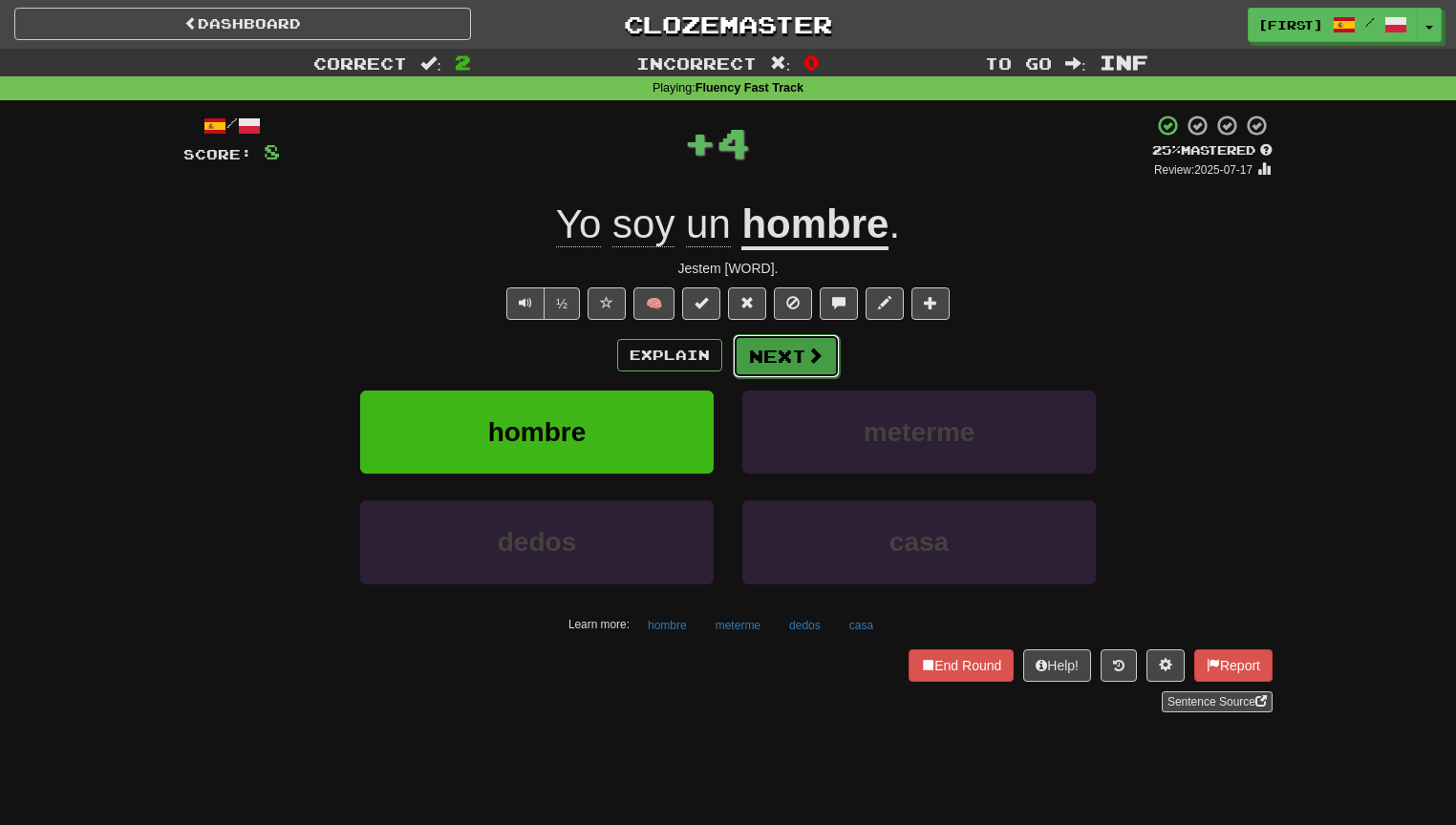 click at bounding box center (815, 355) 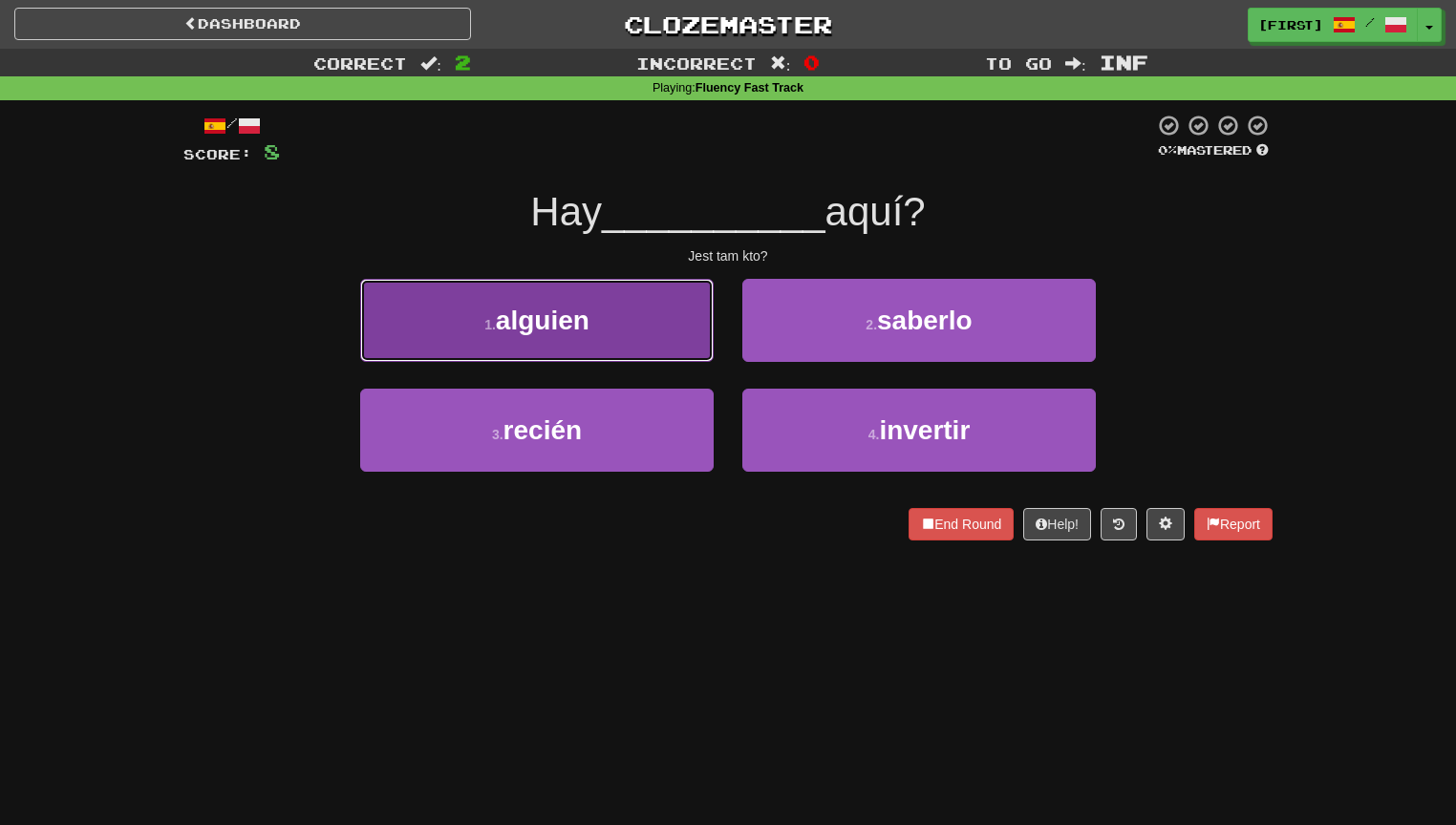 click on "1 .  alguien" at bounding box center [537, 320] 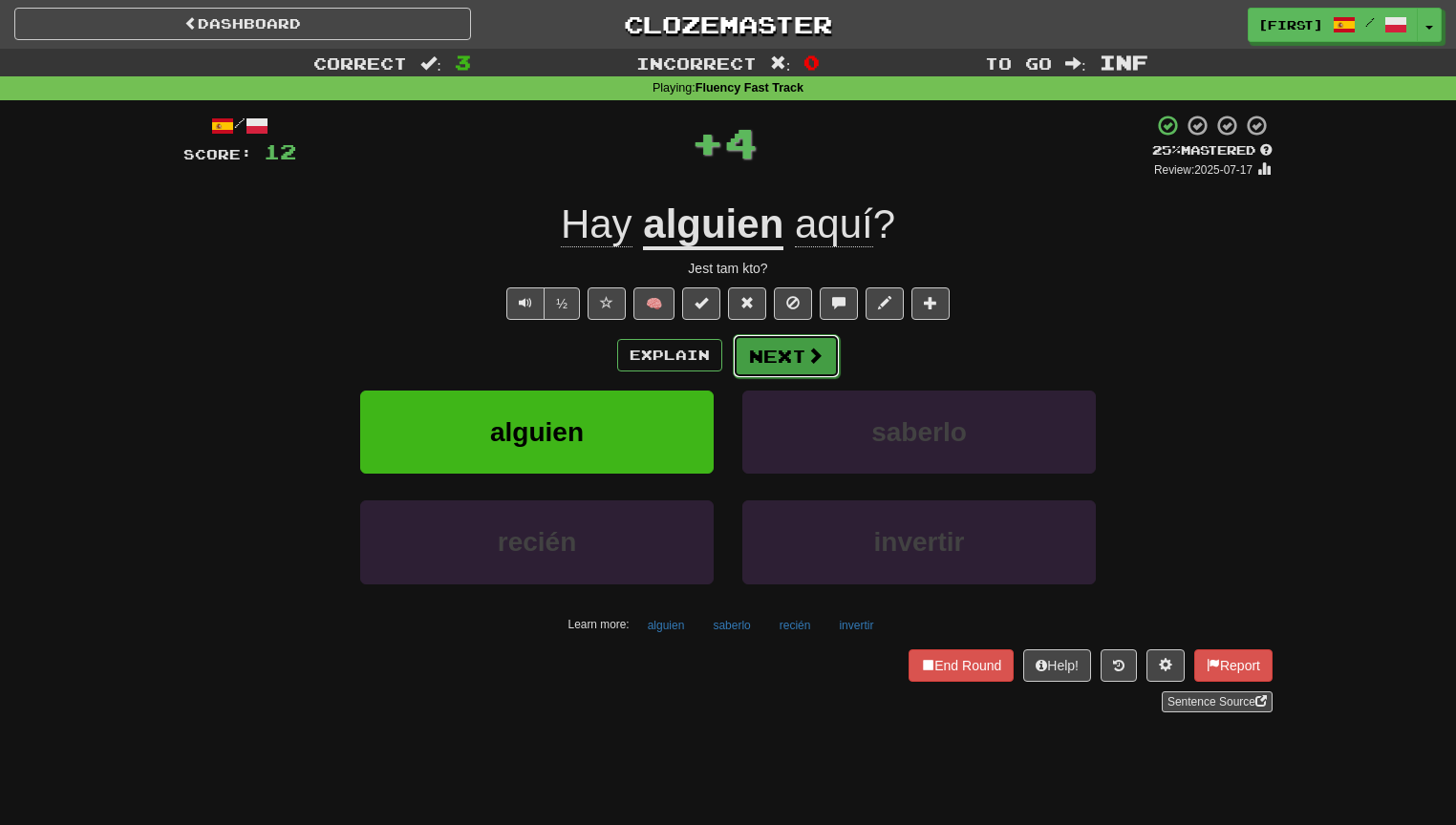 click on "Next" at bounding box center (786, 356) 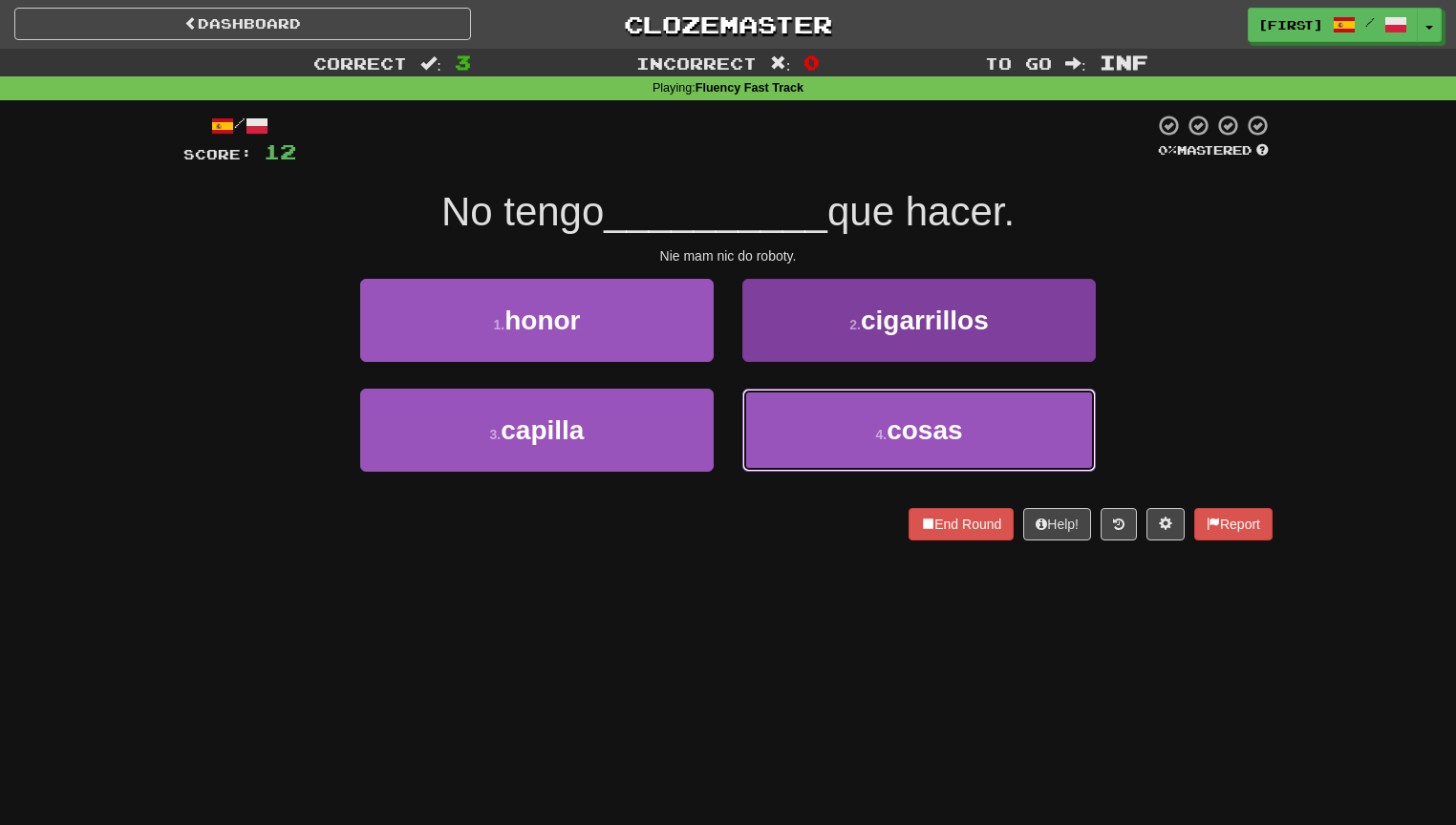 click on "4 .  cosas" at bounding box center [919, 430] 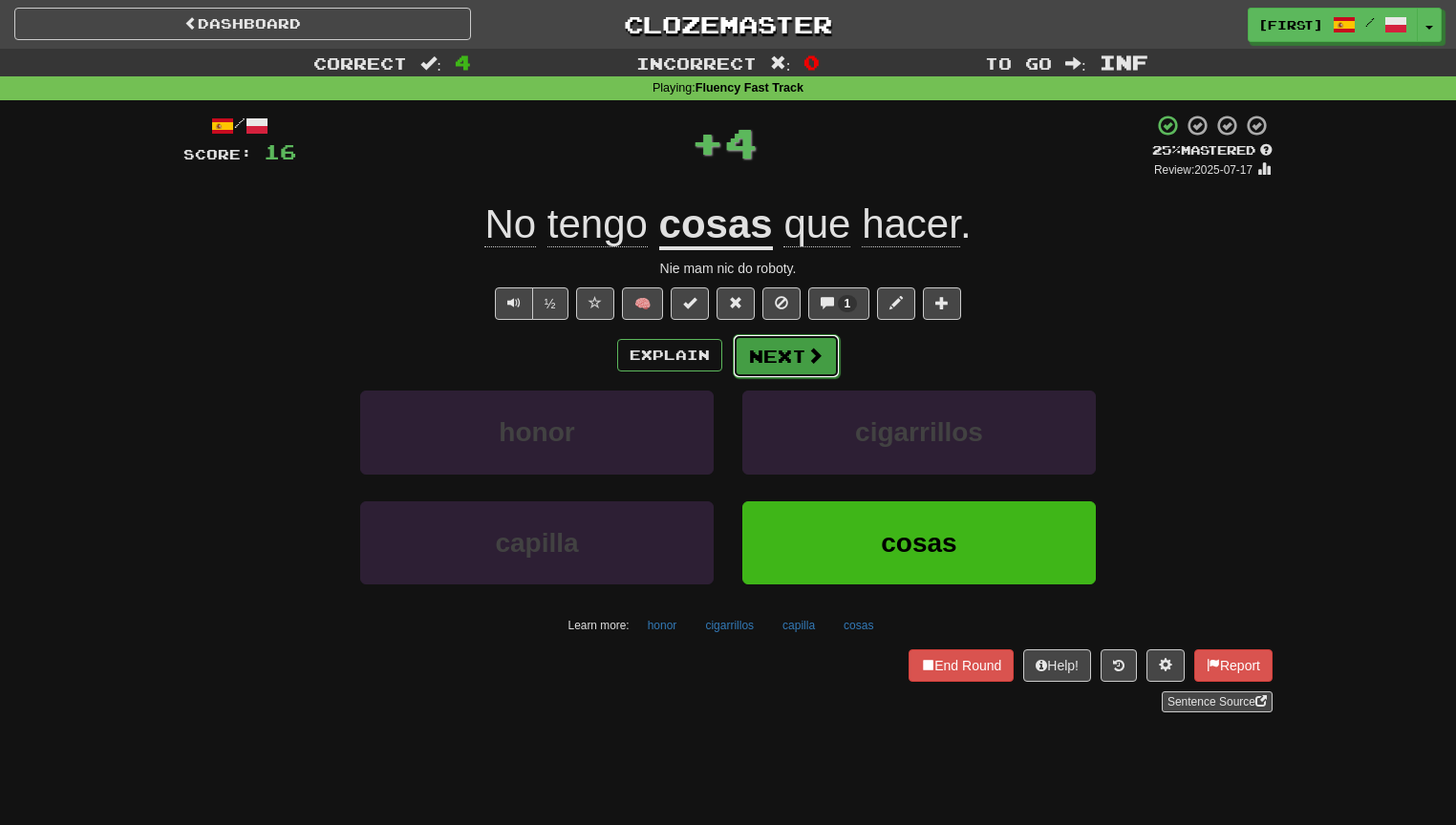 click on "Next" at bounding box center [786, 356] 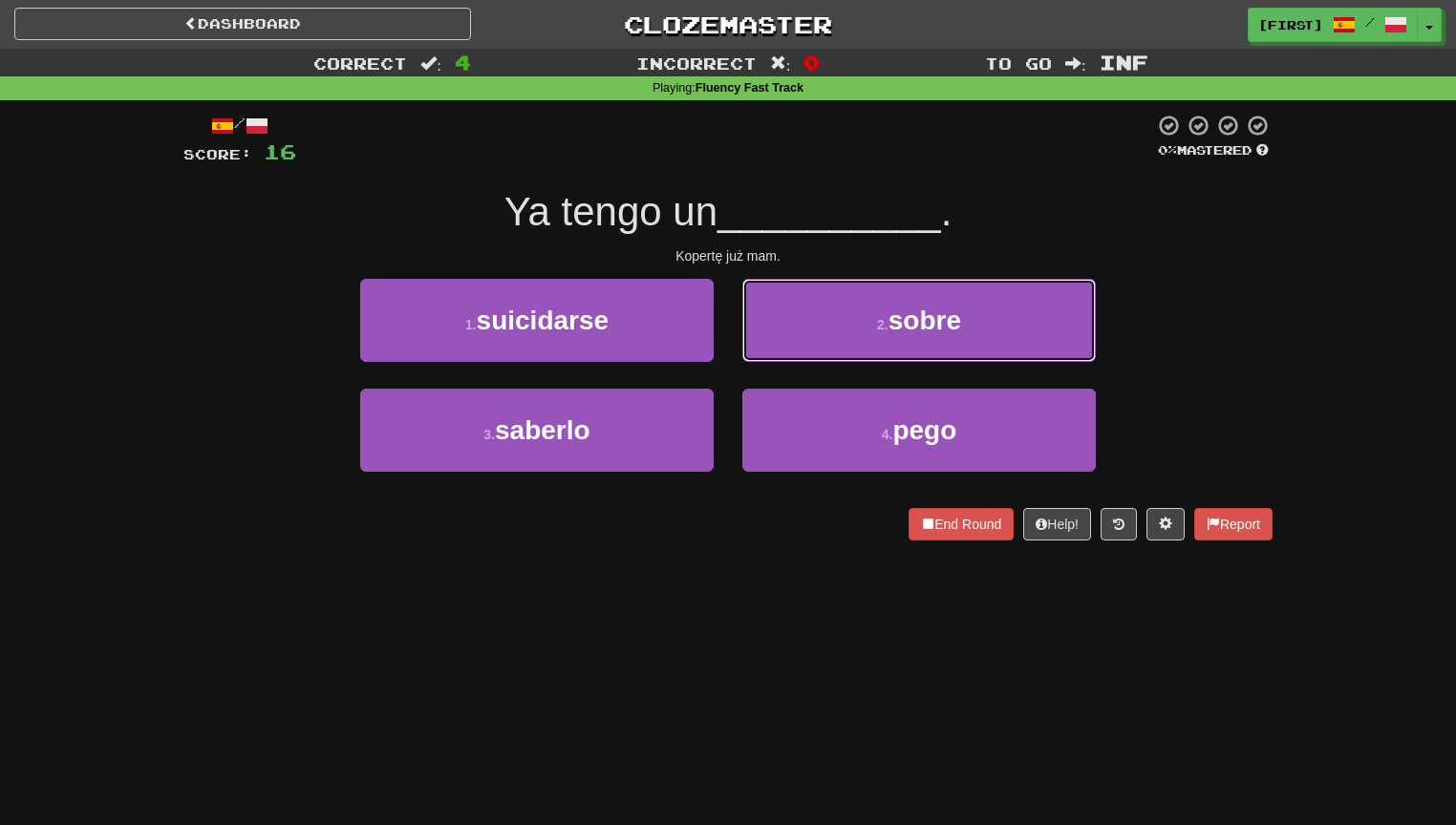 drag, startPoint x: 1060, startPoint y: 304, endPoint x: 1170, endPoint y: 267, distance: 116.05602 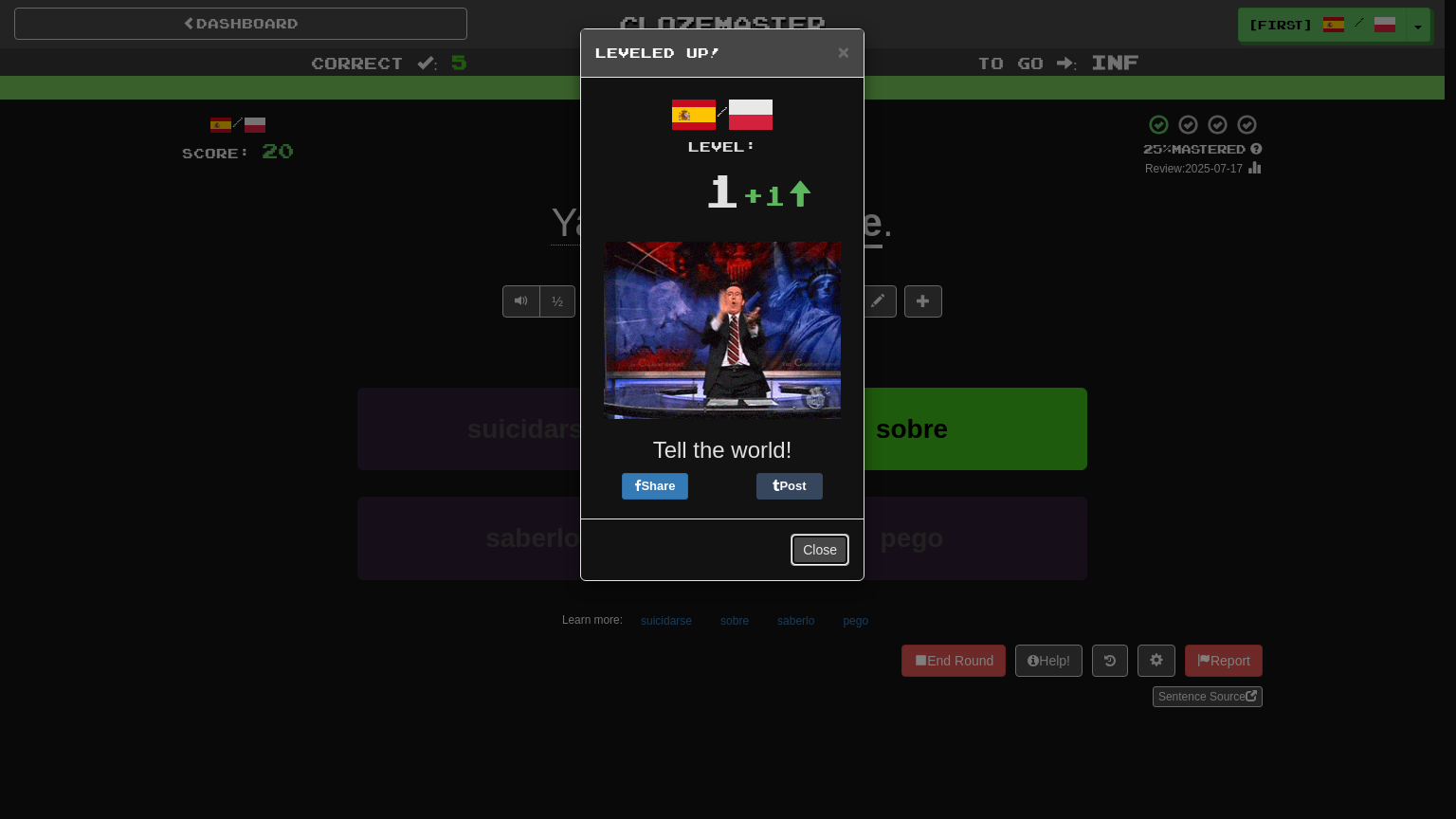 click on "Close" at bounding box center [820, 550] 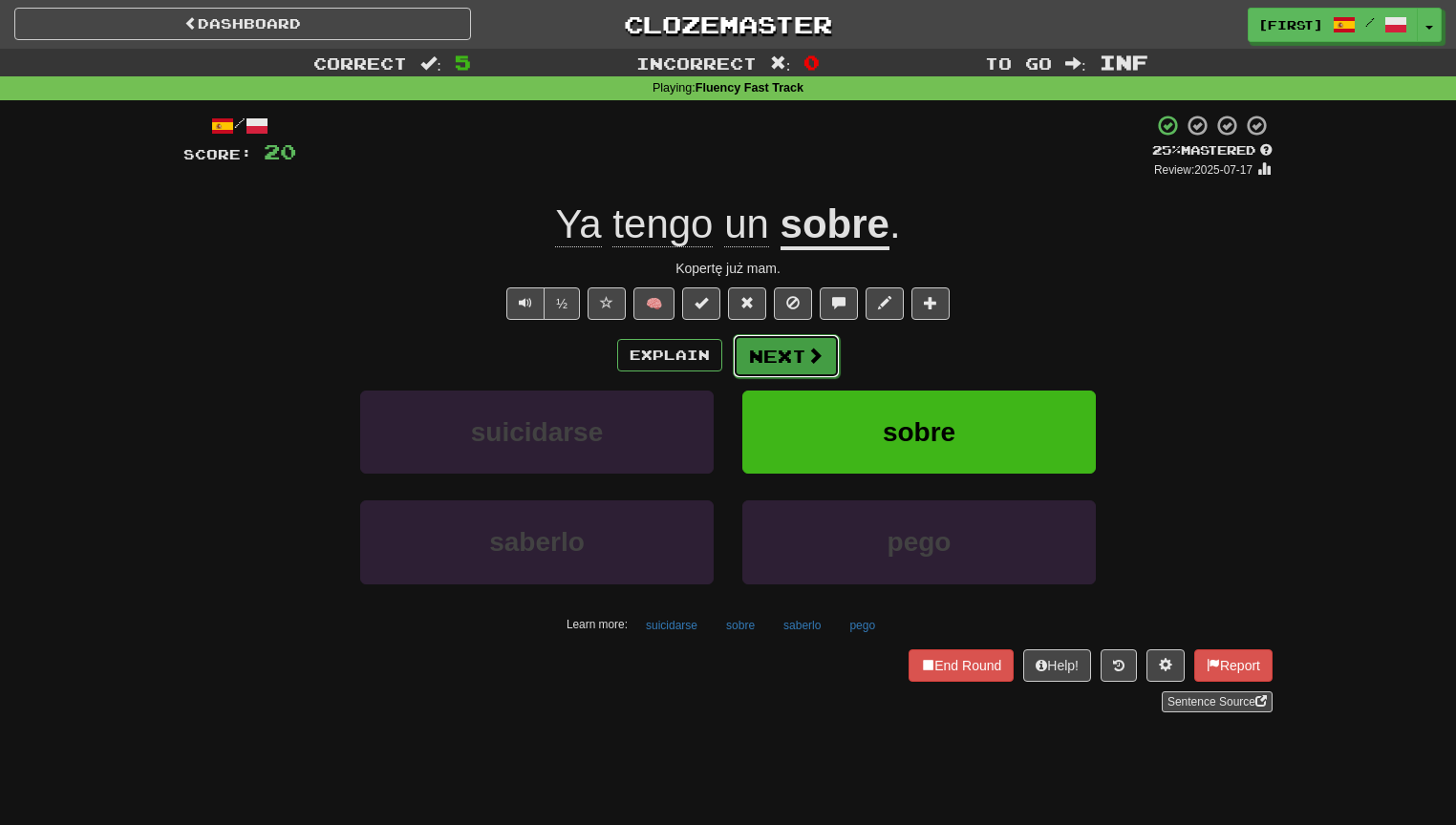 click on "Next" at bounding box center (786, 356) 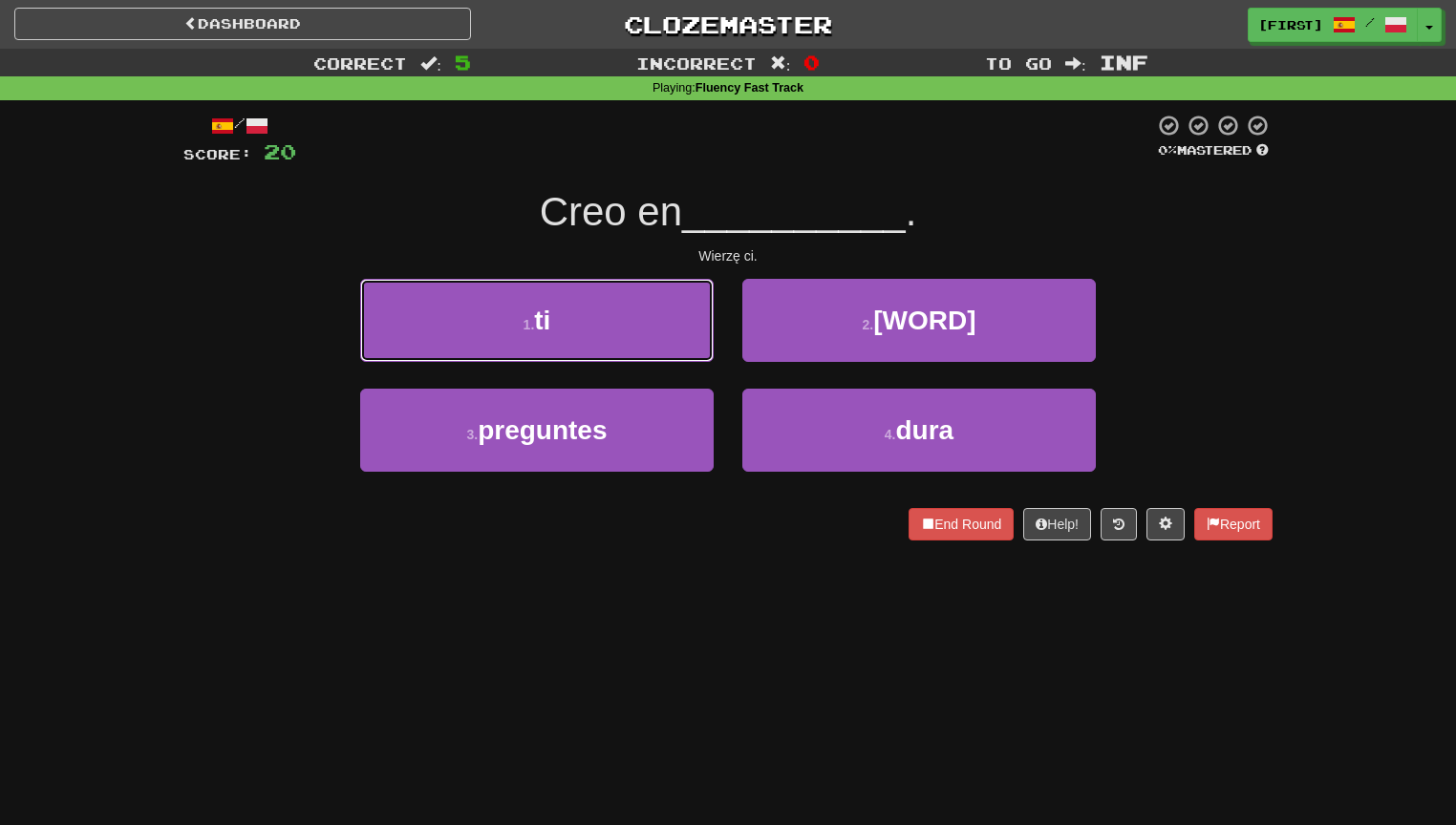 drag, startPoint x: 592, startPoint y: 294, endPoint x: 576, endPoint y: 325, distance: 34.88553 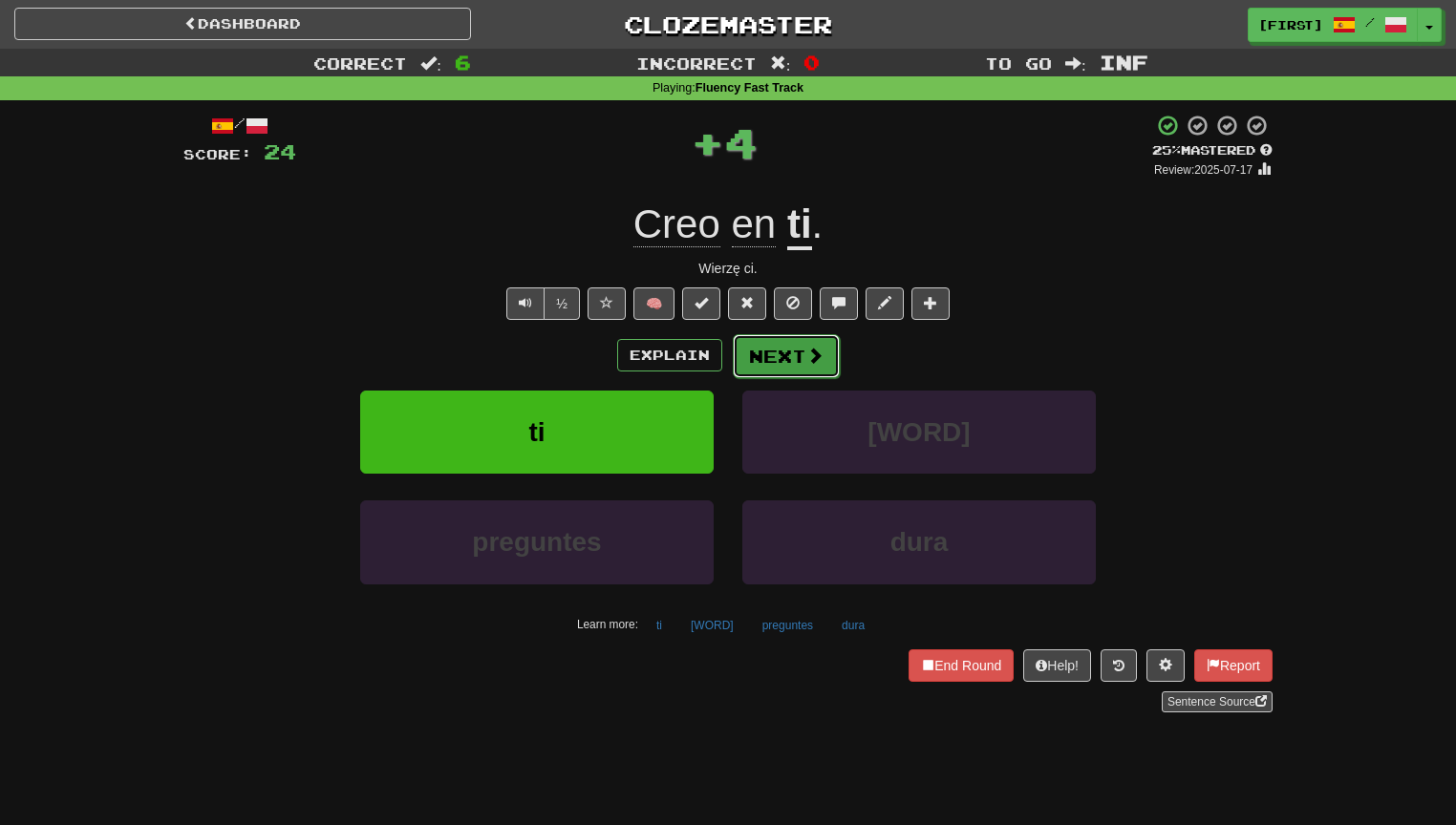 click at bounding box center [815, 355] 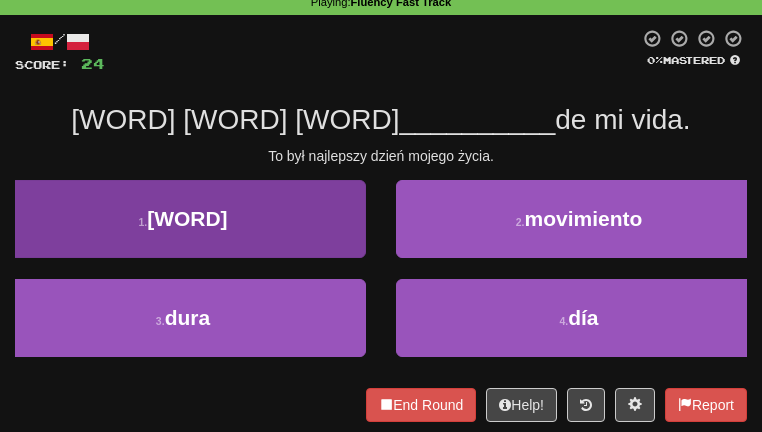 scroll, scrollTop: 80, scrollLeft: 0, axis: vertical 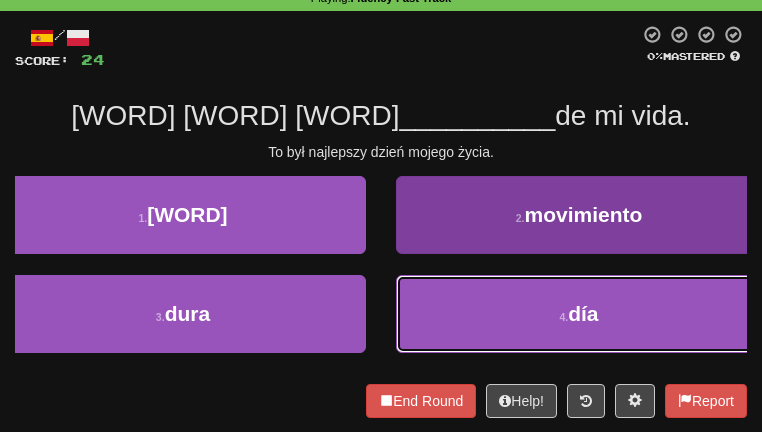 click on "4 ." at bounding box center (563, 317) 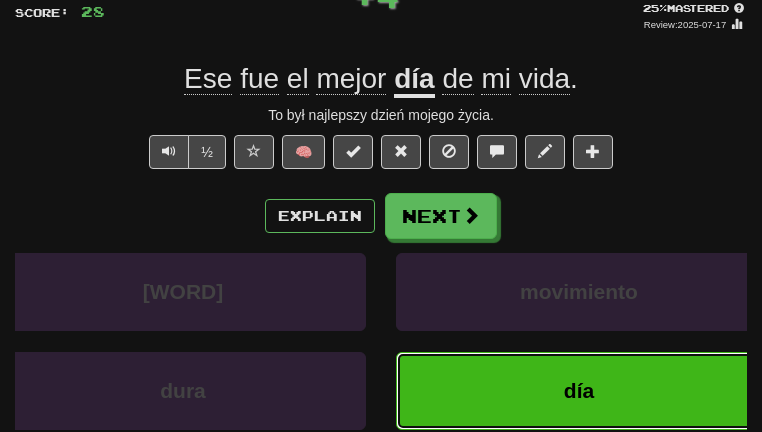 scroll, scrollTop: 160, scrollLeft: 0, axis: vertical 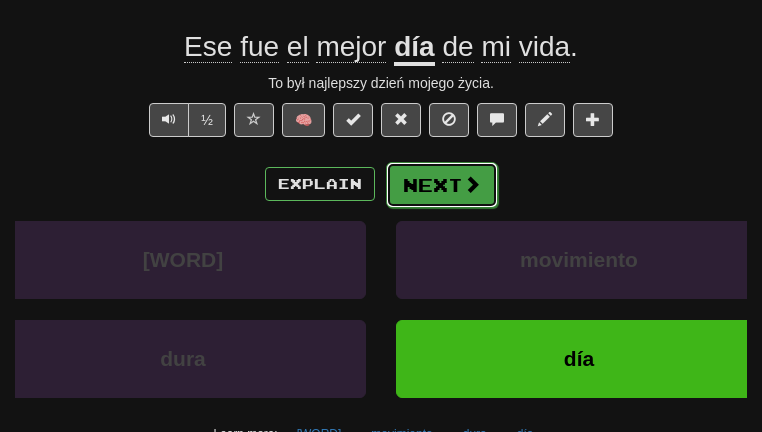 click at bounding box center (472, 184) 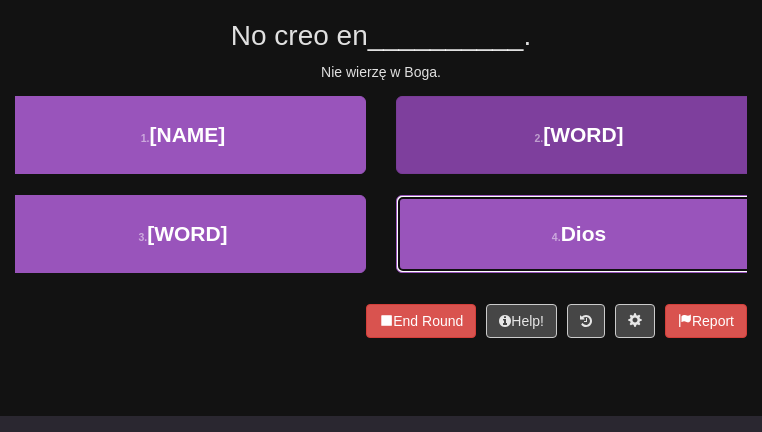 click on "4 .  Dios" at bounding box center [579, 234] 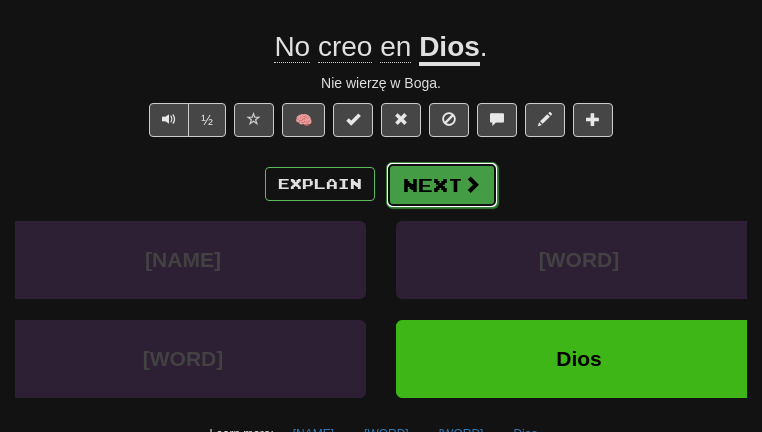 click at bounding box center [472, 184] 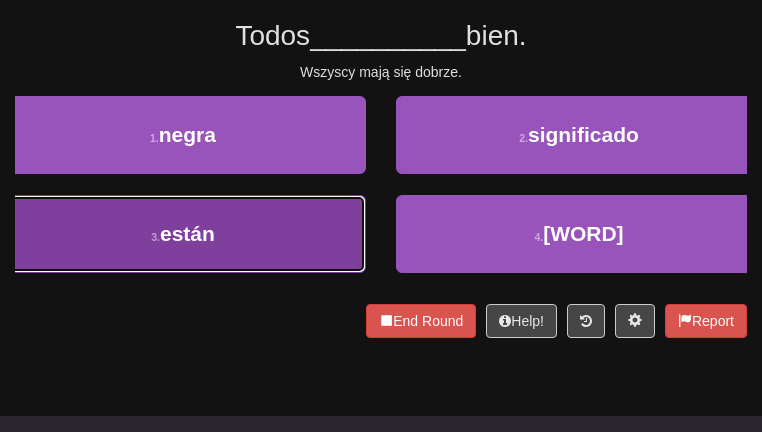 click on "3 .  están" at bounding box center [183, 234] 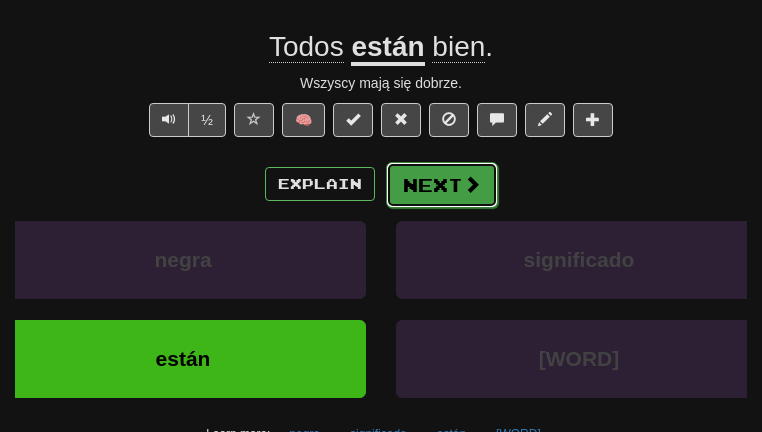 click at bounding box center [472, 184] 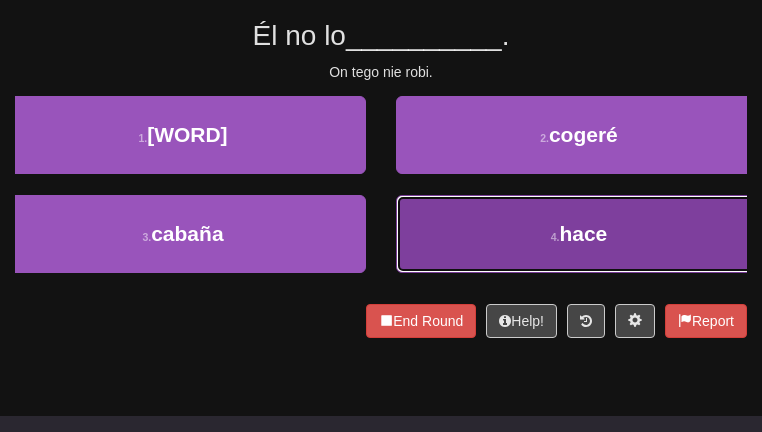 click on "4 .  hace" at bounding box center [579, 234] 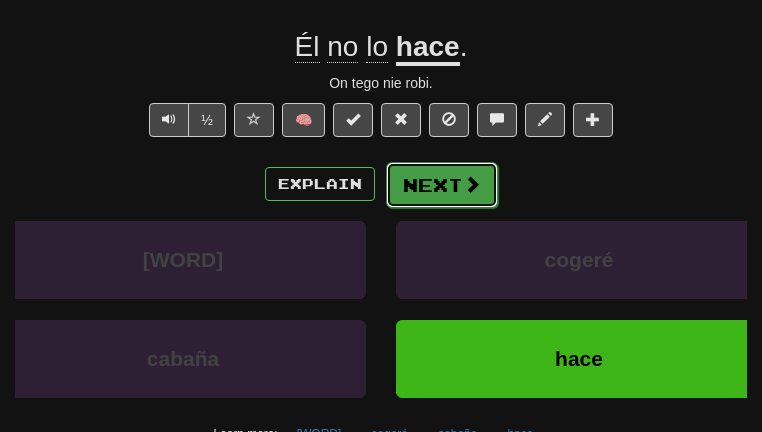 click on "Next" at bounding box center (442, 185) 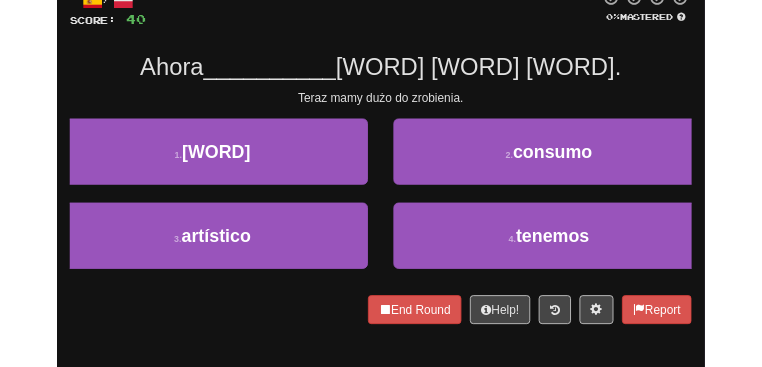 scroll, scrollTop: 120, scrollLeft: 0, axis: vertical 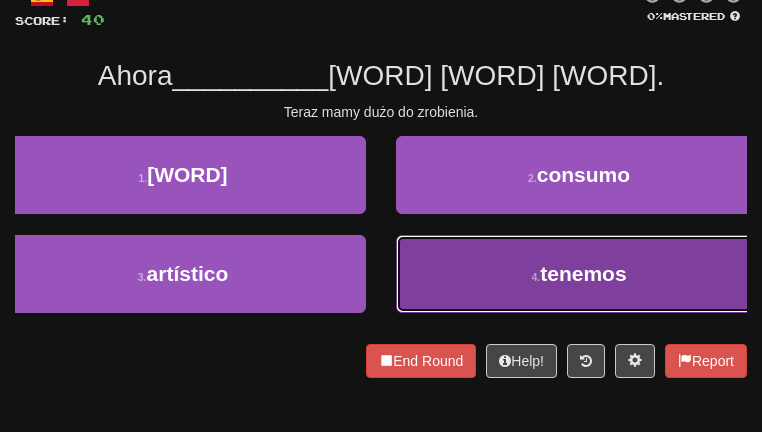 click on "tenemos" at bounding box center [583, 273] 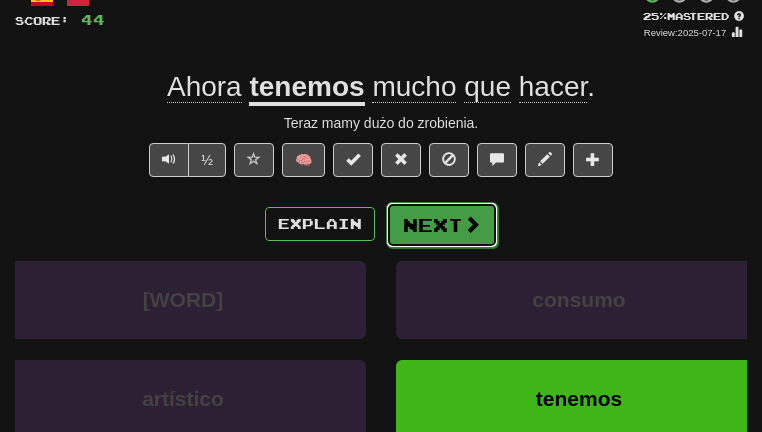 click at bounding box center (472, 224) 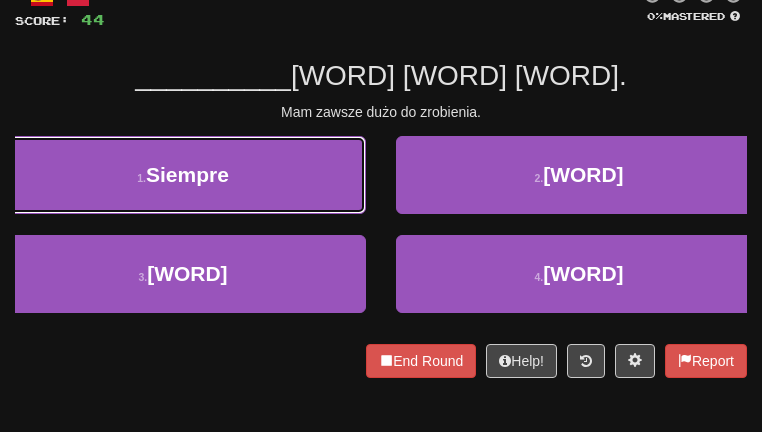 click on "1 .  Siempre" at bounding box center (183, 175) 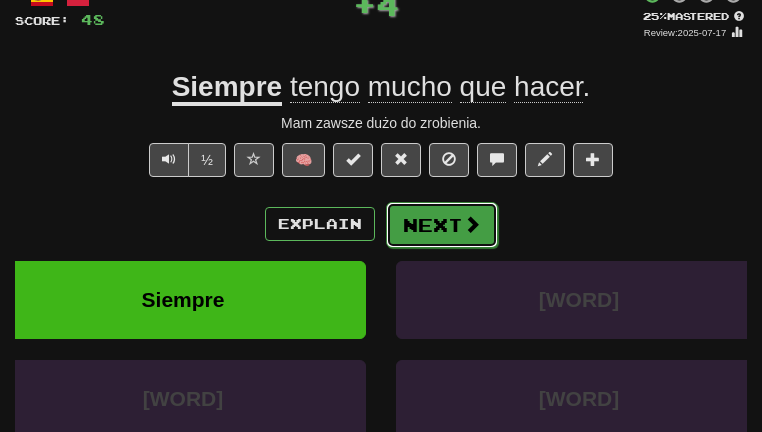 click on "Next" at bounding box center (442, 225) 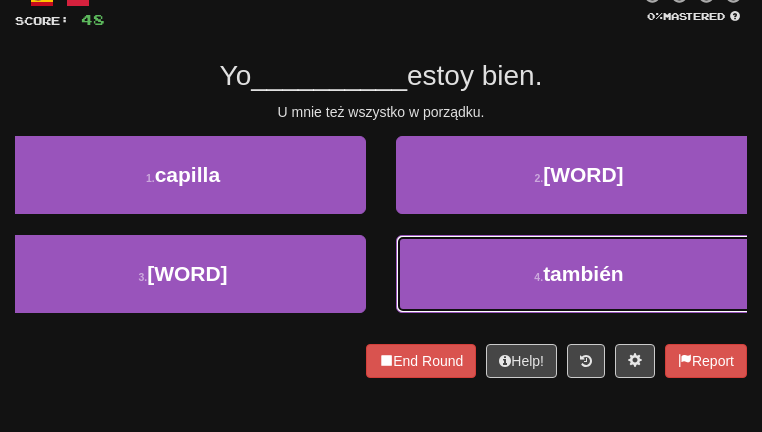 drag, startPoint x: 602, startPoint y: 290, endPoint x: 672, endPoint y: 252, distance: 79.64923 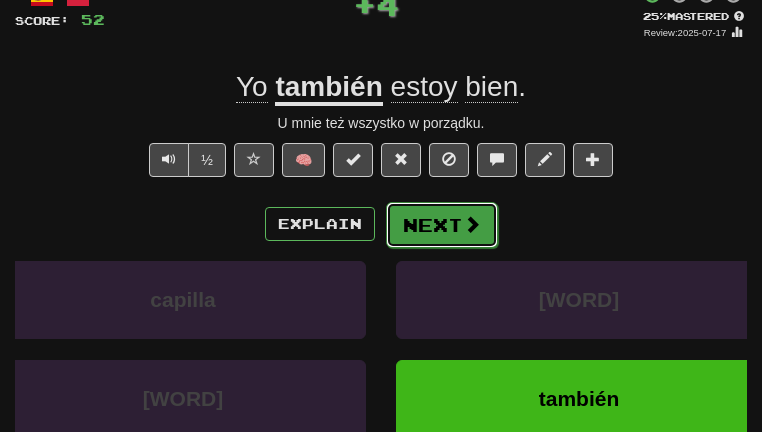 click at bounding box center [472, 224] 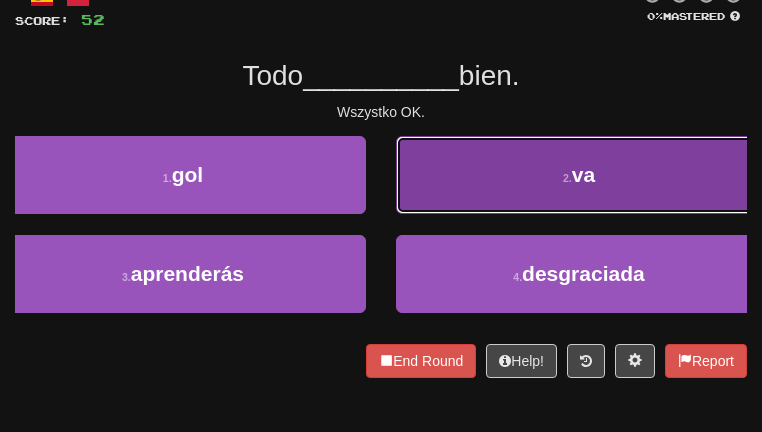 click on "2 .  va" at bounding box center (579, 175) 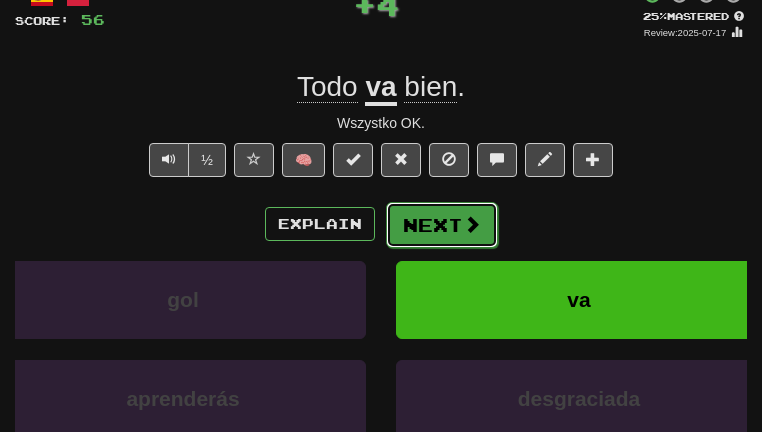 click at bounding box center [472, 224] 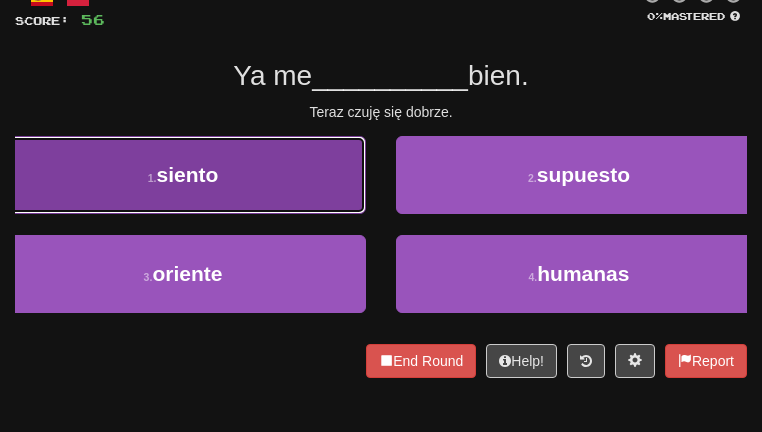 click on "1 .  siento" at bounding box center (183, 175) 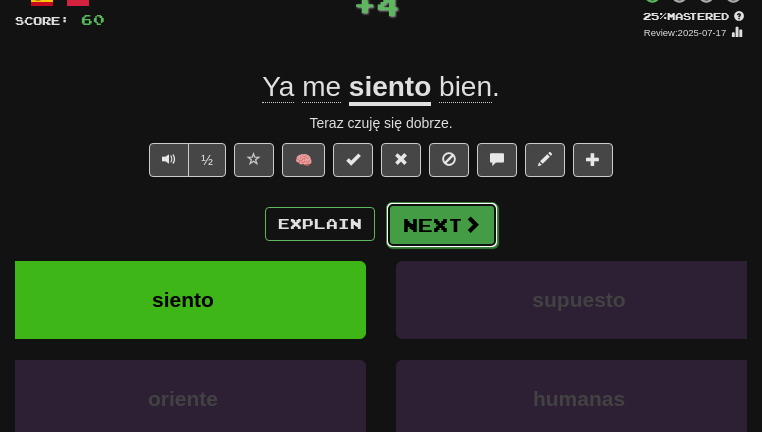 click at bounding box center (472, 224) 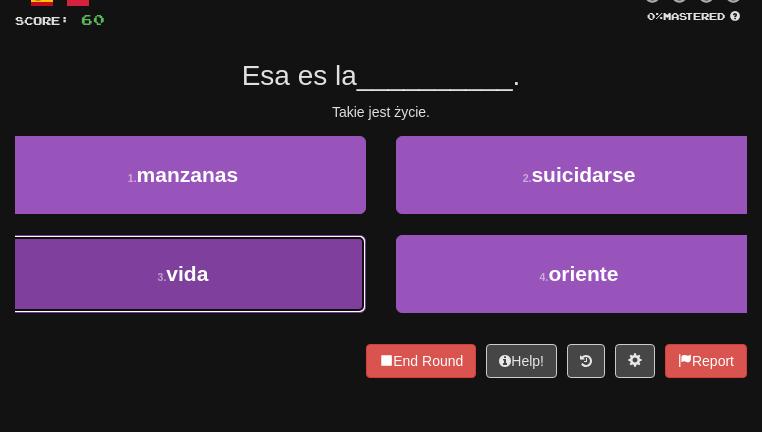click on "3 .  vida" at bounding box center (183, 274) 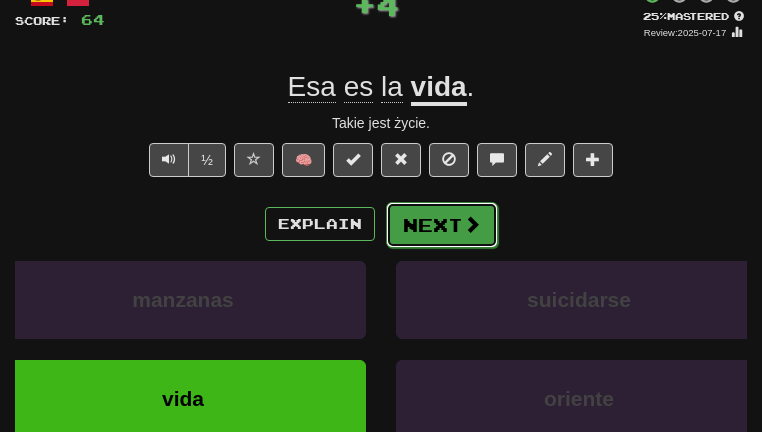 click on "Next" at bounding box center [442, 225] 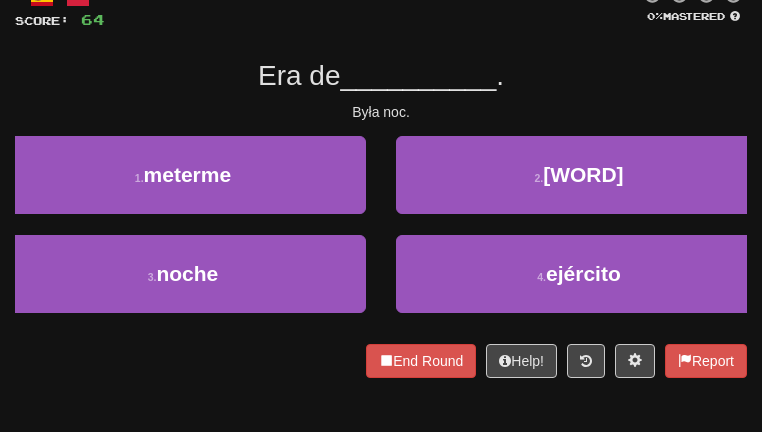 click on "/  Score:   64 0 %  Mastered Era de  __________ . Była noc. 1 .  meterme 2 .  pandilla 3 .  noche 4 .  ejército  End Round  Help!  Report" at bounding box center (381, 181) 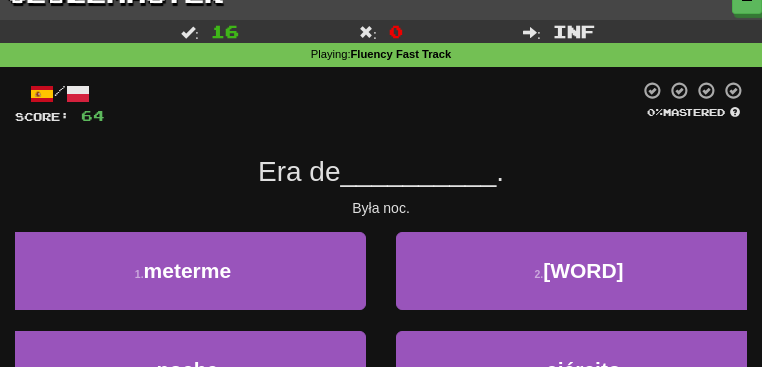 scroll, scrollTop: 0, scrollLeft: 0, axis: both 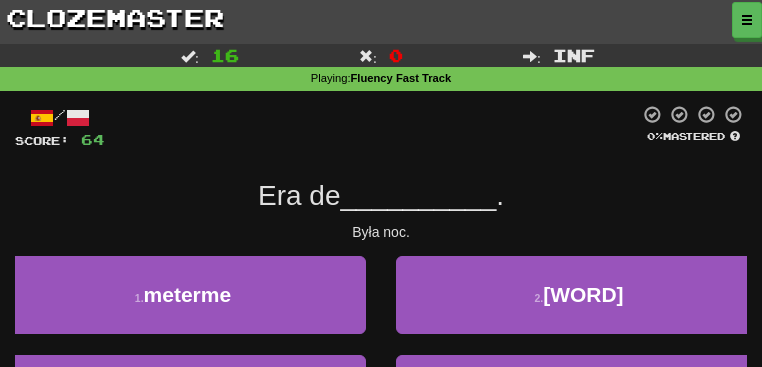 click on "Dashboard" at bounding box center [0, 0] 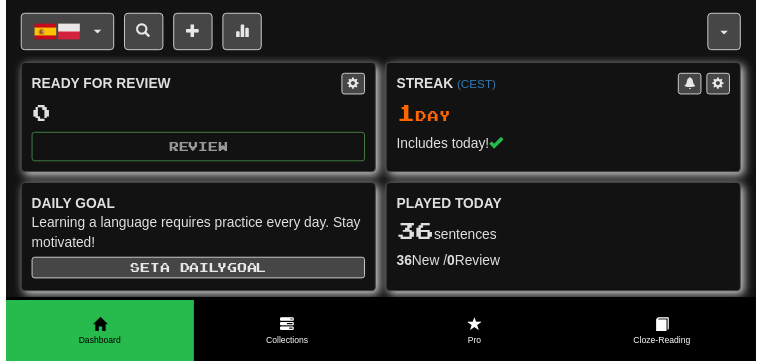 scroll, scrollTop: 0, scrollLeft: 0, axis: both 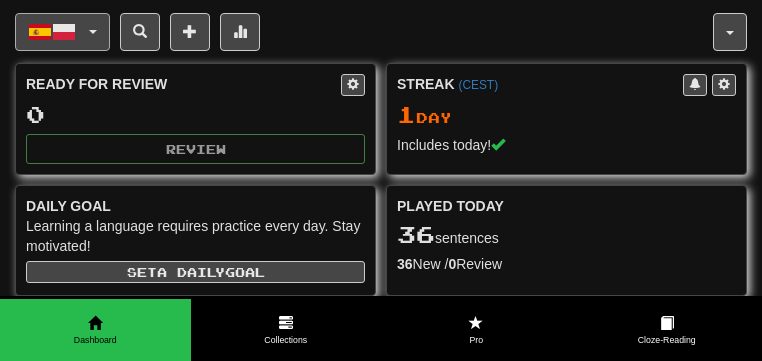 click on "Español  /  Polski" at bounding box center [0, 0] 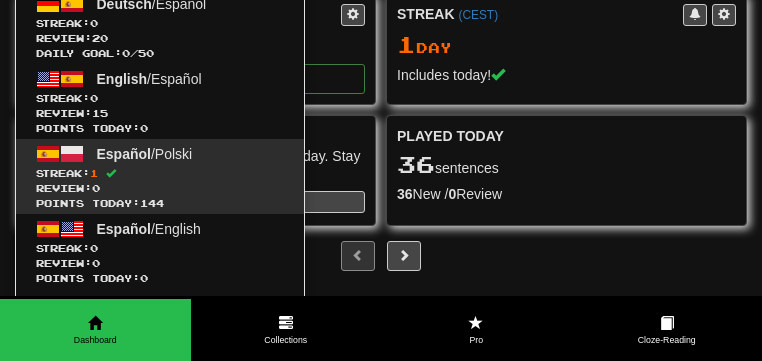 scroll, scrollTop: 80, scrollLeft: 0, axis: vertical 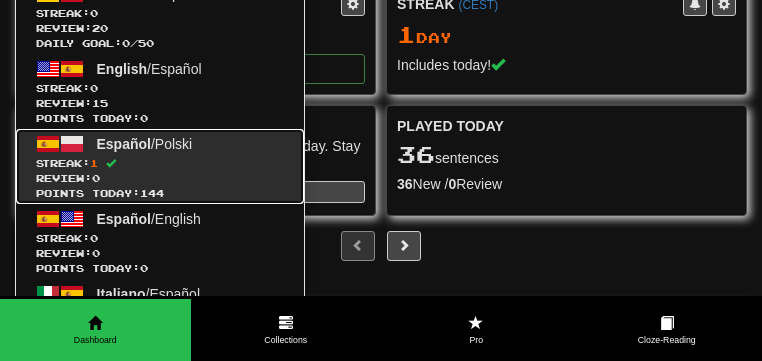 click on "Español  /  Polski Streak:  1   Review:  0 Points today:  144" at bounding box center [160, 166] 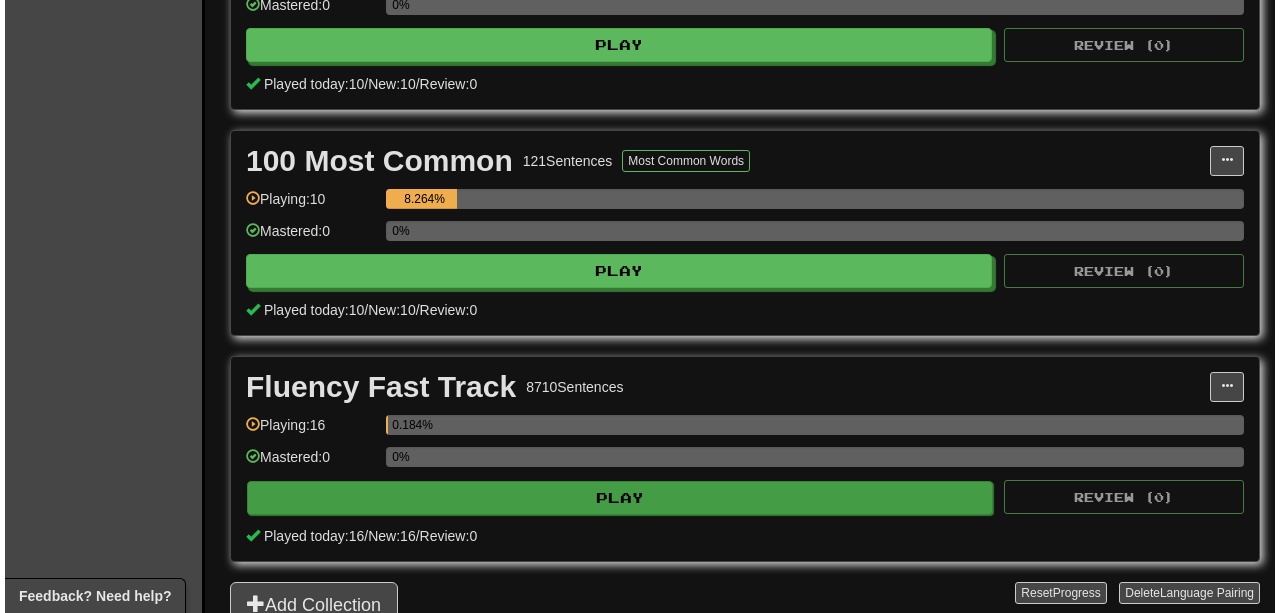 scroll, scrollTop: 520, scrollLeft: 0, axis: vertical 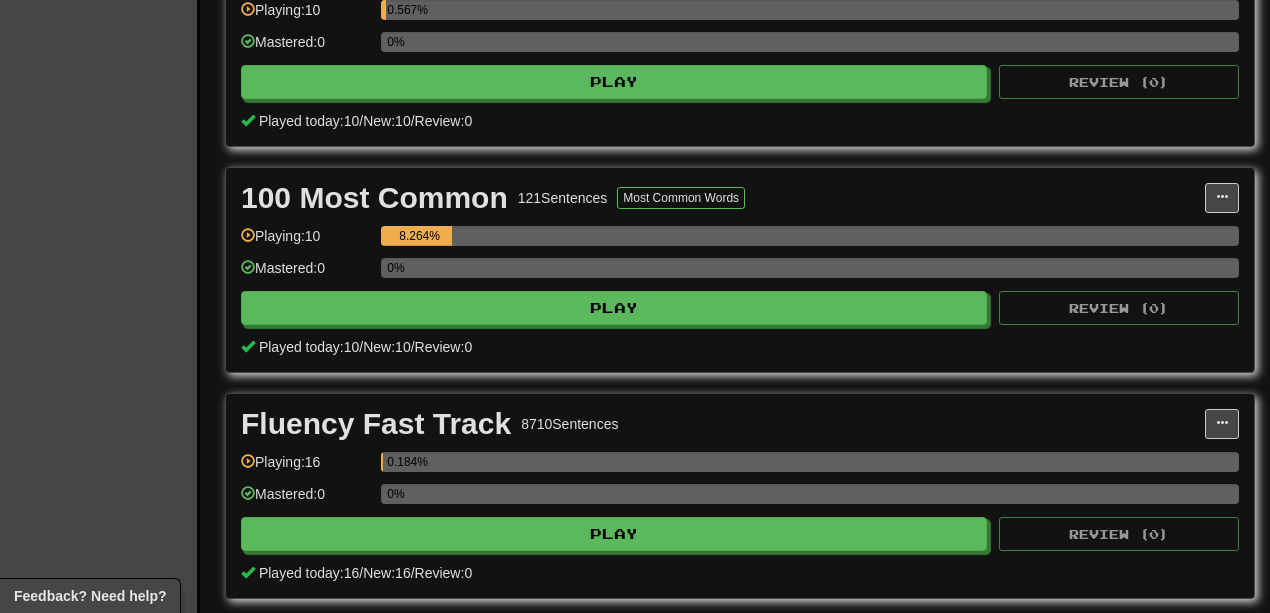 drag, startPoint x: 515, startPoint y: 192, endPoint x: 609, endPoint y: 190, distance: 94.02127 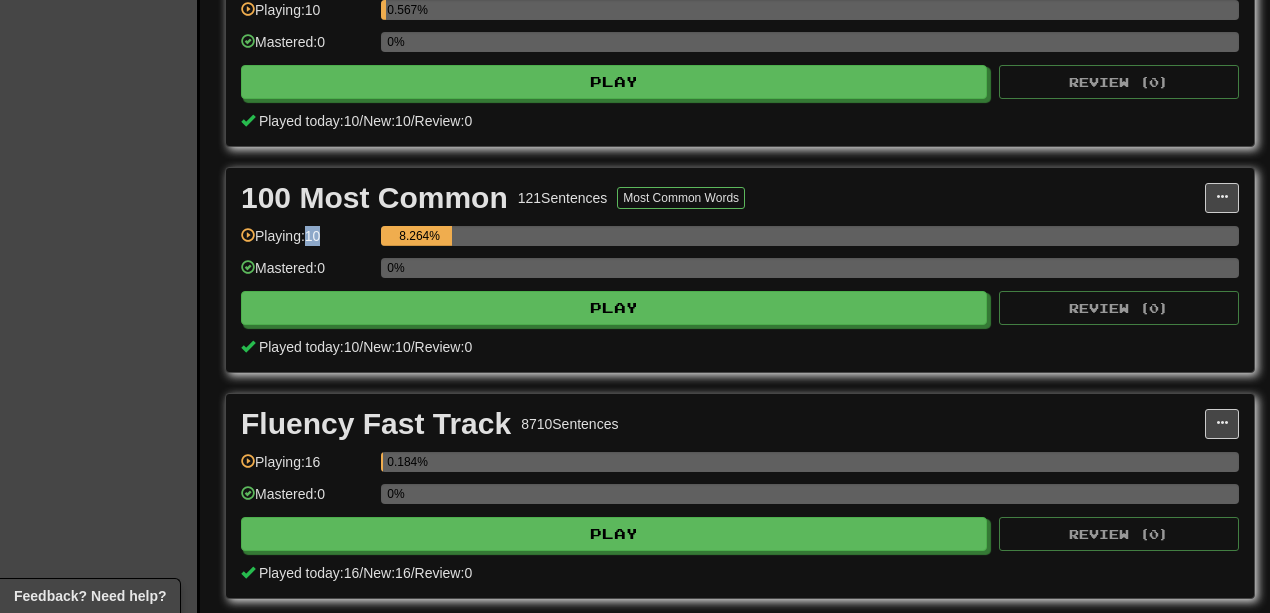 drag, startPoint x: 312, startPoint y: 229, endPoint x: 328, endPoint y: 229, distance: 16 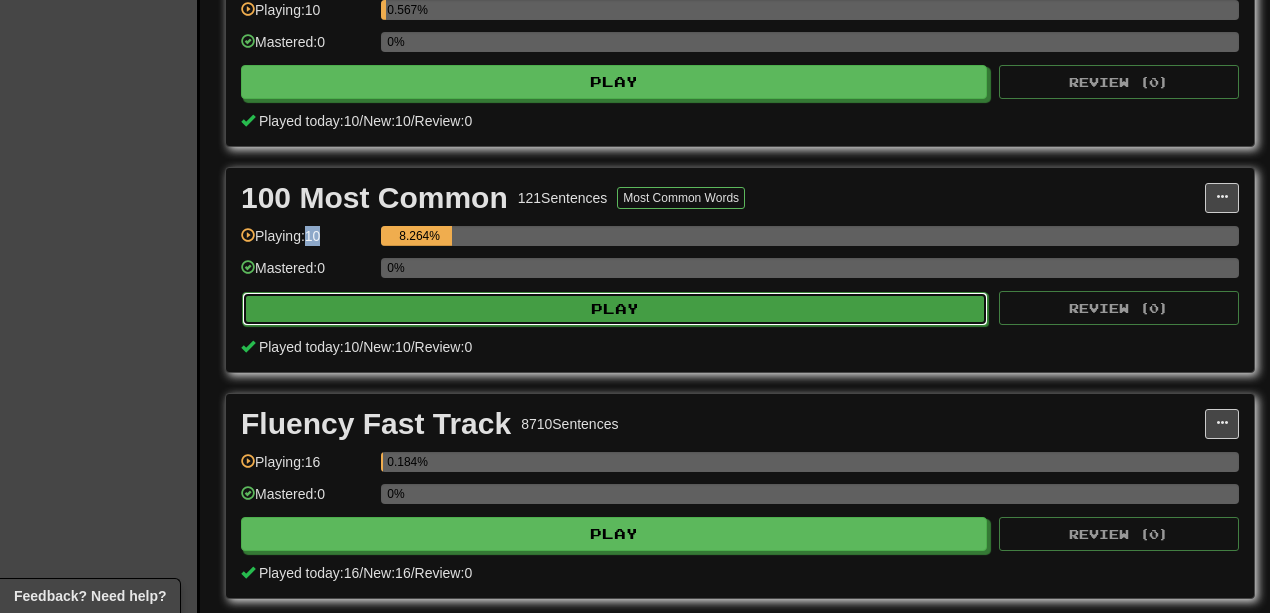 click on "Play" at bounding box center [615, 309] 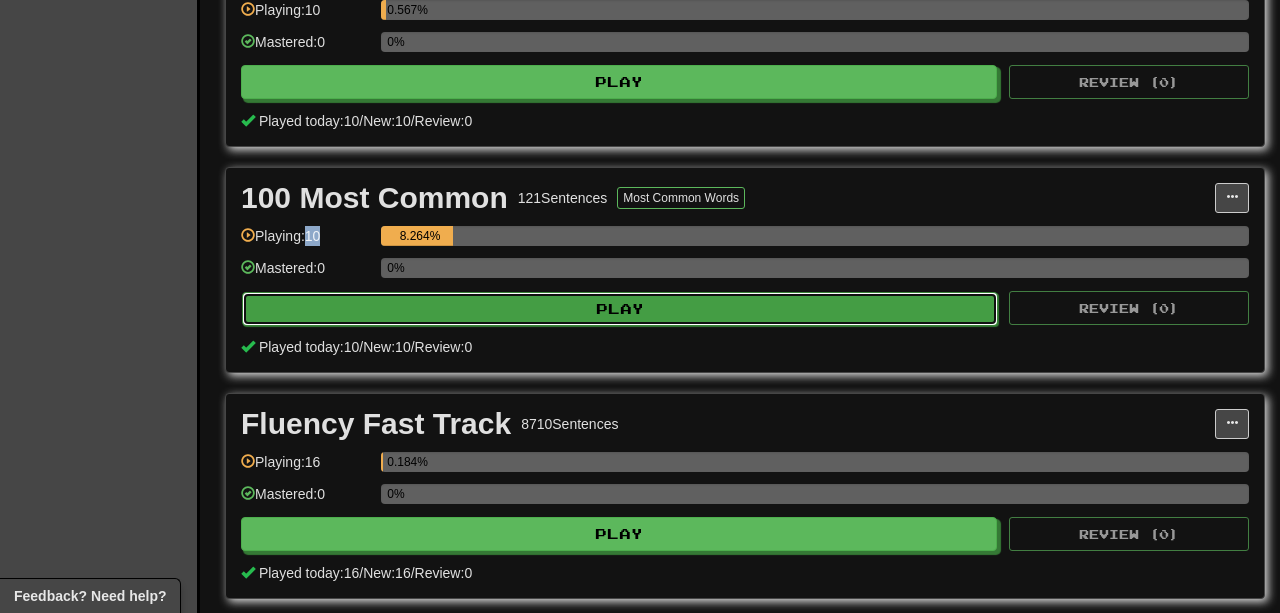 select on "********" 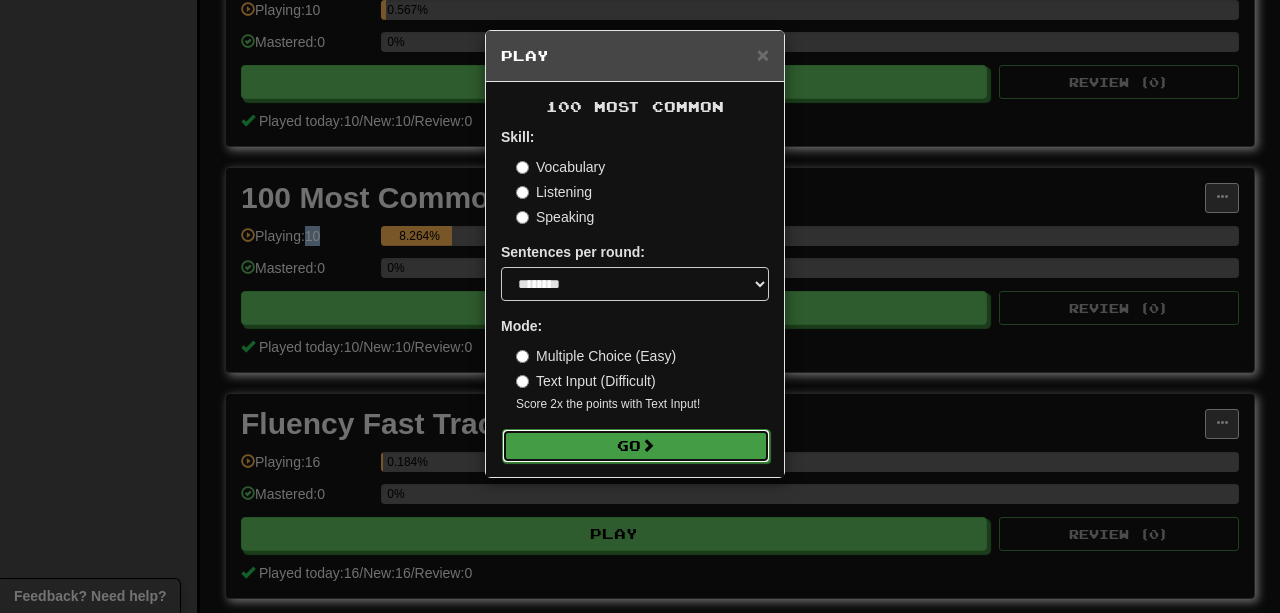 click on "Go" at bounding box center (636, 446) 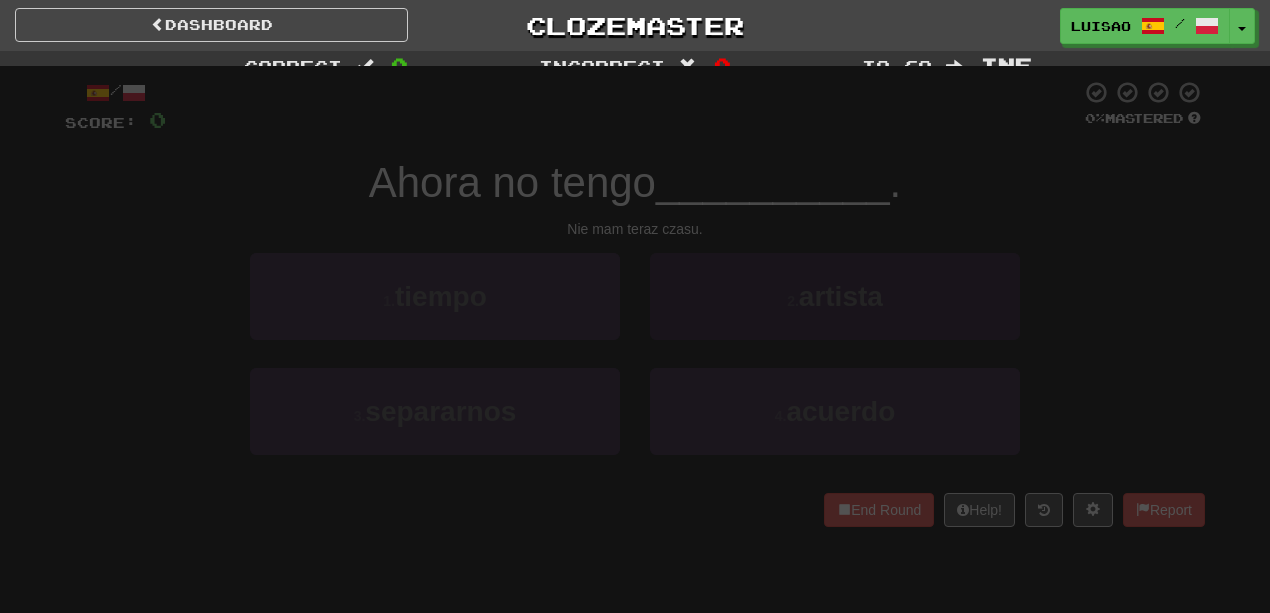 scroll, scrollTop: 0, scrollLeft: 0, axis: both 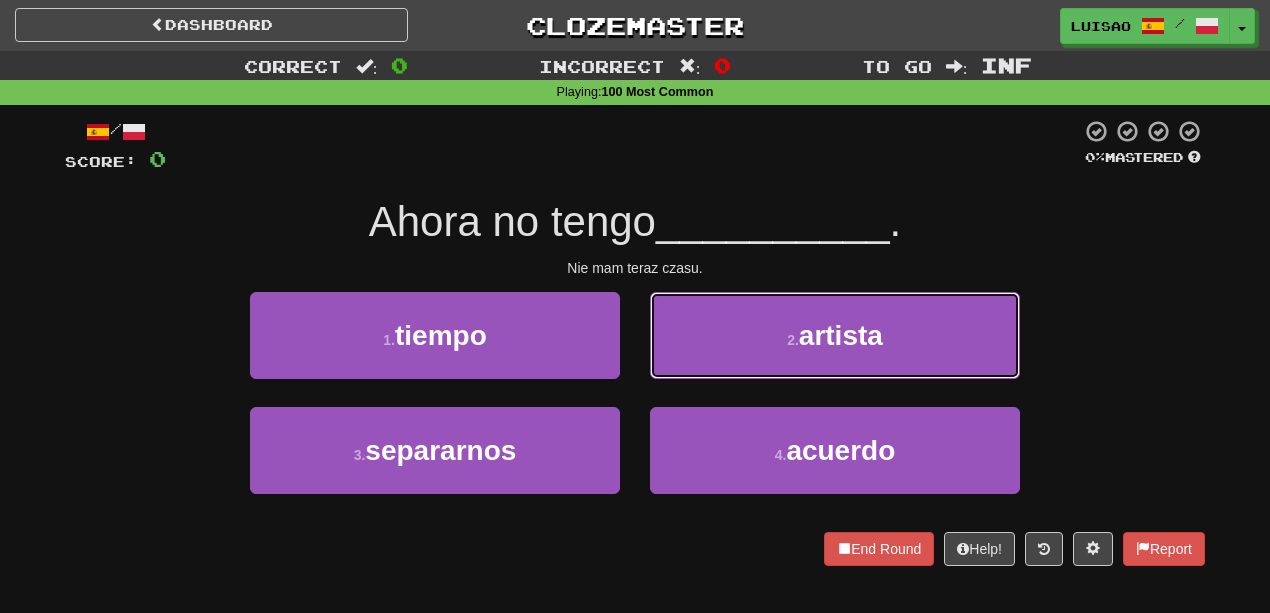click on "2 .  artista" at bounding box center (835, 335) 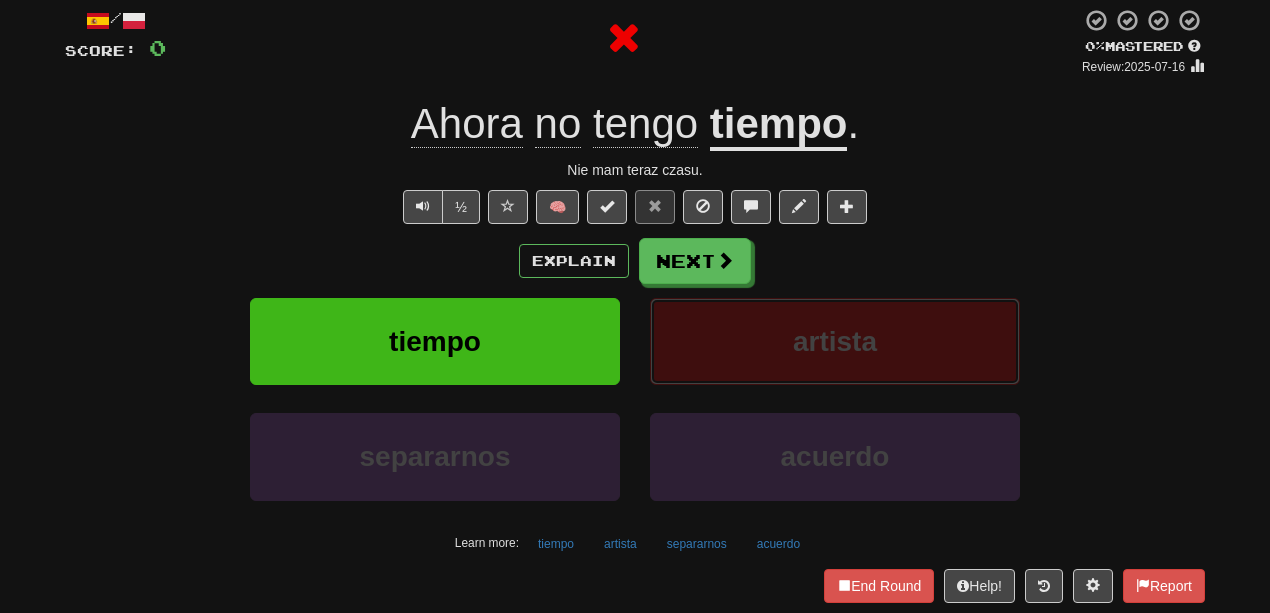 scroll, scrollTop: 133, scrollLeft: 0, axis: vertical 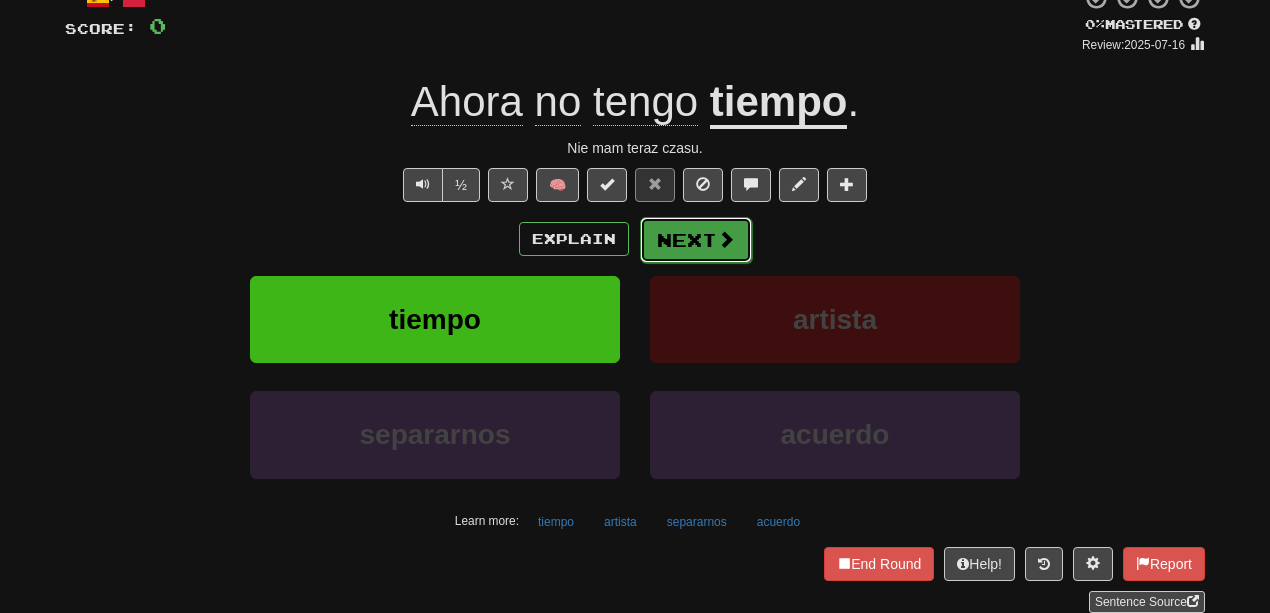 click on "Next" at bounding box center [696, 240] 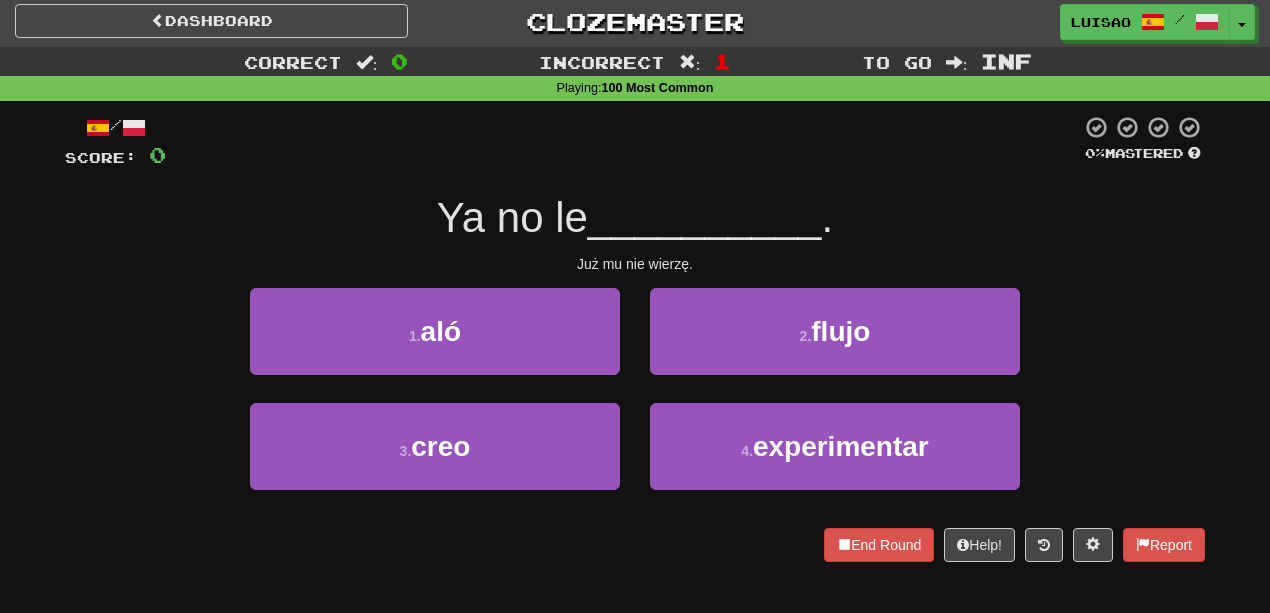 scroll, scrollTop: 0, scrollLeft: 0, axis: both 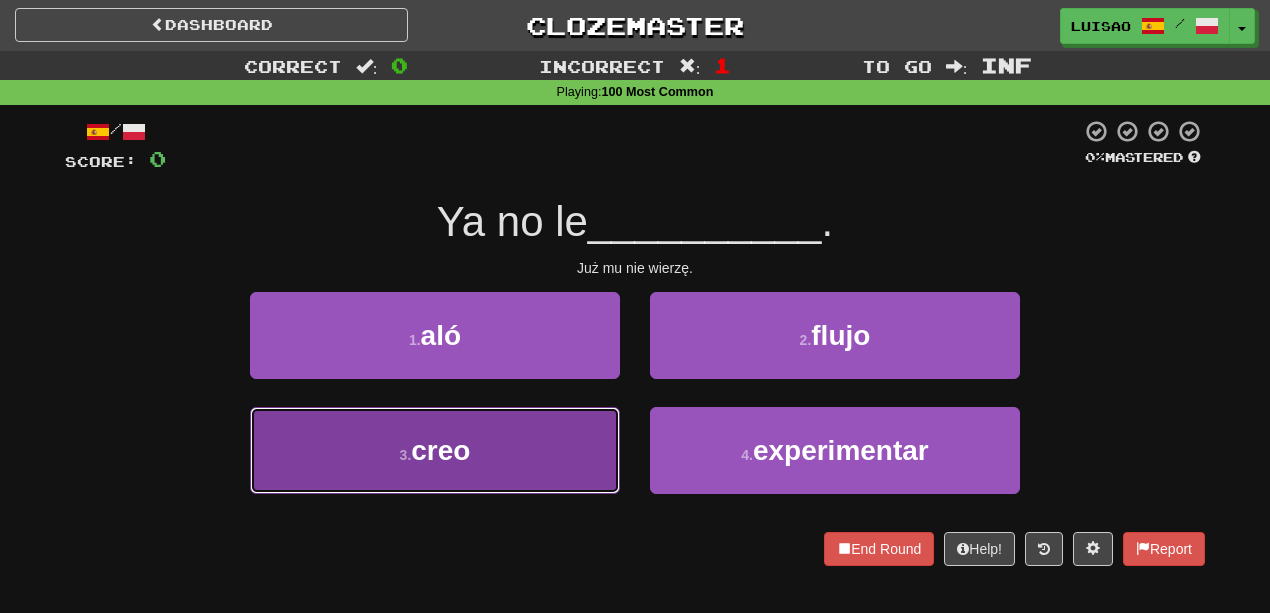 click on "3 .  creo" at bounding box center [435, 450] 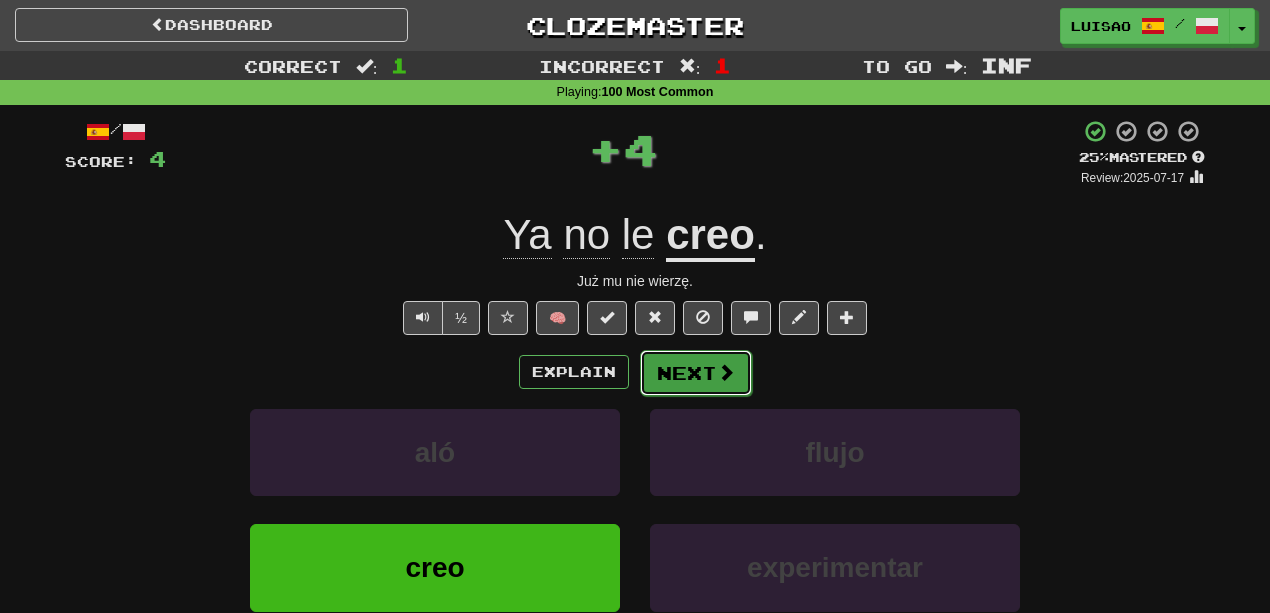 click on "Next" at bounding box center (696, 373) 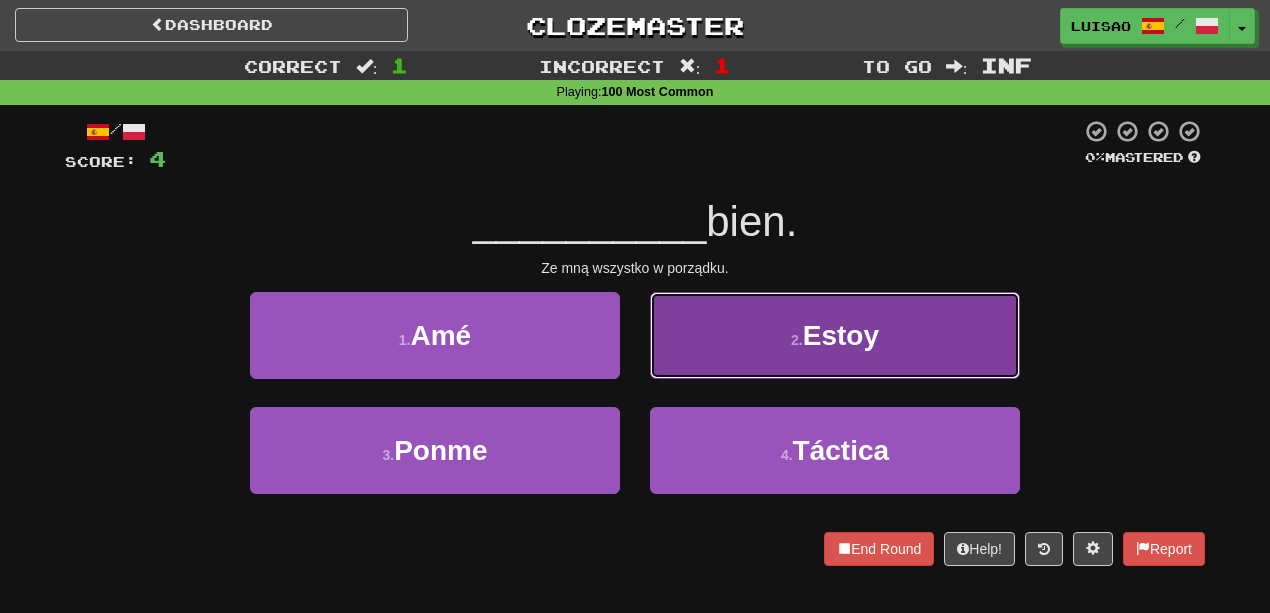 click on "2 .  Estoy" at bounding box center (835, 335) 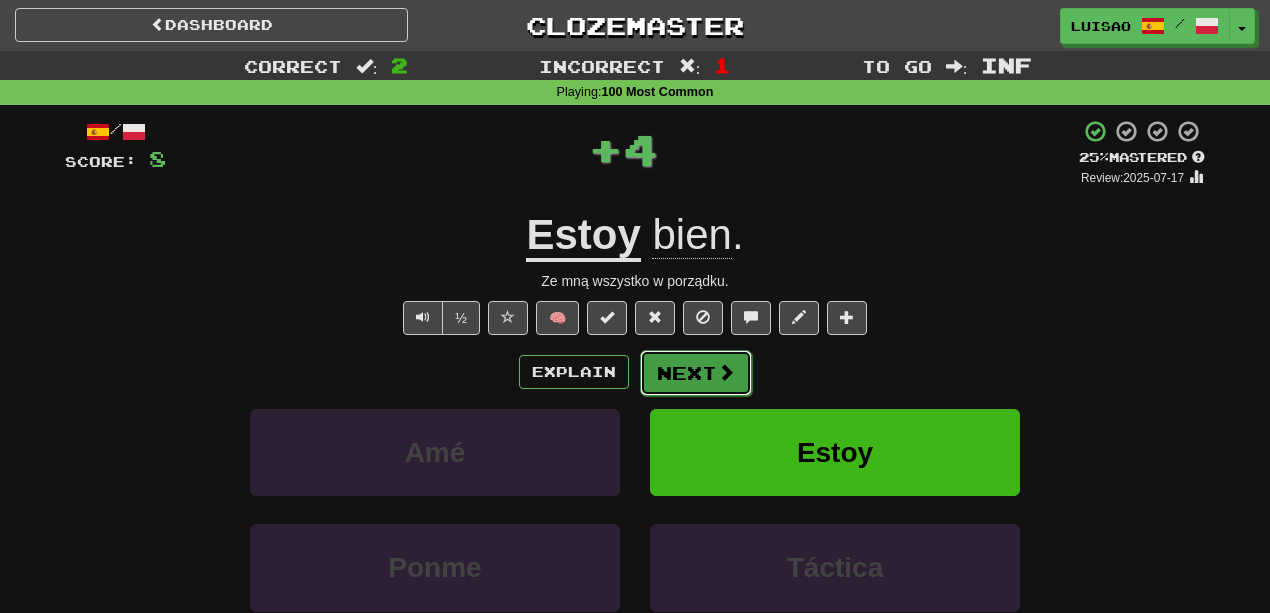 click on "Next" at bounding box center (696, 373) 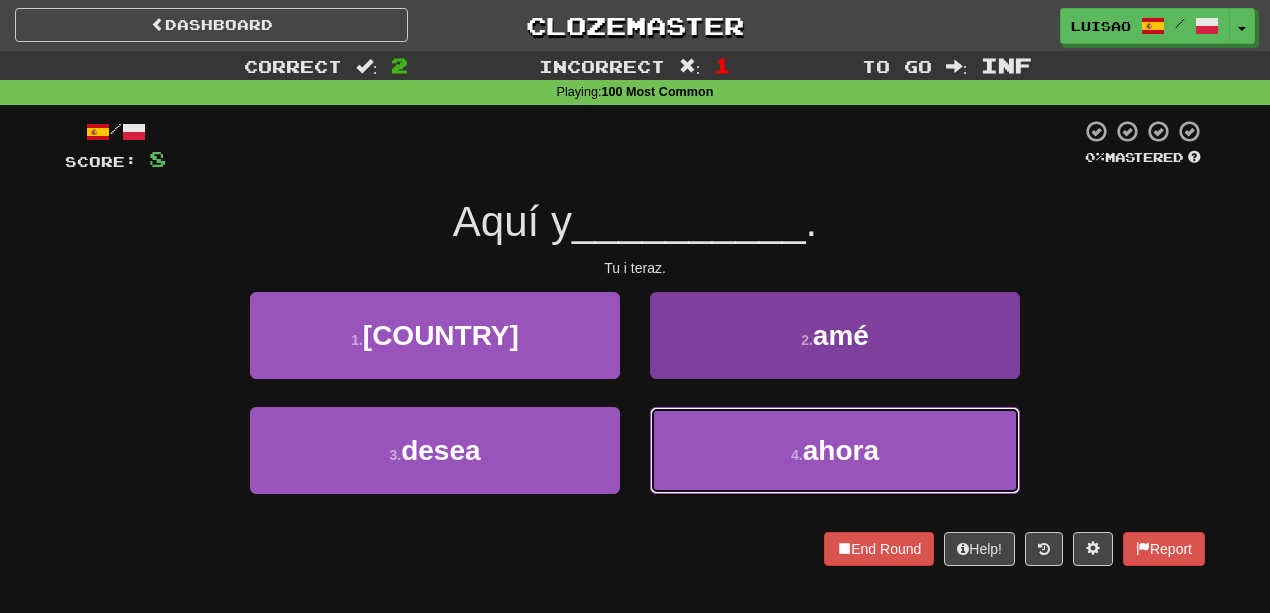 click on "4 .  ahora" at bounding box center [835, 450] 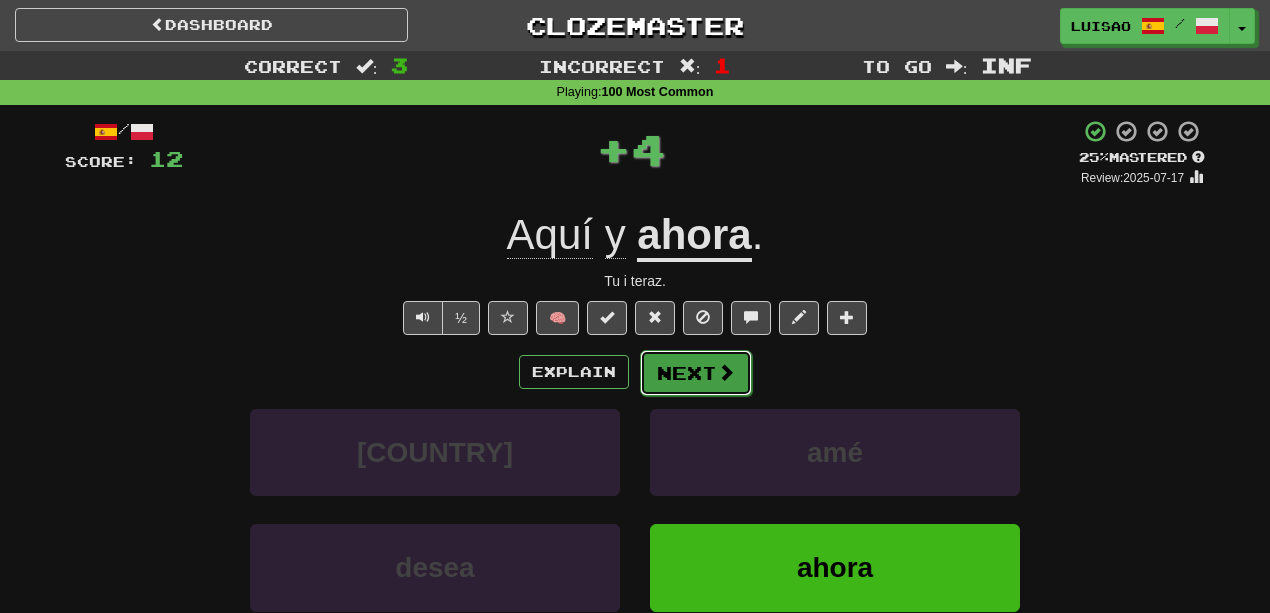 click on "Next" at bounding box center (696, 373) 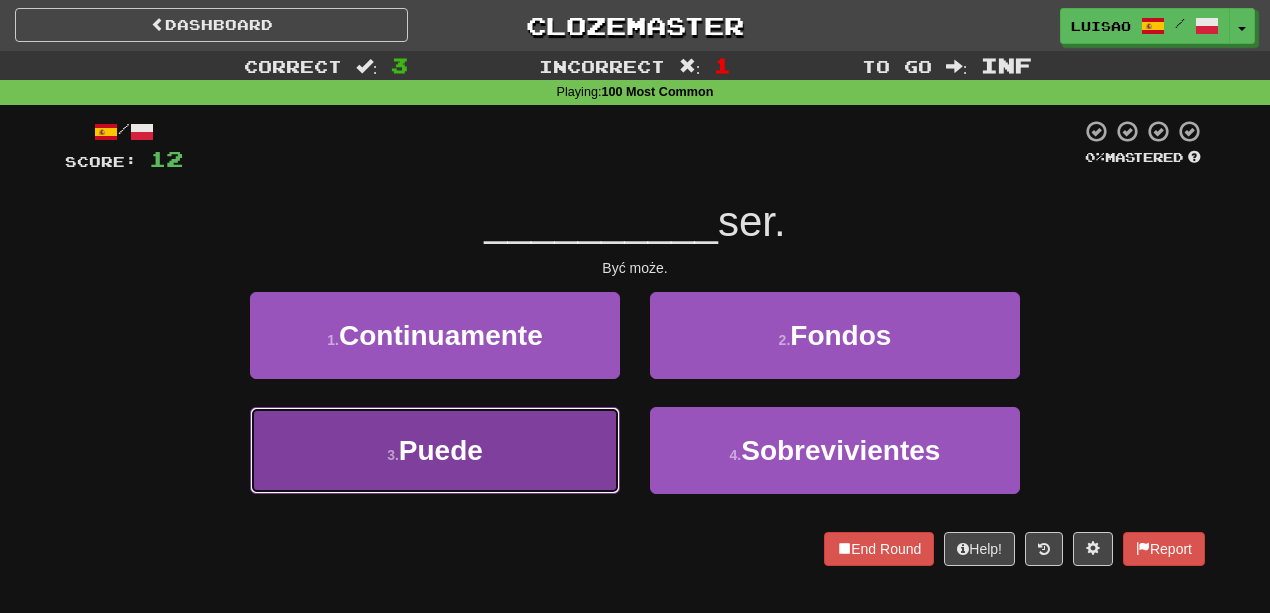 click on "3 .  Puede" at bounding box center [435, 450] 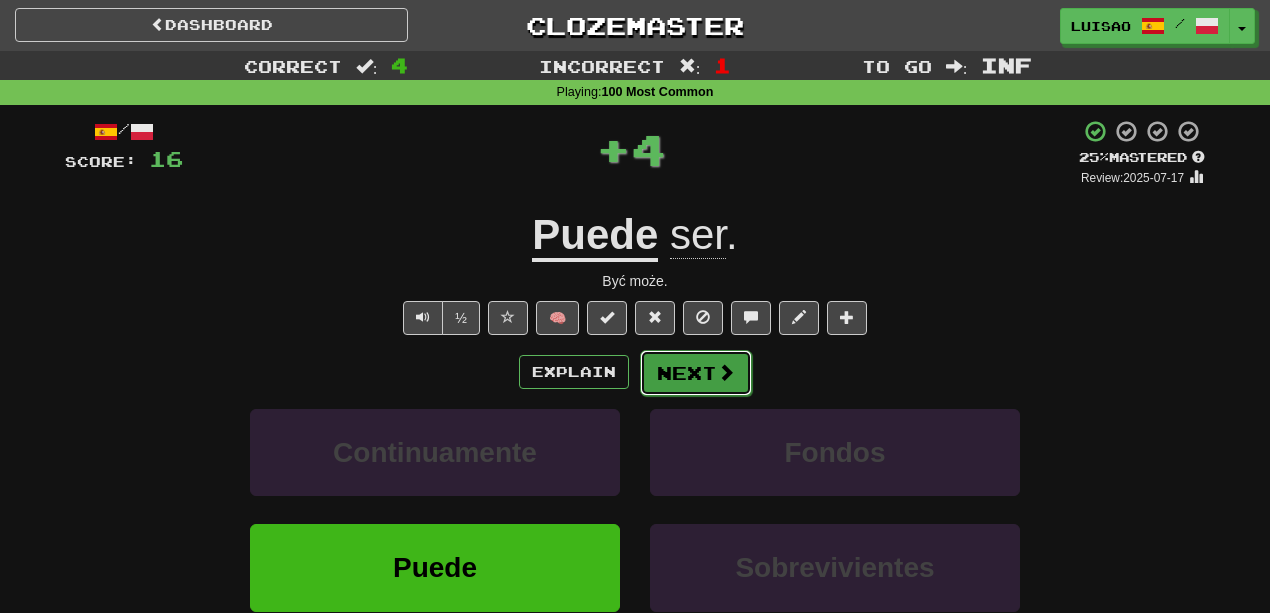 click on "Next" at bounding box center [696, 373] 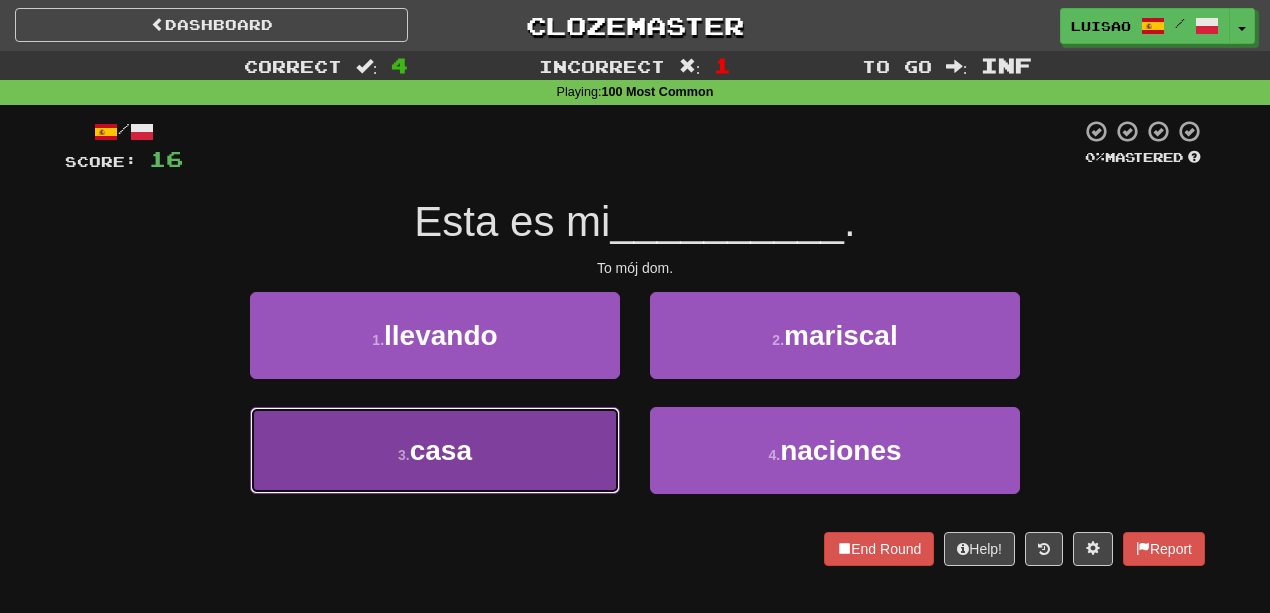 click on "3 .  casa" at bounding box center (435, 450) 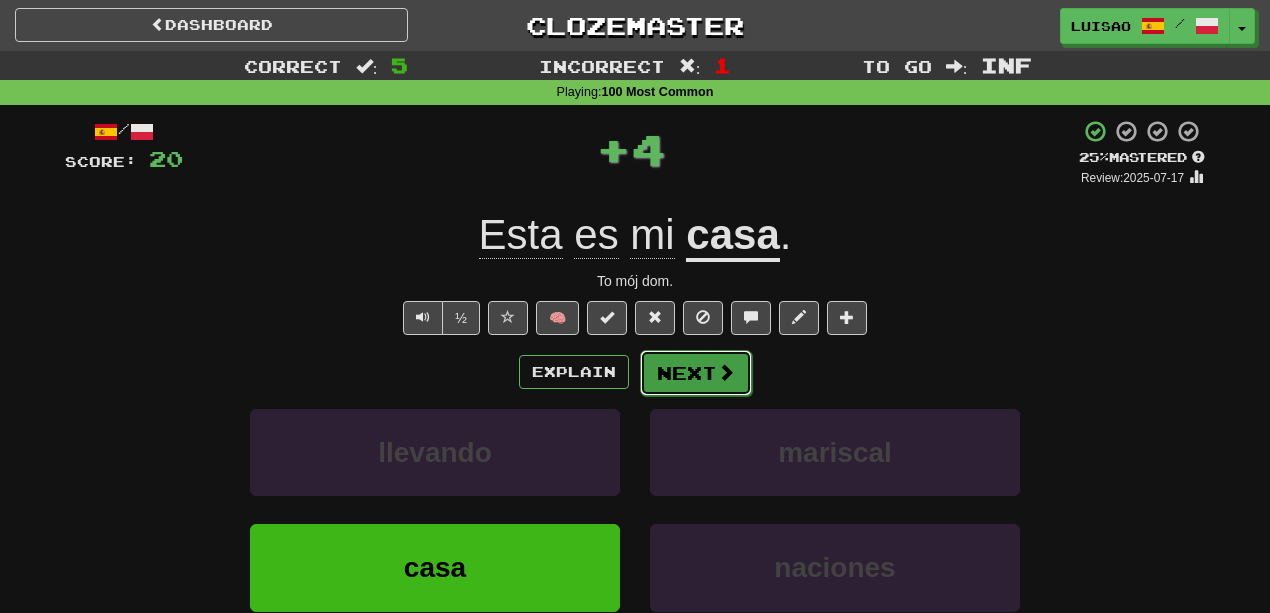 click on "Next" at bounding box center (696, 373) 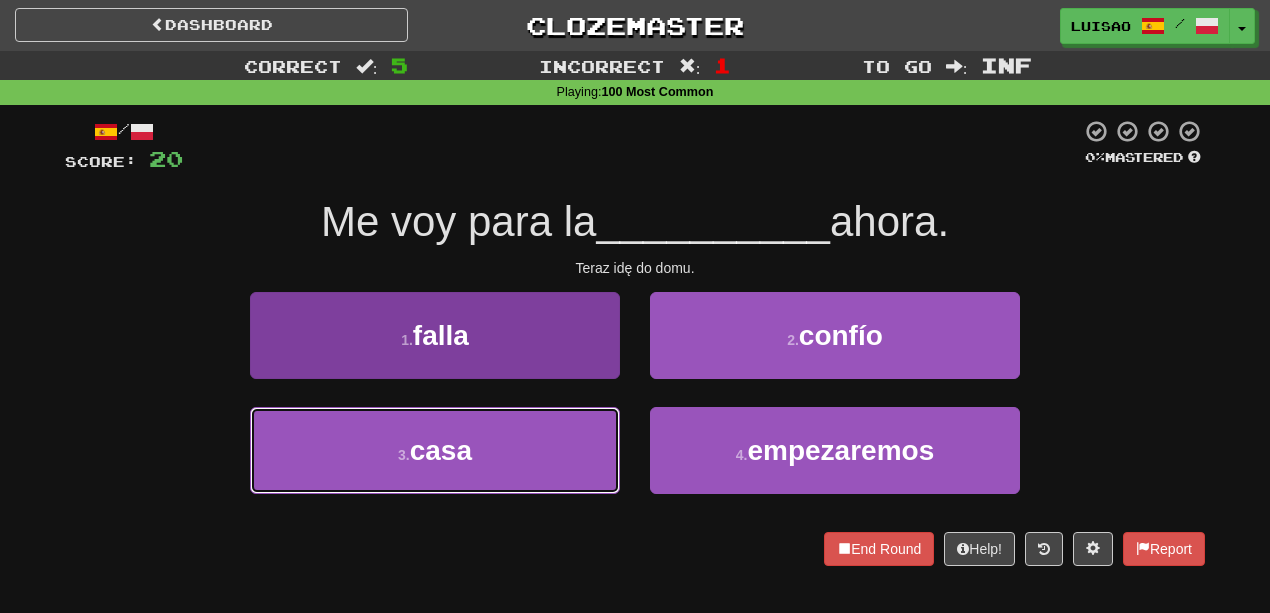 click on "3 .  casa" at bounding box center (435, 450) 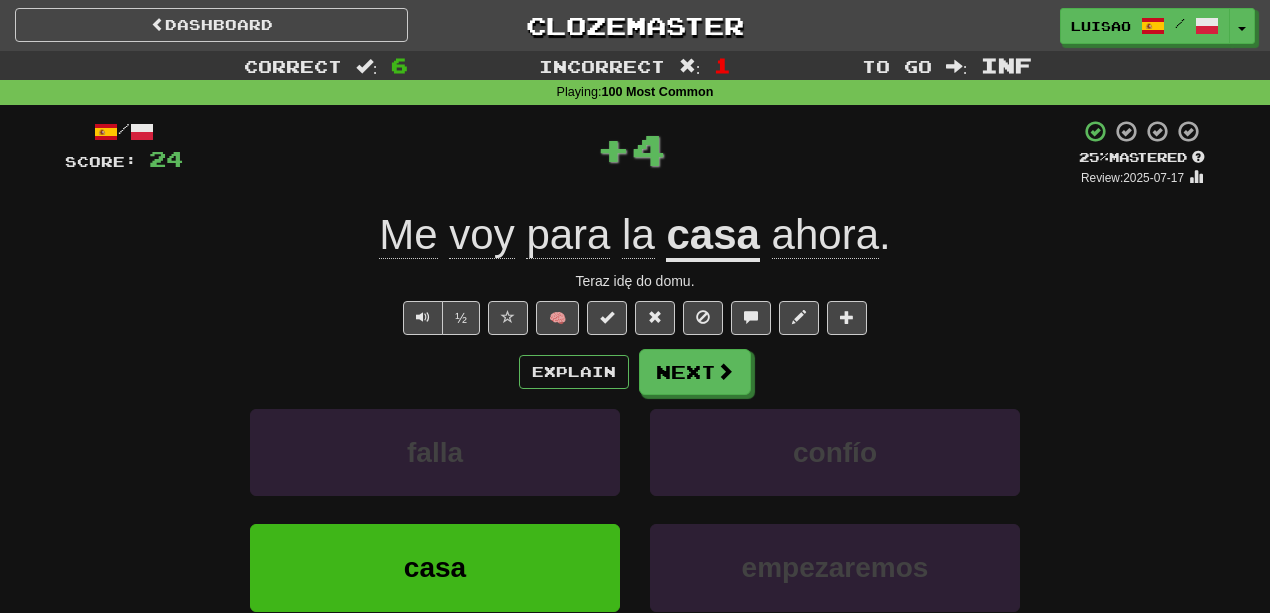 click on "Explain Next" at bounding box center [635, 372] 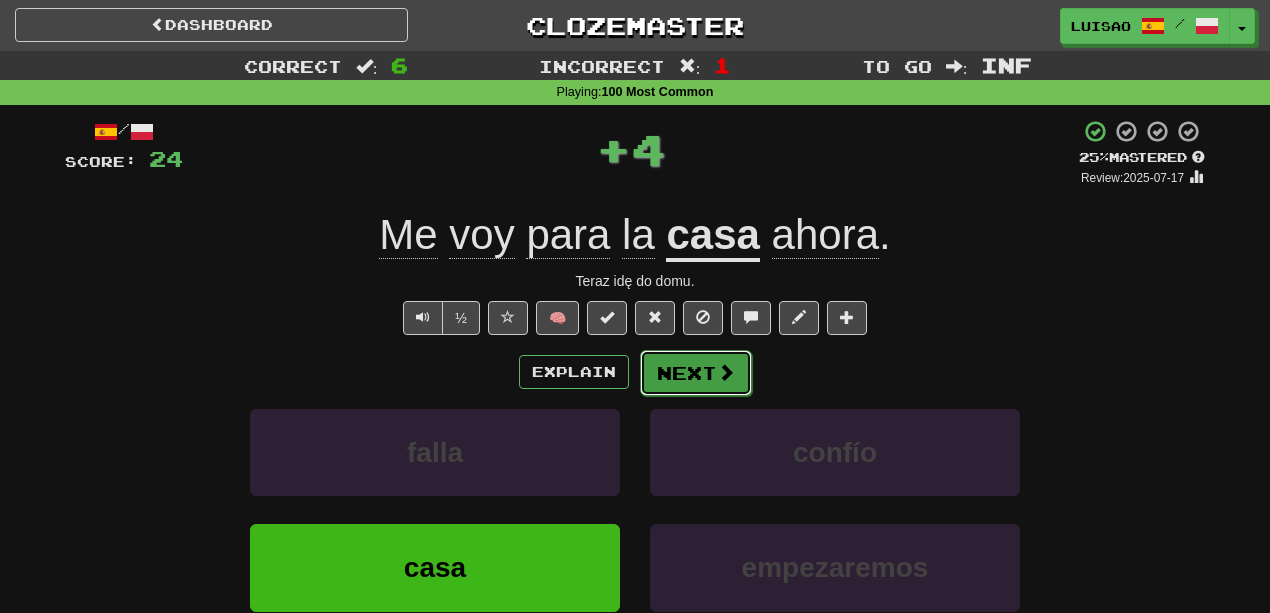 click on "Next" at bounding box center [696, 373] 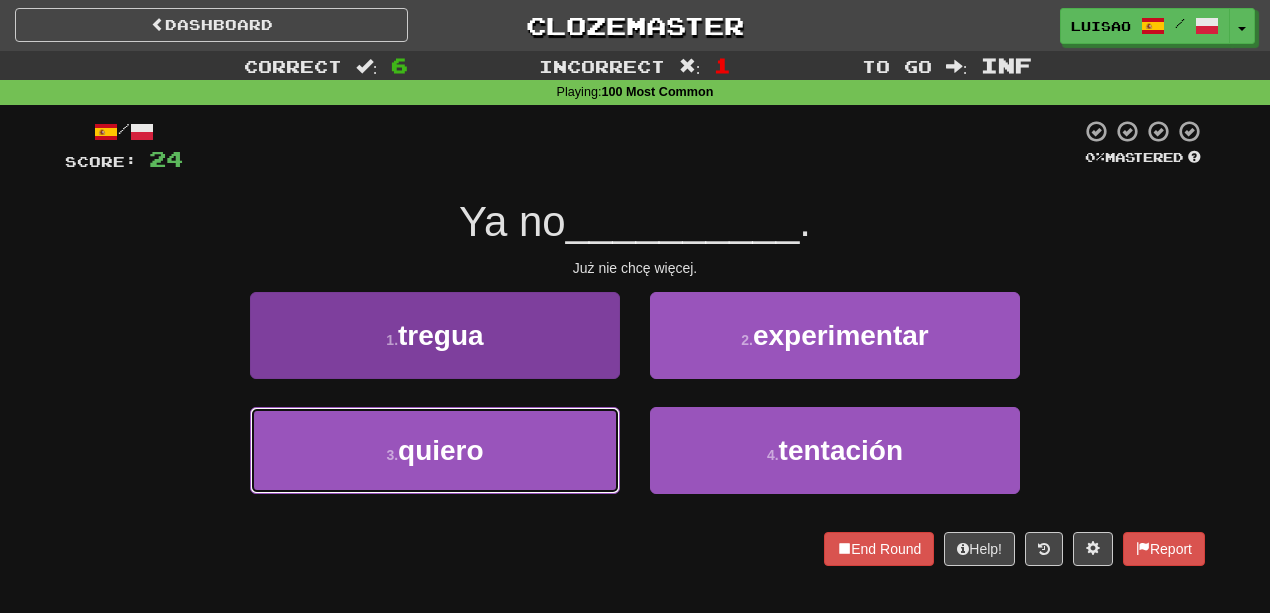 drag, startPoint x: 536, startPoint y: 438, endPoint x: 556, endPoint y: 418, distance: 28.284271 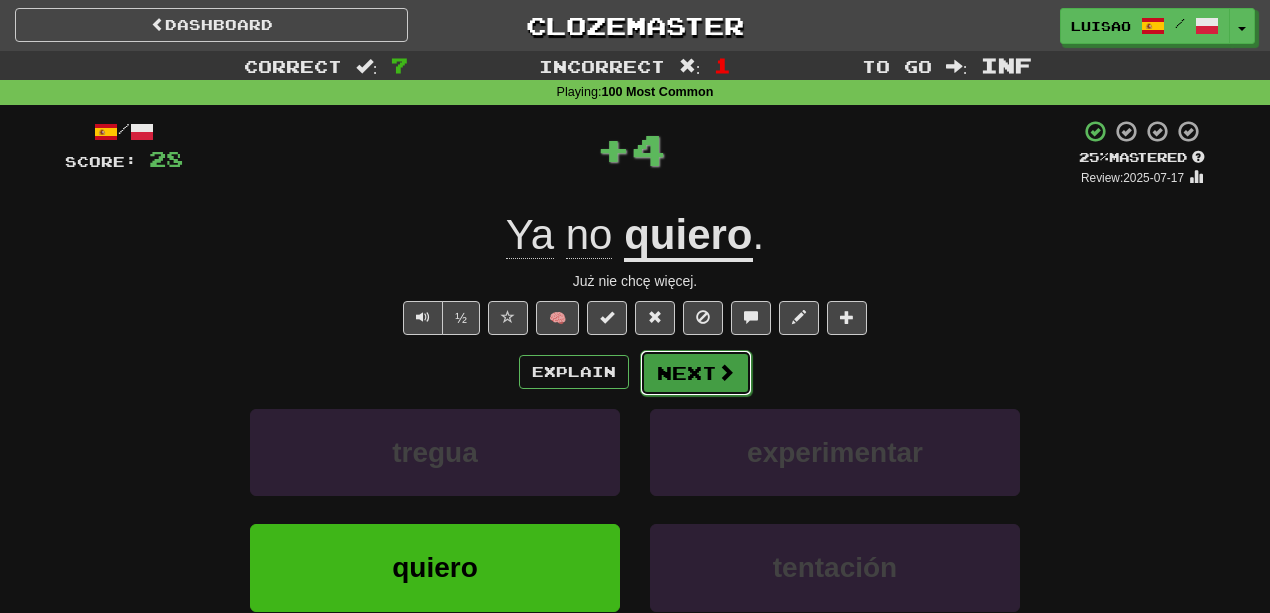 click at bounding box center (726, 372) 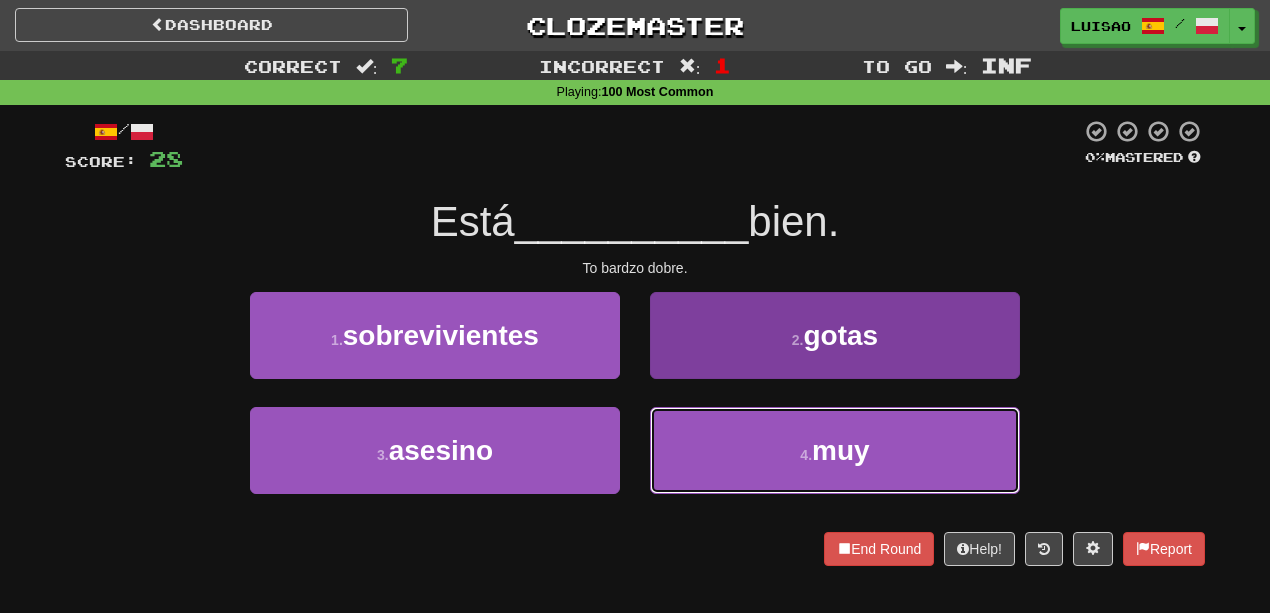 click on "4 .  muy" at bounding box center (835, 450) 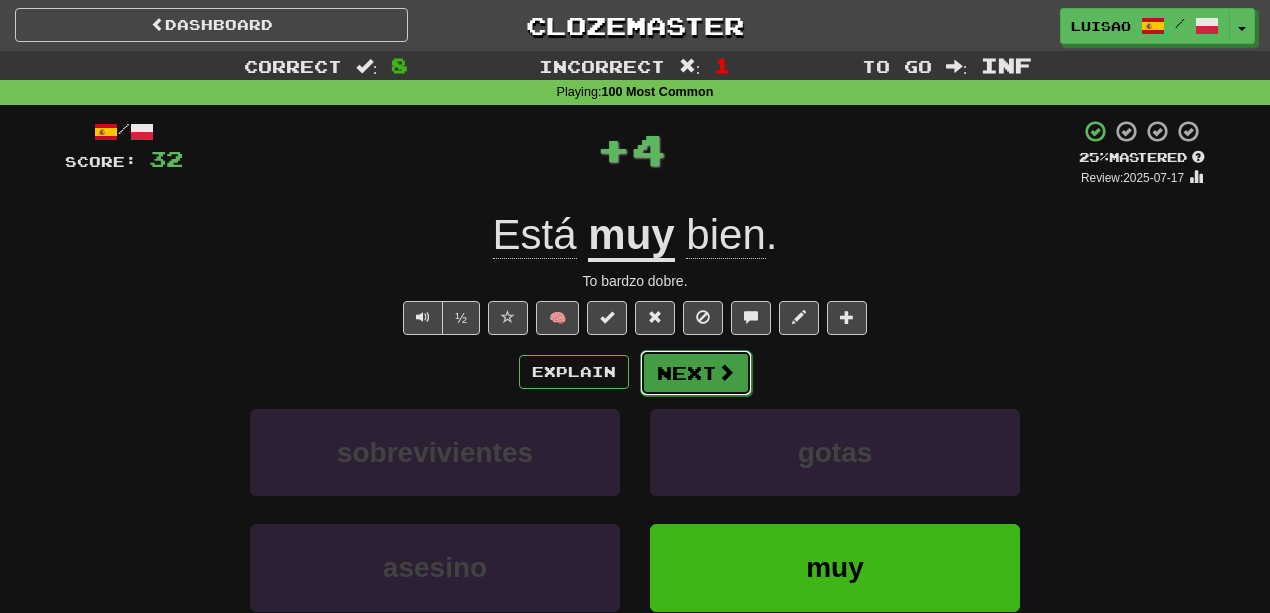 click on "Next" at bounding box center [696, 373] 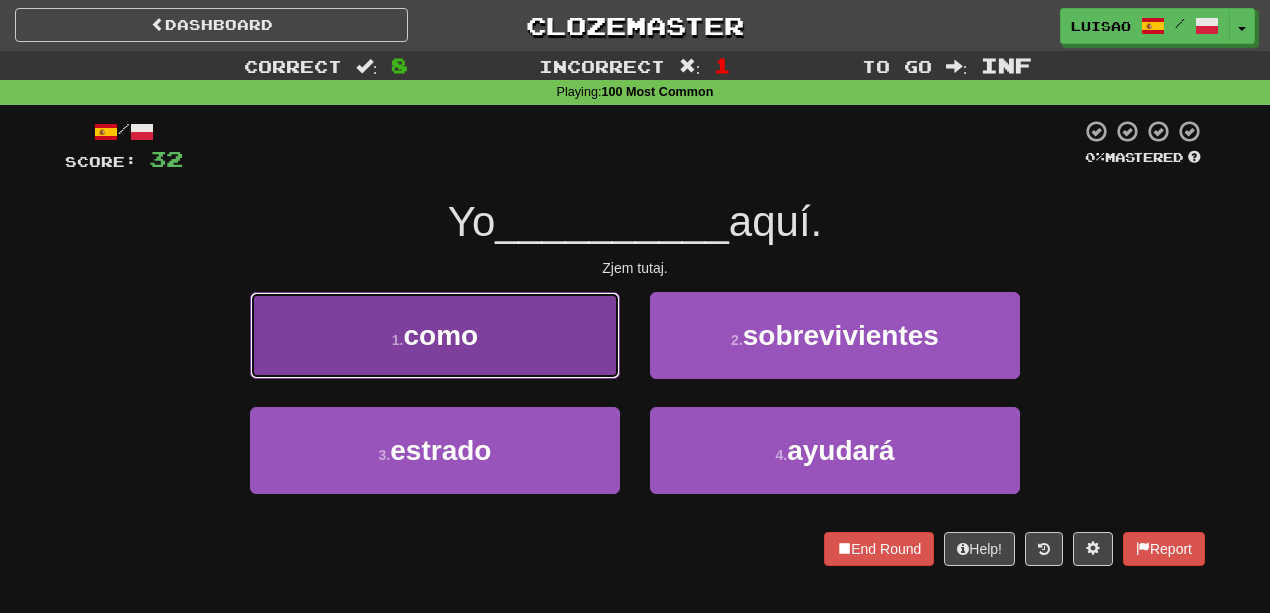 click on "1 .  como" at bounding box center (435, 335) 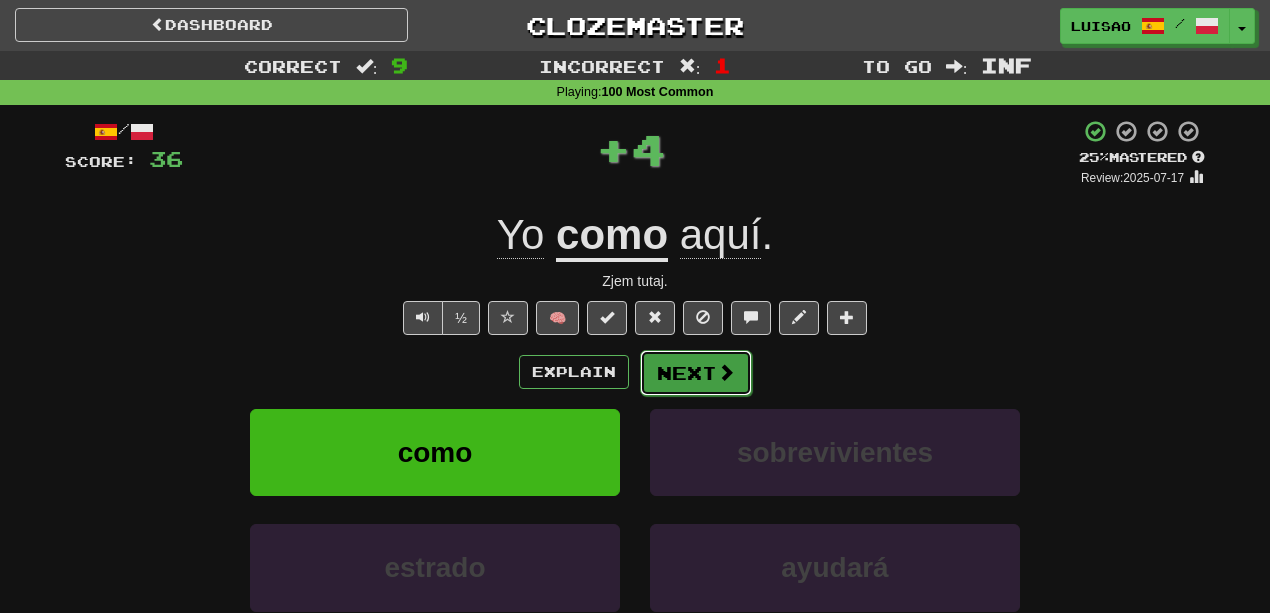 click at bounding box center (726, 372) 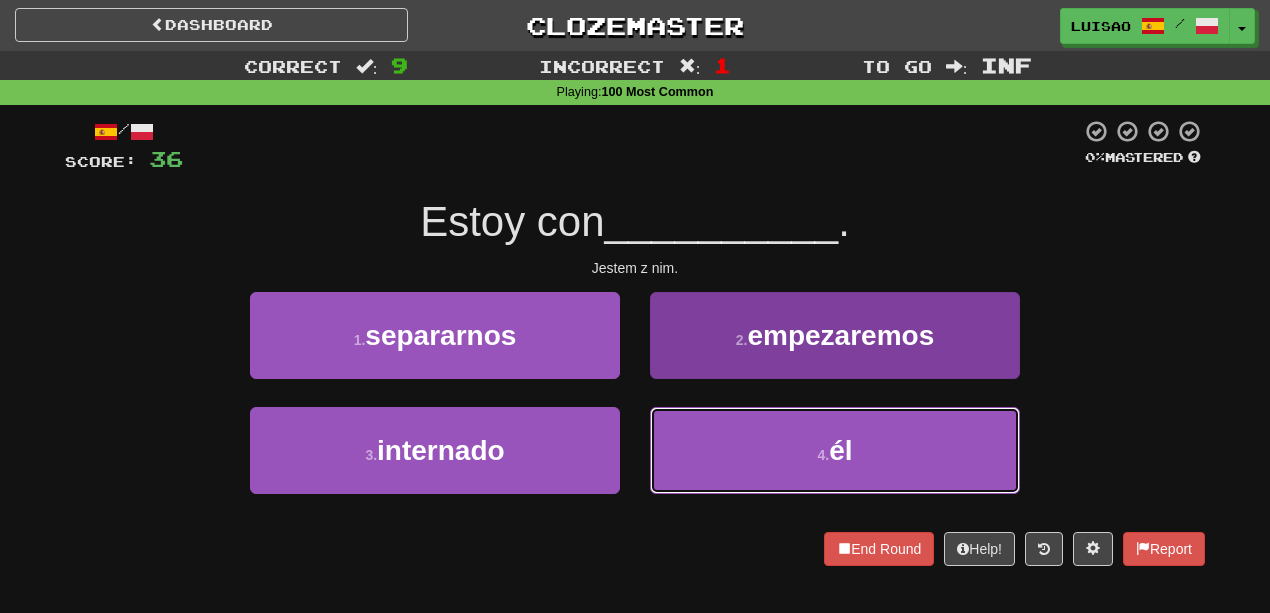 drag, startPoint x: 918, startPoint y: 449, endPoint x: 1018, endPoint y: 428, distance: 102.18121 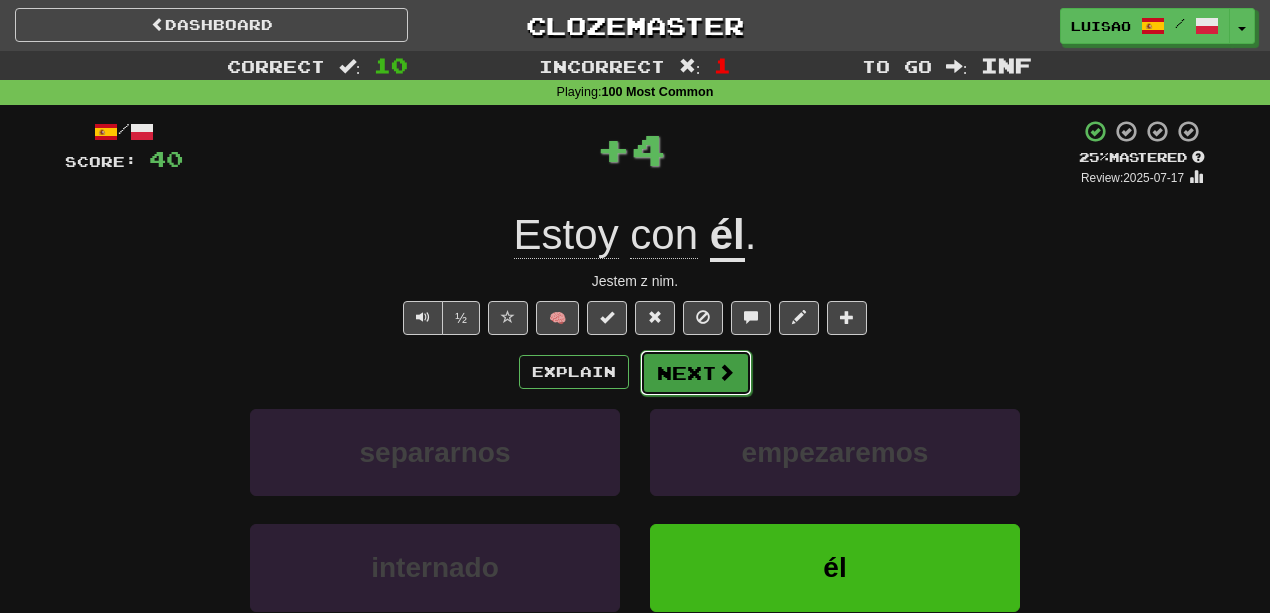 click at bounding box center [726, 372] 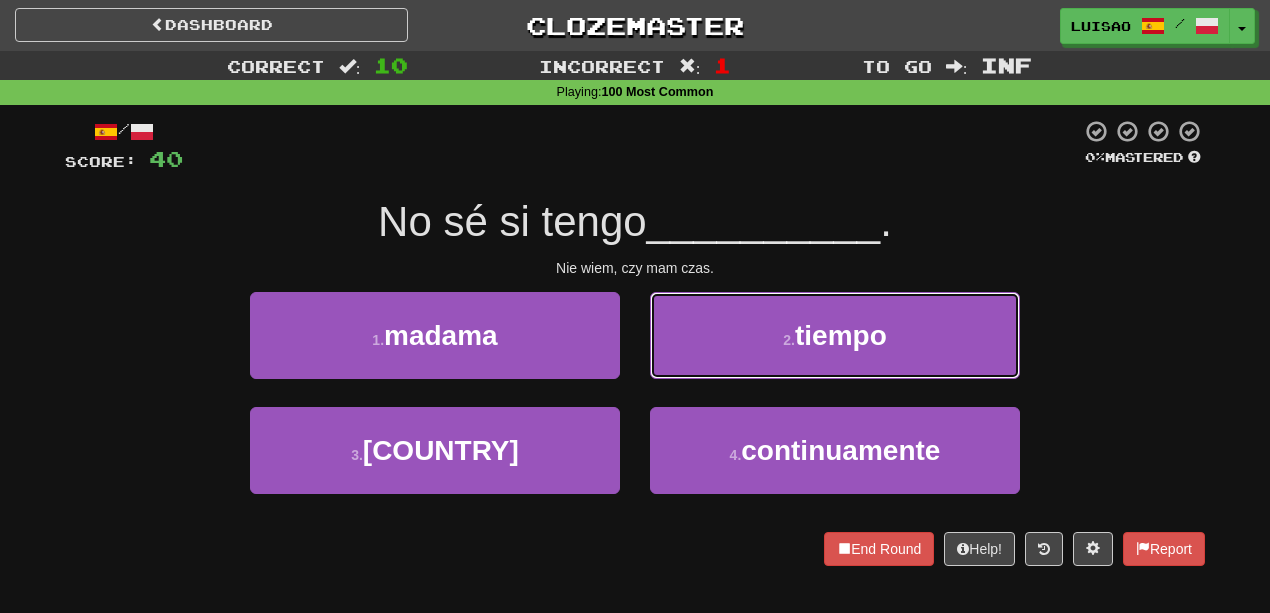 click on "2 .  tiempo" at bounding box center [835, 335] 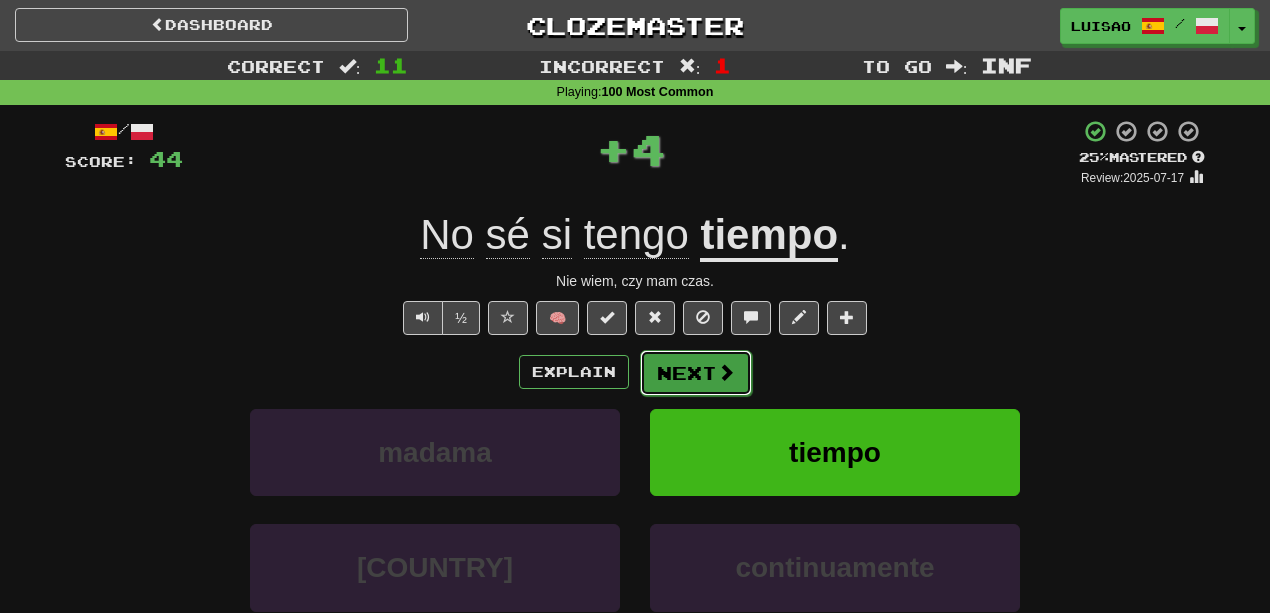 click on "Next" at bounding box center [696, 373] 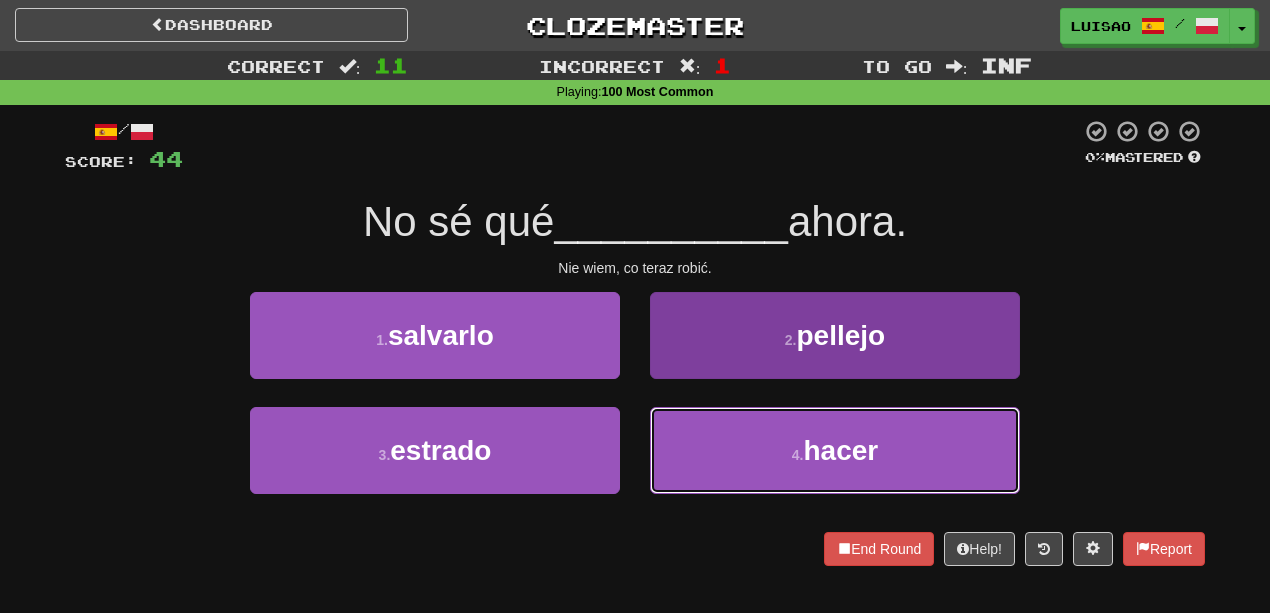 click on "4 .  hacer" at bounding box center (835, 450) 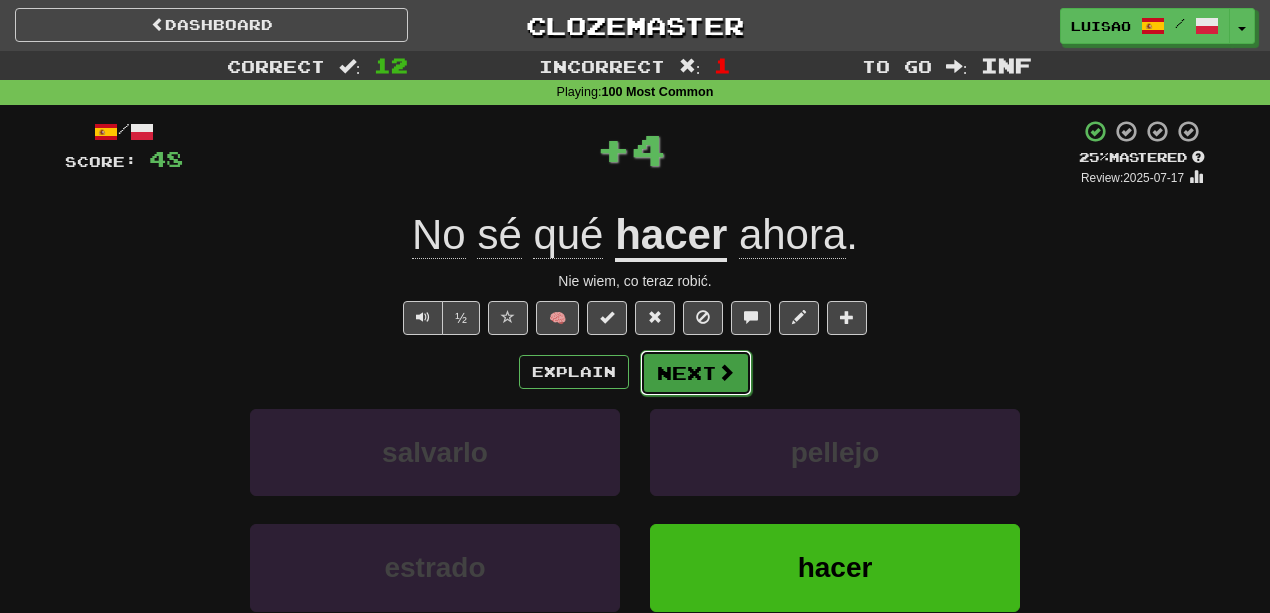 click at bounding box center (726, 372) 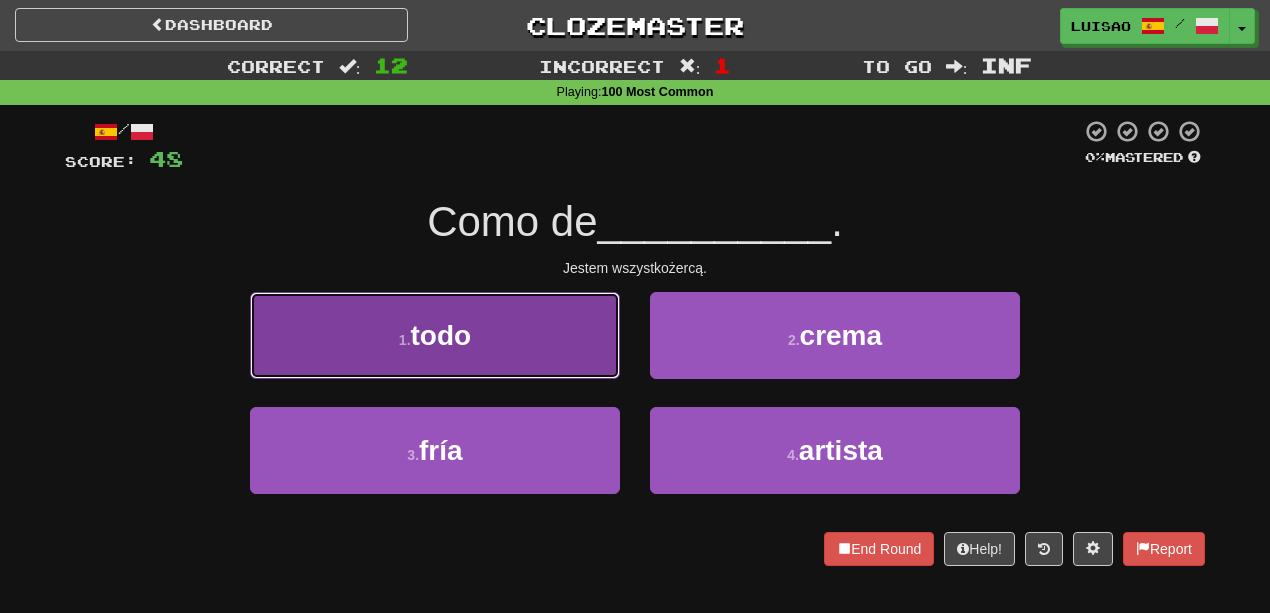 click on "1 .  todo" at bounding box center (435, 335) 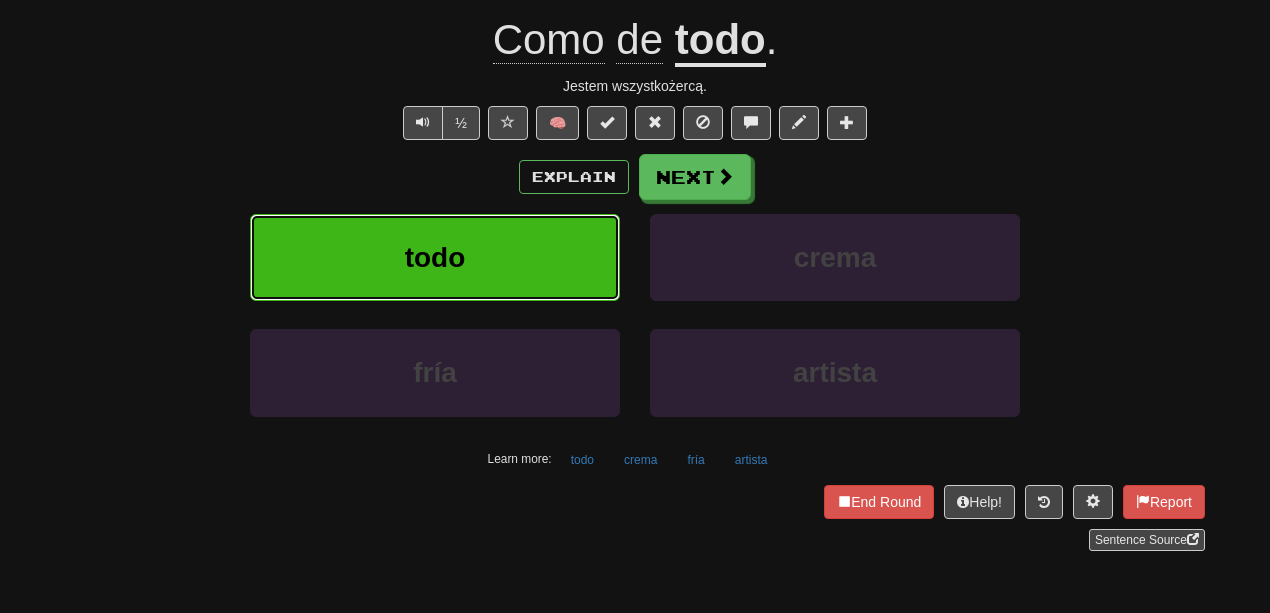 scroll, scrollTop: 200, scrollLeft: 0, axis: vertical 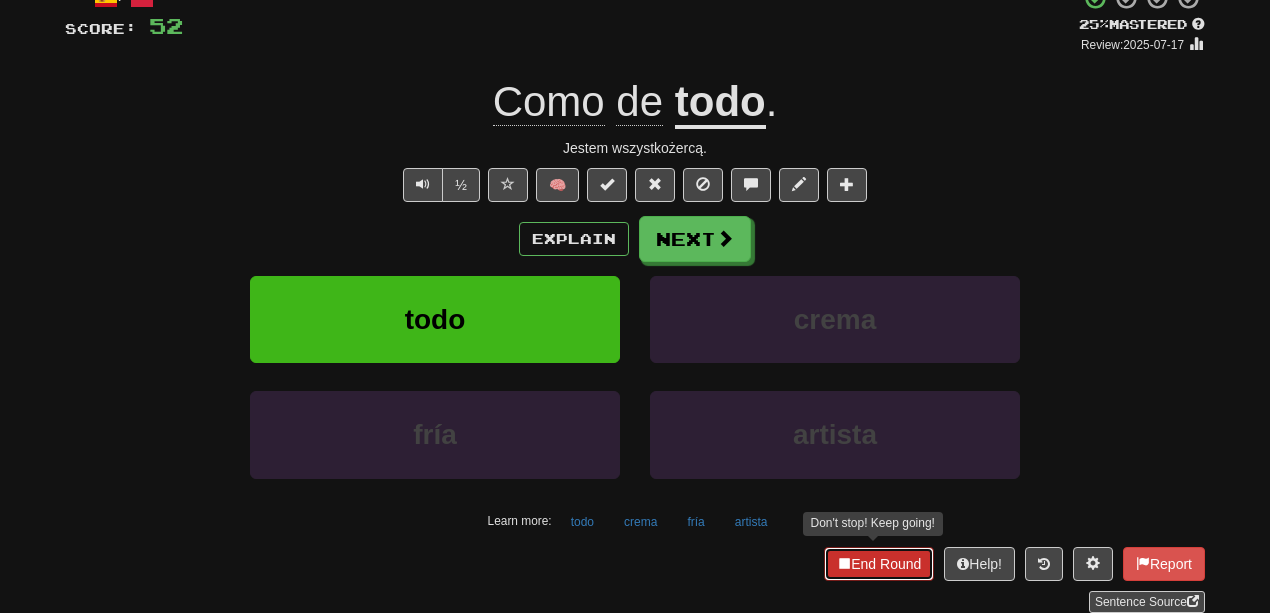 click on "End Round" at bounding box center (879, 564) 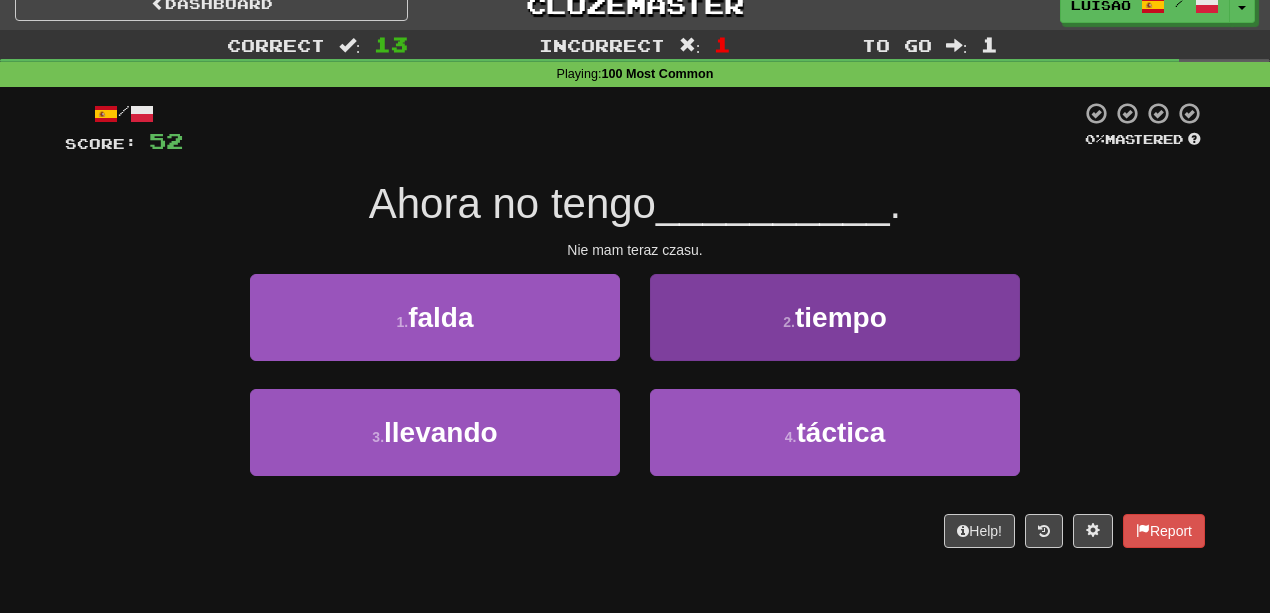 scroll, scrollTop: 2, scrollLeft: 0, axis: vertical 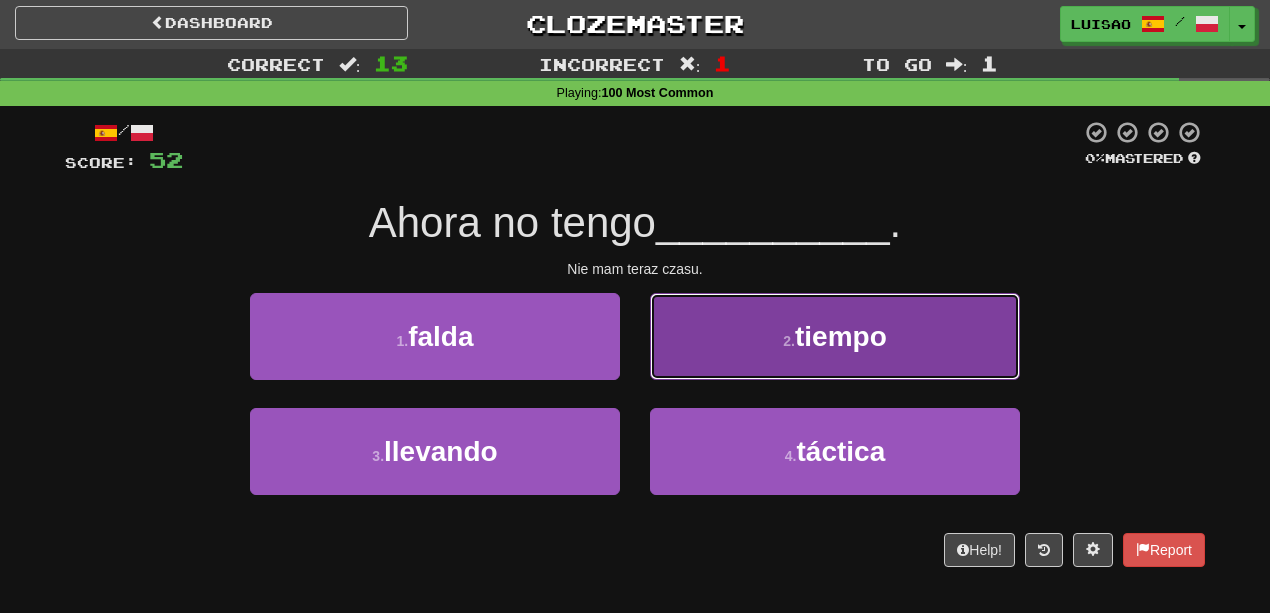 click on "2 .  tiempo" at bounding box center [835, 336] 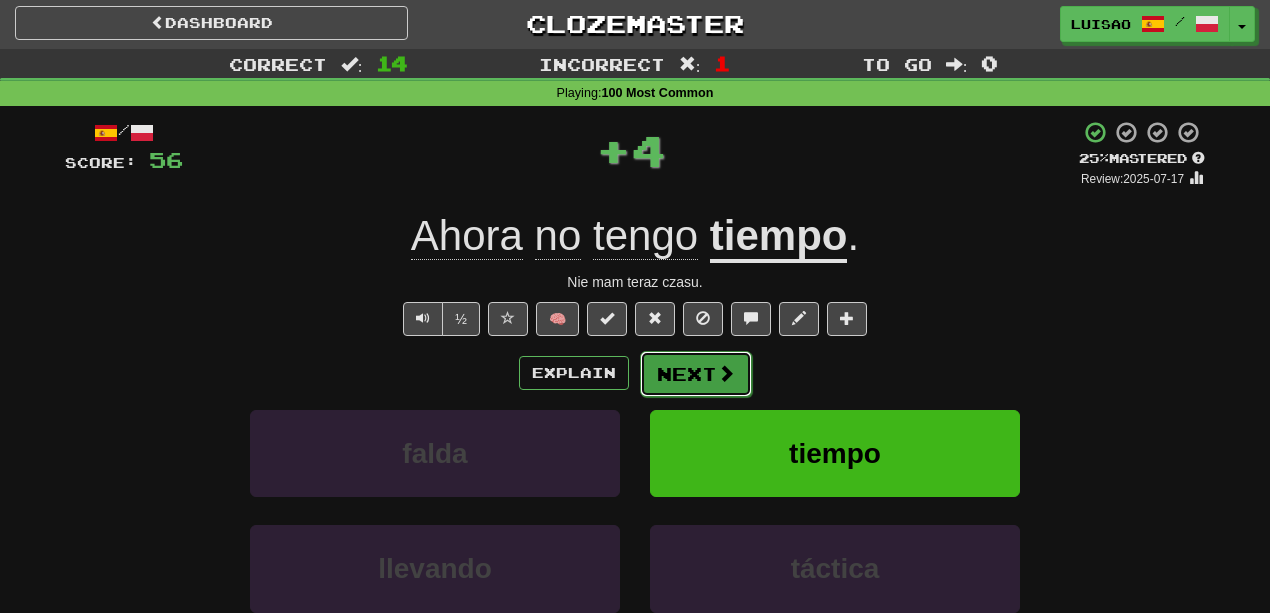 click at bounding box center [726, 373] 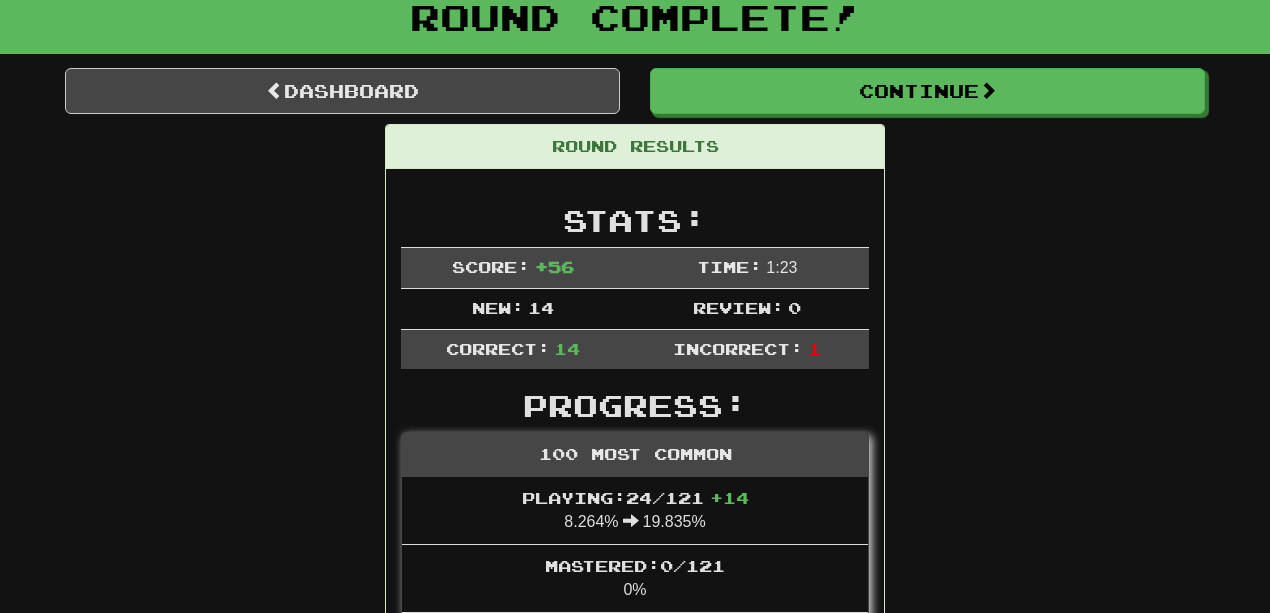 scroll, scrollTop: 0, scrollLeft: 0, axis: both 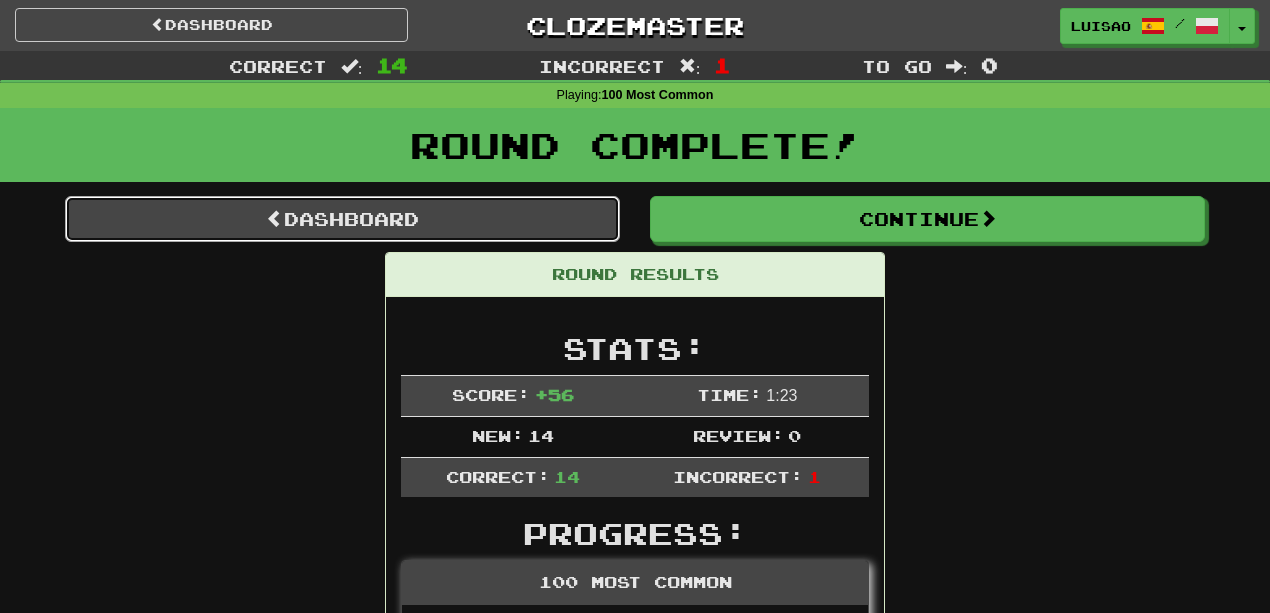 click on "Dashboard" at bounding box center (342, 219) 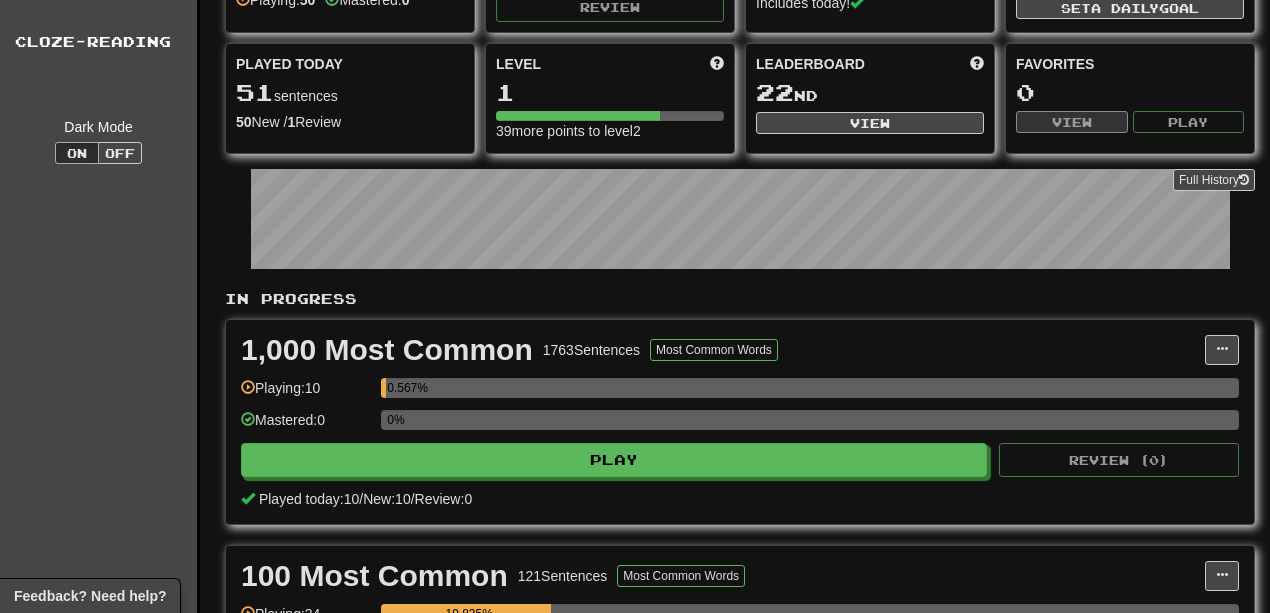 scroll, scrollTop: 0, scrollLeft: 0, axis: both 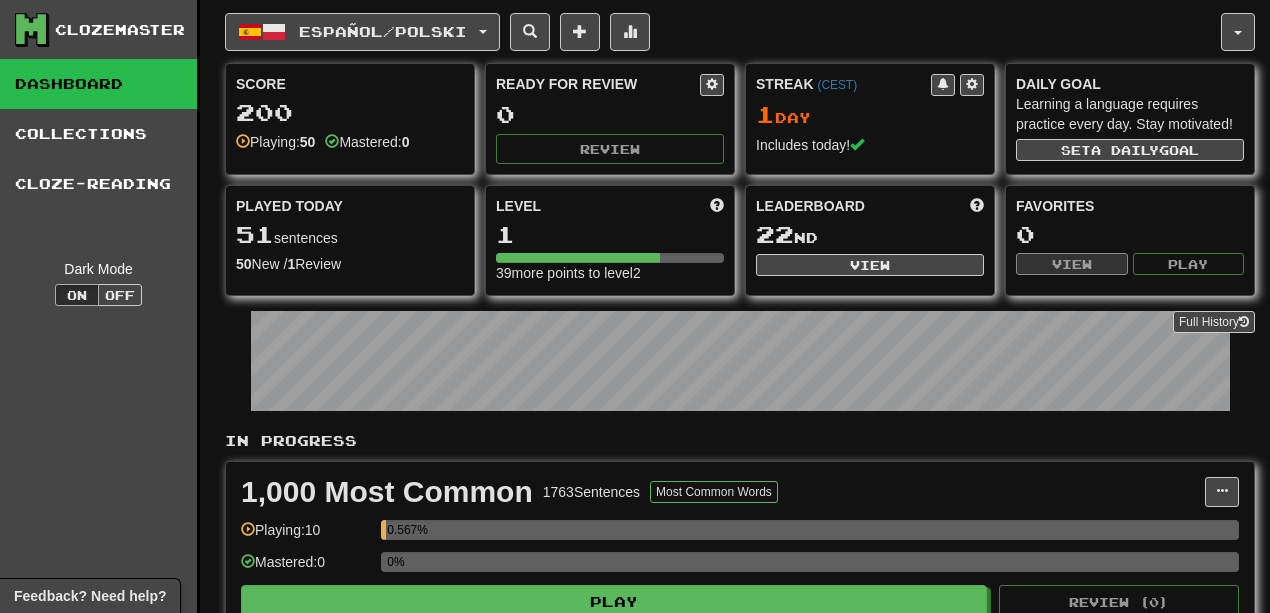 click on "Español  /  Polski Deutsch  /  Español Streak:  [NUMBER]   Review:  [NUMBER] Daily Goal:  [NUMBER]  /  [NUMBER] English  /  Español Streak:  [NUMBER]   Review:  [NUMBER] Points today:  [NUMBER] Español  /  Polski Streak:  [NUMBER]   Review:  [NUMBER] Points today:  [NUMBER] Español  /  English Streak:  [NUMBER]   Review:  [NUMBER] Points today:  [NUMBER] Italiano  /  Español Days Played:  [NUMBER]   Review:  [NUMBER] Daily Goal:  [NUMBER]  /  [NUMBER]  Language Pairing" at bounding box center [723, 32] 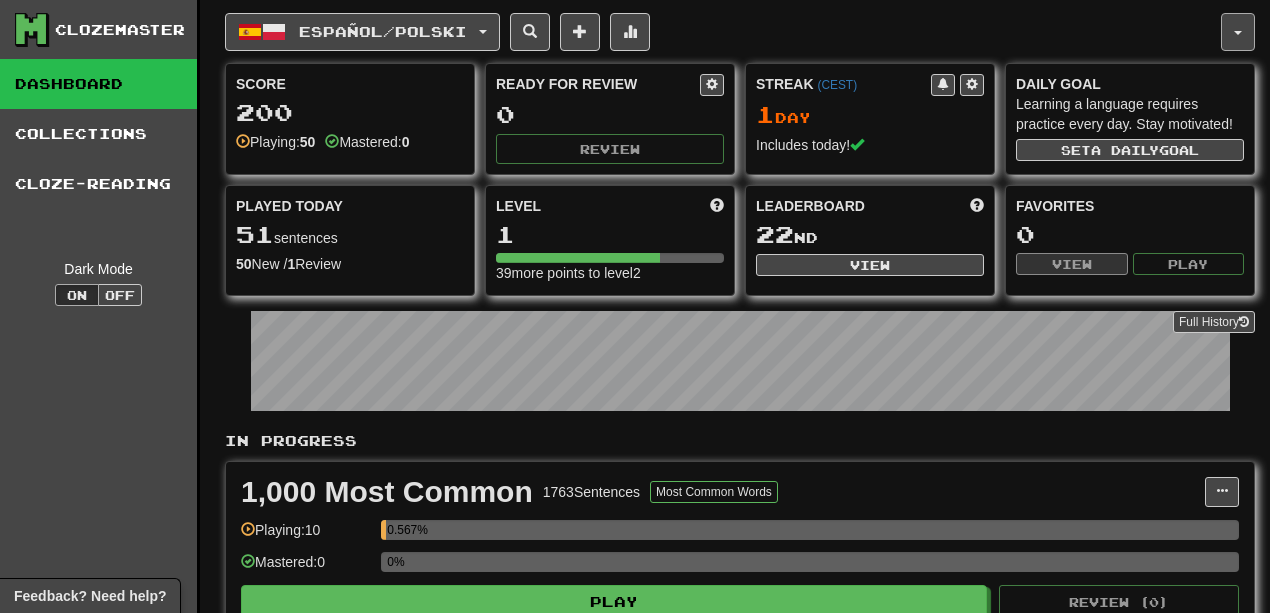 click at bounding box center [1238, 32] 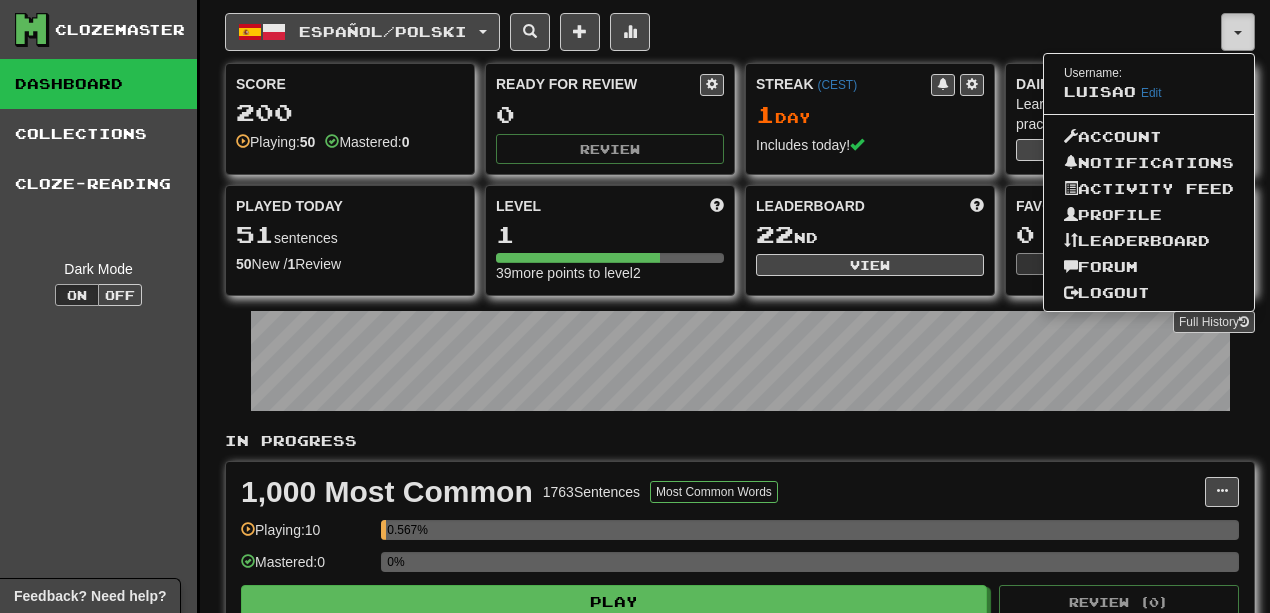 click at bounding box center (1238, 33) 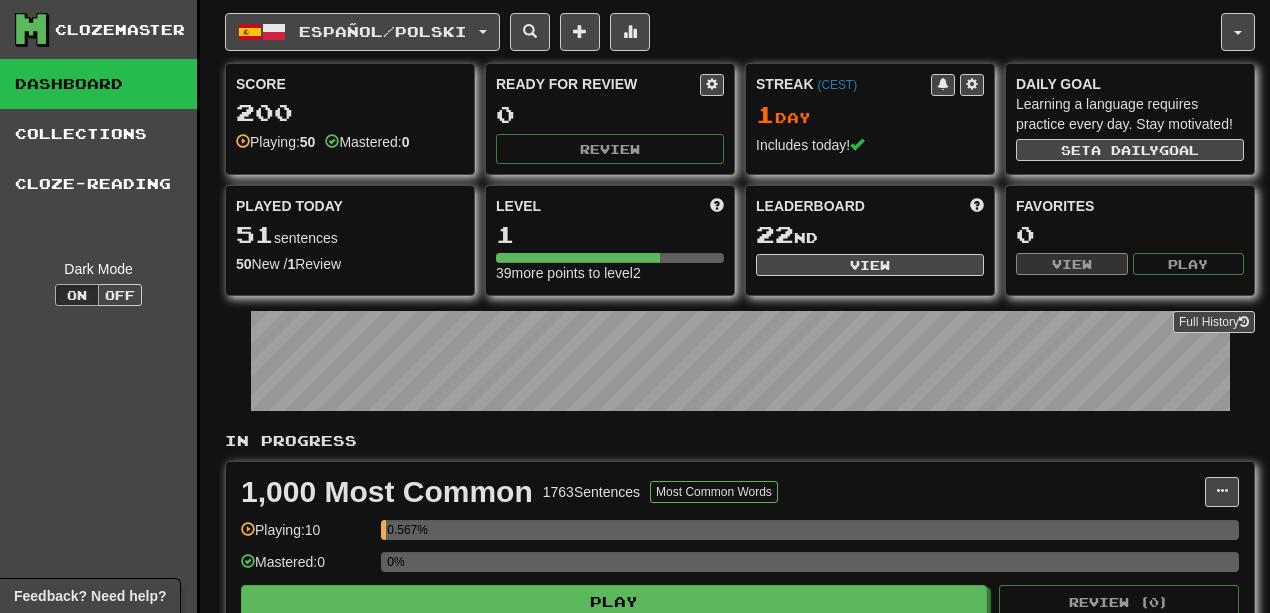 click on "Español  /  Polski Deutsch  /  Español Streak:  [NUMBER]   Review:  [NUMBER] Daily Goal:  [NUMBER]  /  [NUMBER] English  /  Español Streak:  [NUMBER]   Review:  [NUMBER] Points today:  [NUMBER] Español  /  Polski Streak:  [NUMBER]   Review:  [NUMBER] Points today:  [NUMBER] Español  /  English Streak:  [NUMBER]   Review:  [NUMBER] Points today:  [NUMBER] Italiano  /  Español Days Played:  [NUMBER]   Review:  [NUMBER] Daily Goal:  [NUMBER]  /  [NUMBER]  Language Pairing" at bounding box center (723, 32) 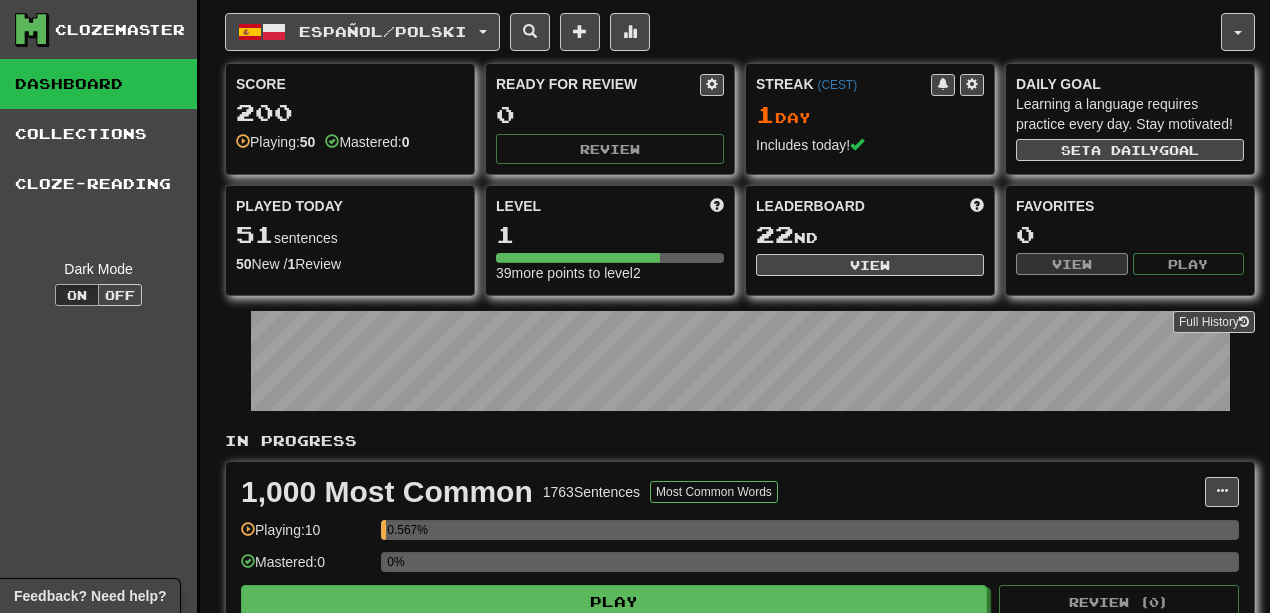 click on "Español  /  Polski Deutsch  /  Español Streak:  [NUMBER]   Review:  [NUMBER] Daily Goal:  [NUMBER]  /  [NUMBER] English  /  Español Streak:  [NUMBER]   Review:  [NUMBER] Points today:  [NUMBER] Español  /  Polski Streak:  [NUMBER]   Review:  [NUMBER] Points today:  [NUMBER] Español  /  English Streak:  [NUMBER]   Review:  [NUMBER] Points today:  [NUMBER] Italiano  /  Español Days Played:  [NUMBER]   Review:  [NUMBER] Daily Goal:  [NUMBER]  /  [NUMBER]  Language Pairing" at bounding box center (723, 32) 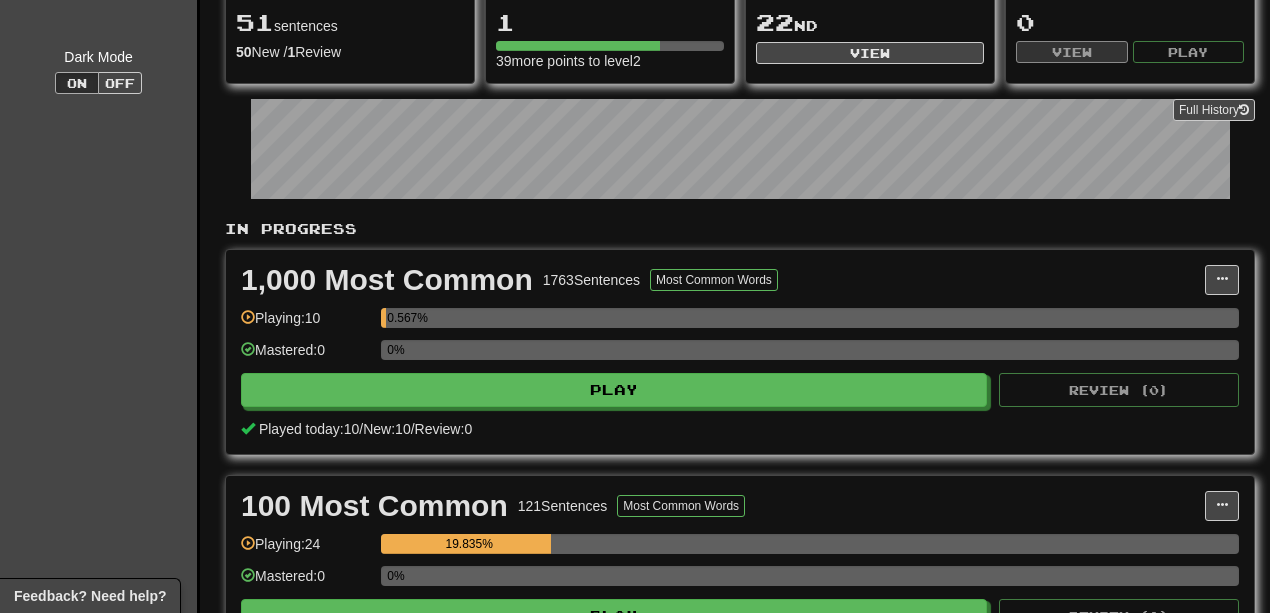 scroll, scrollTop: 0, scrollLeft: 0, axis: both 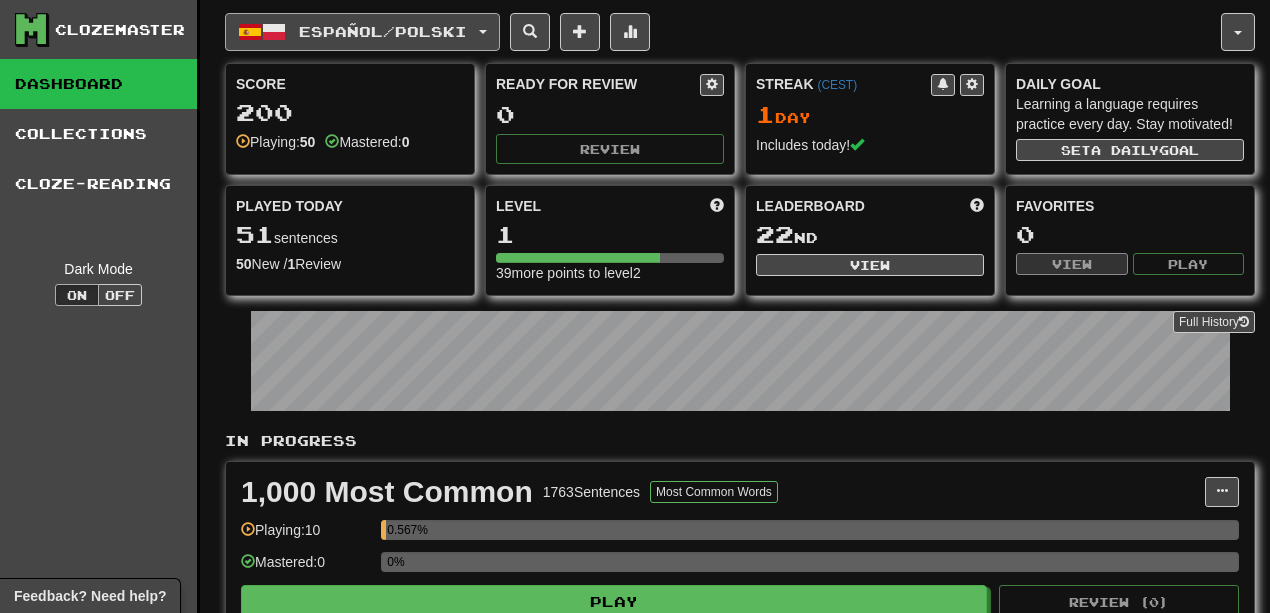 click on "Español  /  Polski" at bounding box center (362, 32) 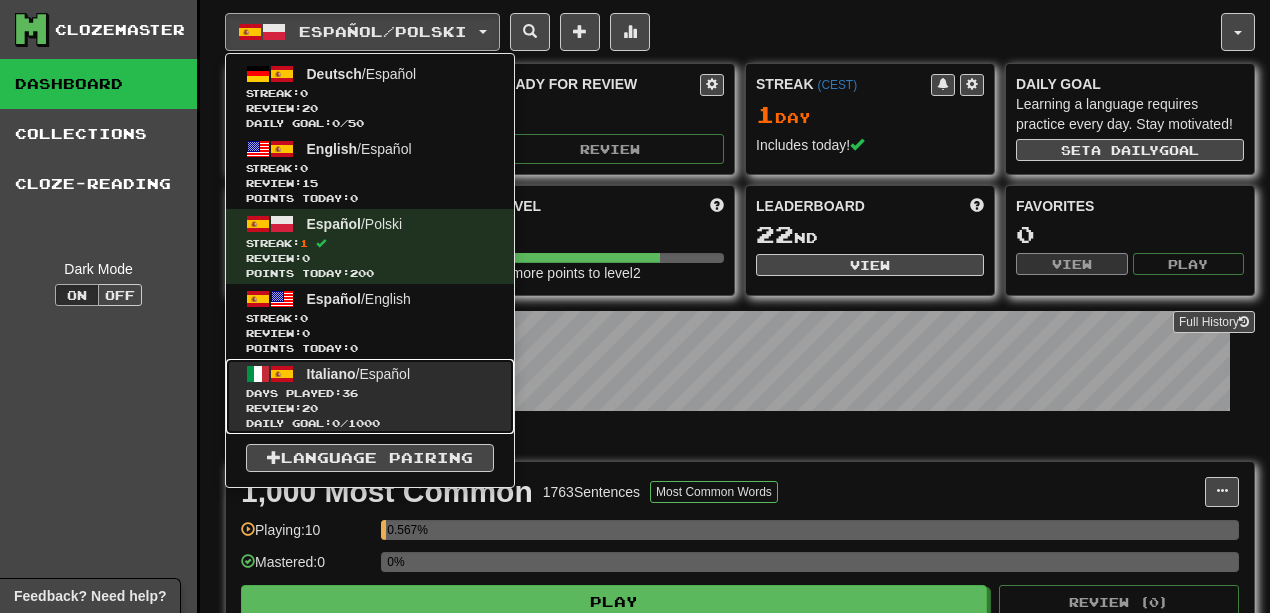 click on "Days Played:  36" at bounding box center [370, 393] 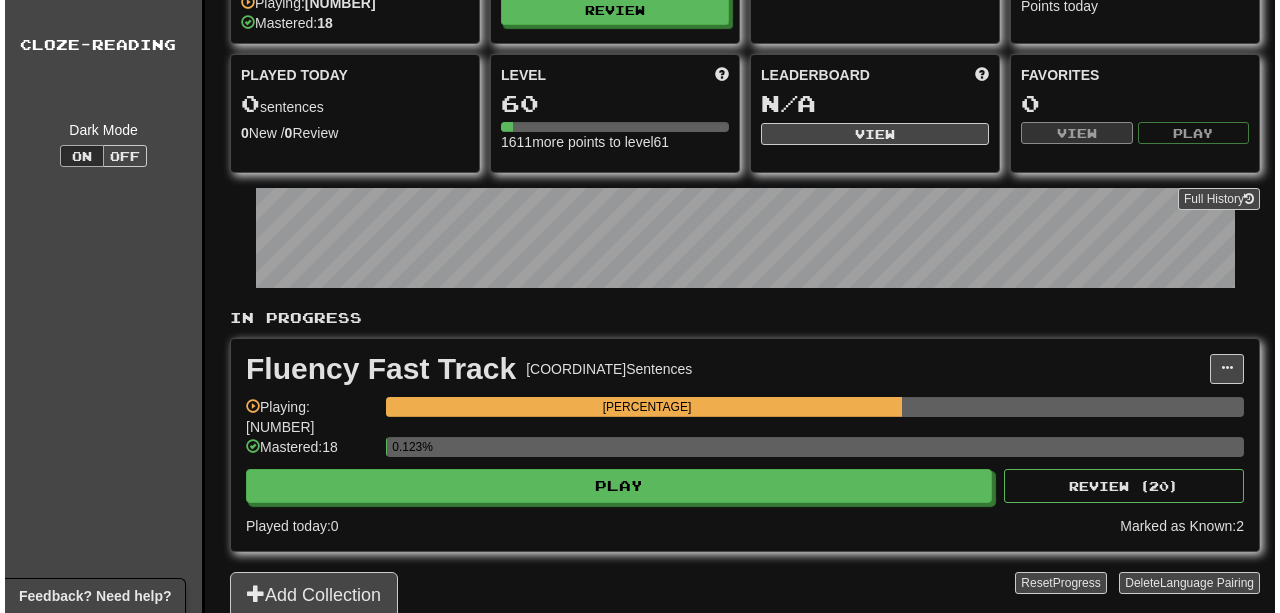 scroll, scrollTop: 133, scrollLeft: 0, axis: vertical 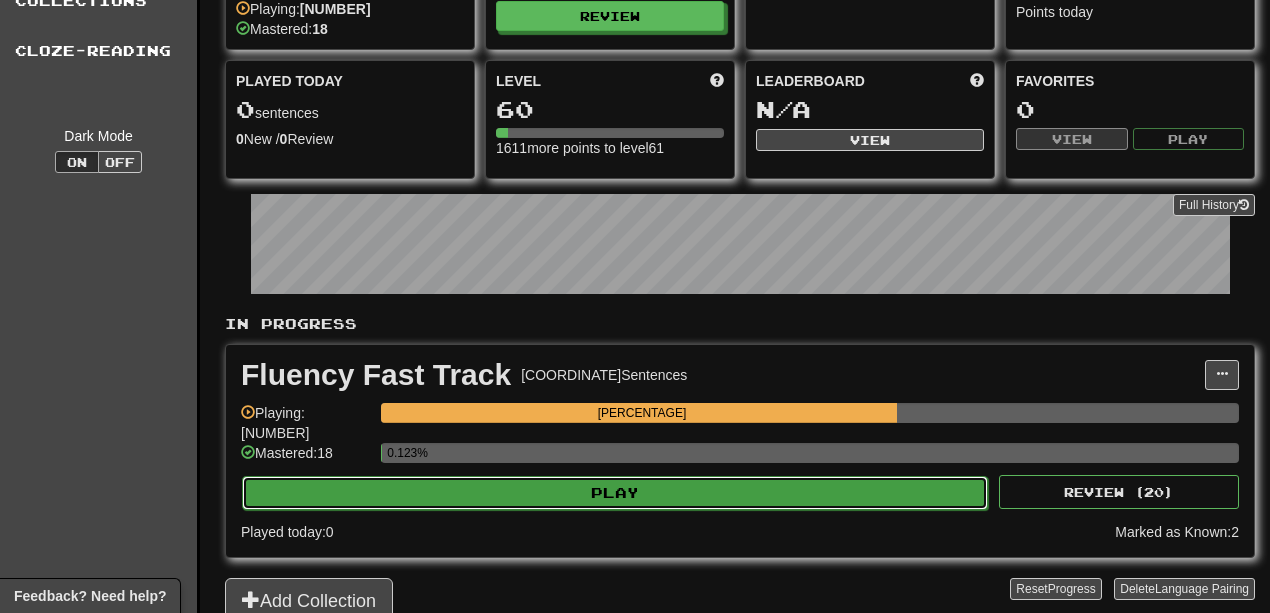click on "Play" at bounding box center (615, 493) 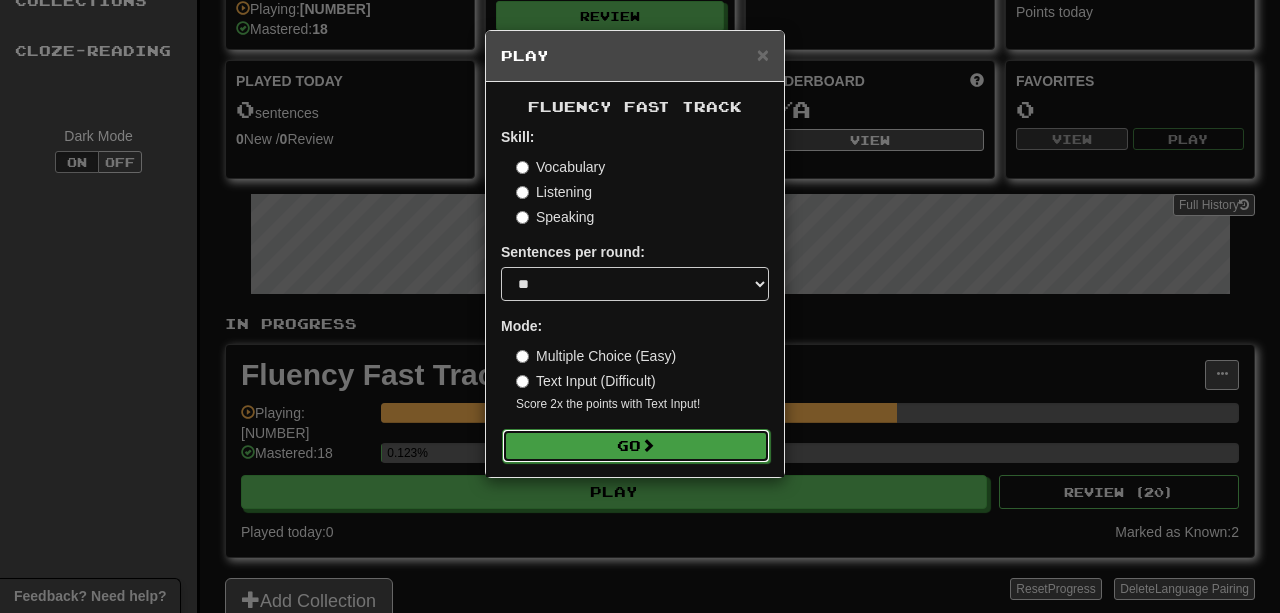 click on "Go" at bounding box center (636, 446) 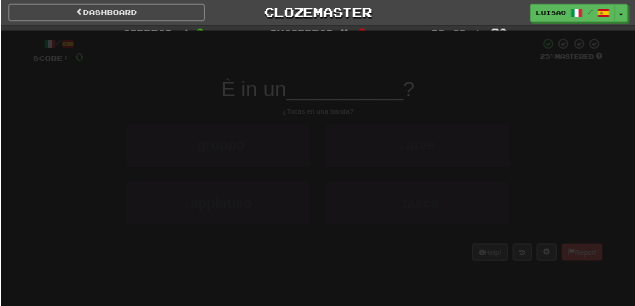 scroll, scrollTop: 0, scrollLeft: 0, axis: both 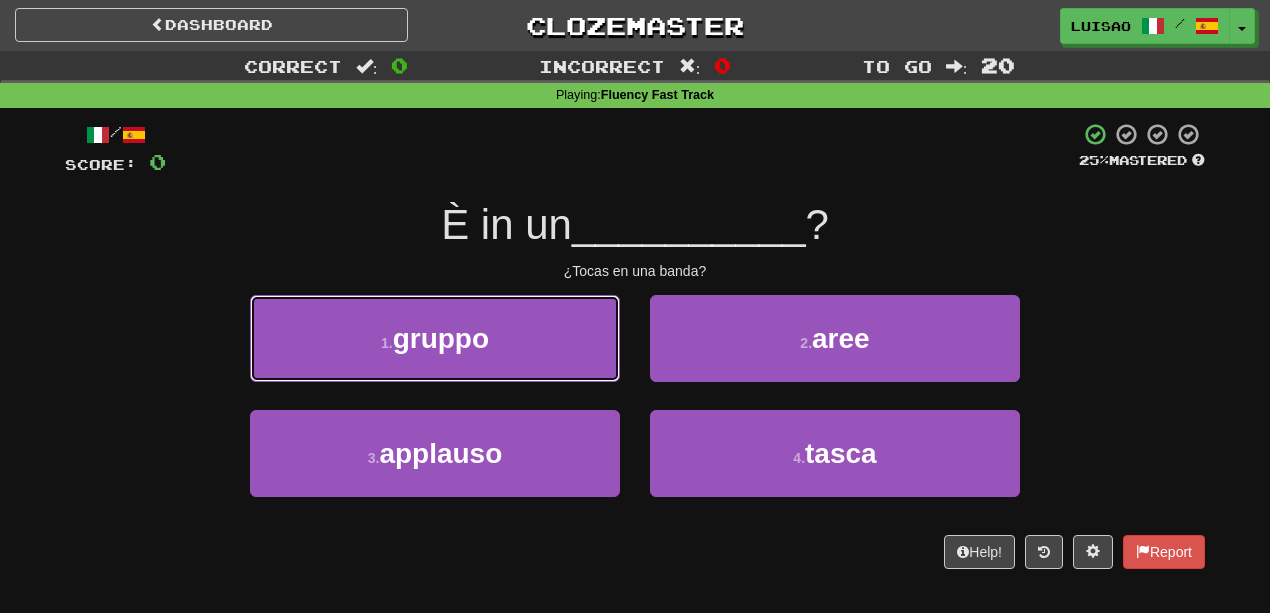 click on "1 .  gruppo" at bounding box center (435, 338) 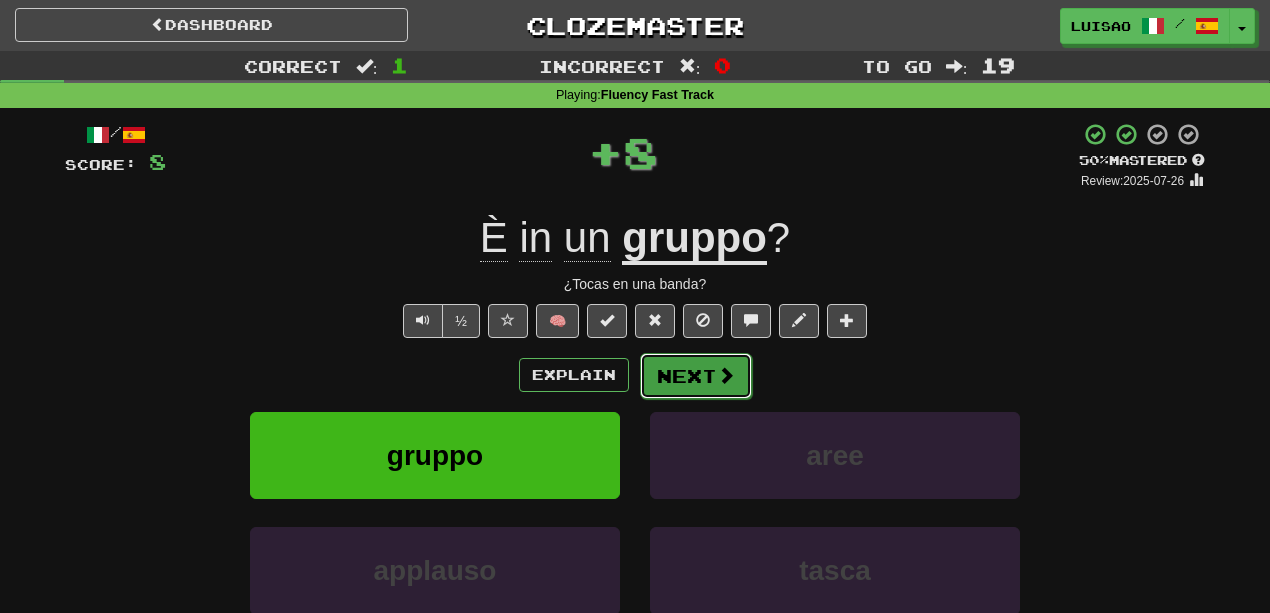click on "Next" at bounding box center [696, 376] 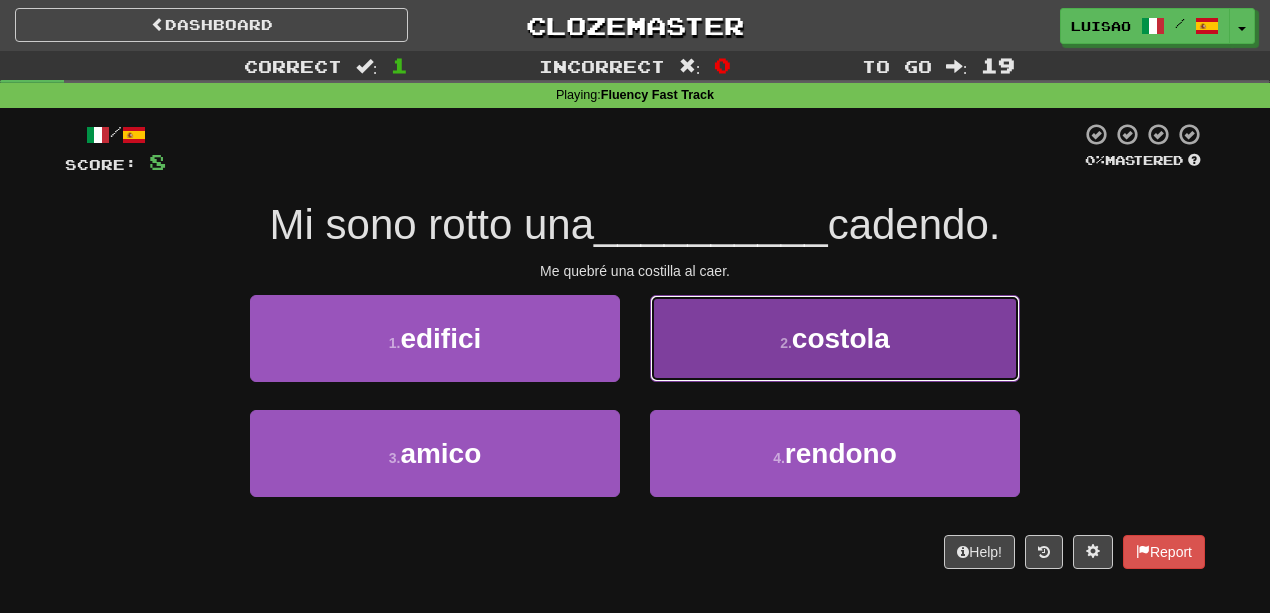 click on "2 .  costola" at bounding box center [835, 338] 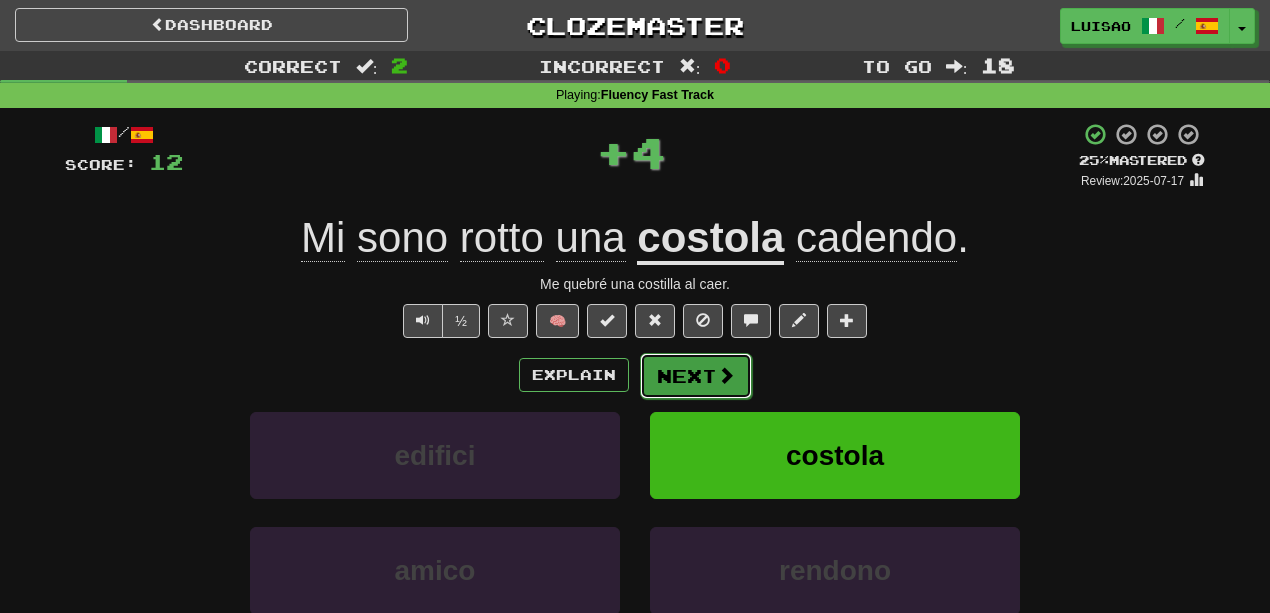 click at bounding box center [726, 375] 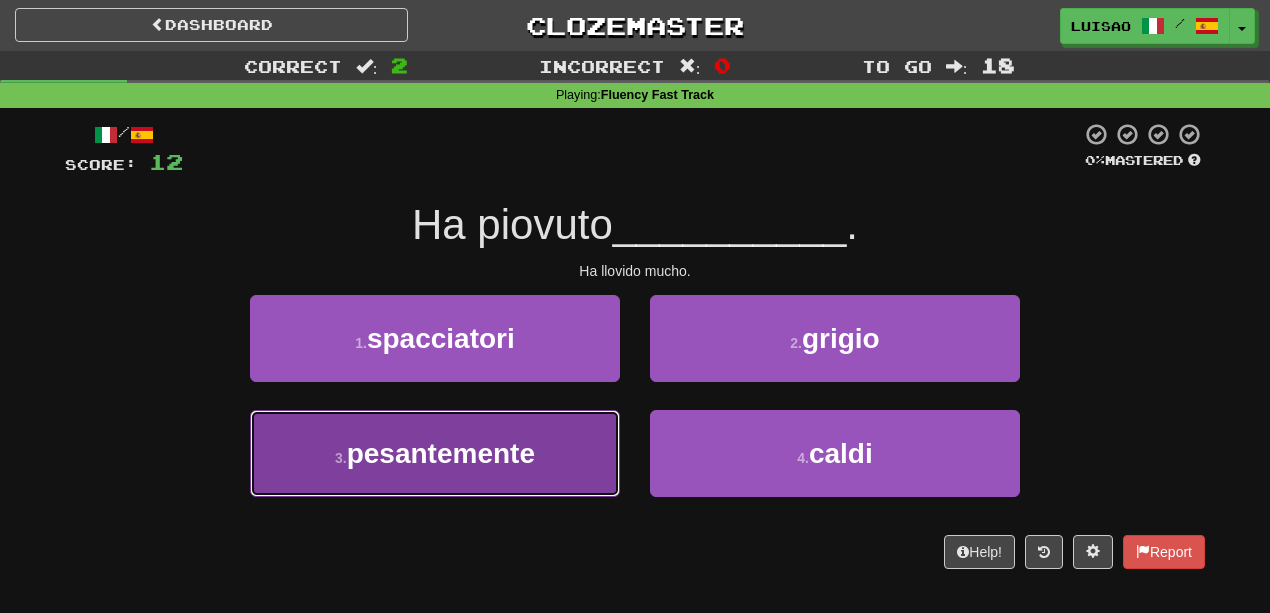 click on "pesantemente" at bounding box center (441, 453) 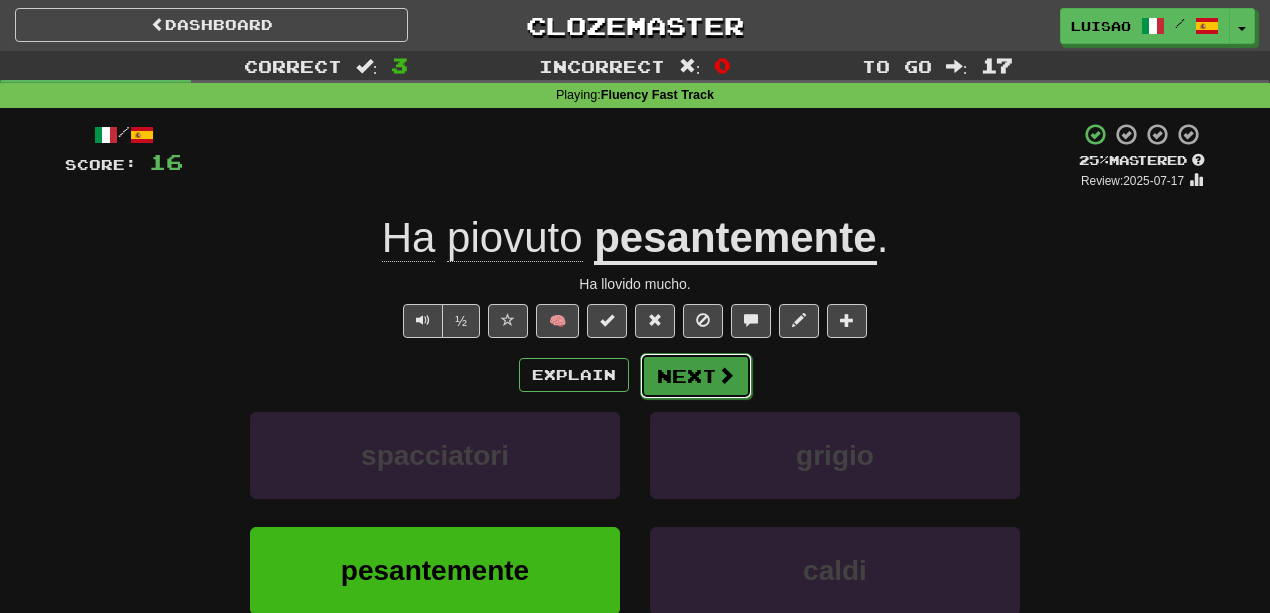 click at bounding box center [726, 375] 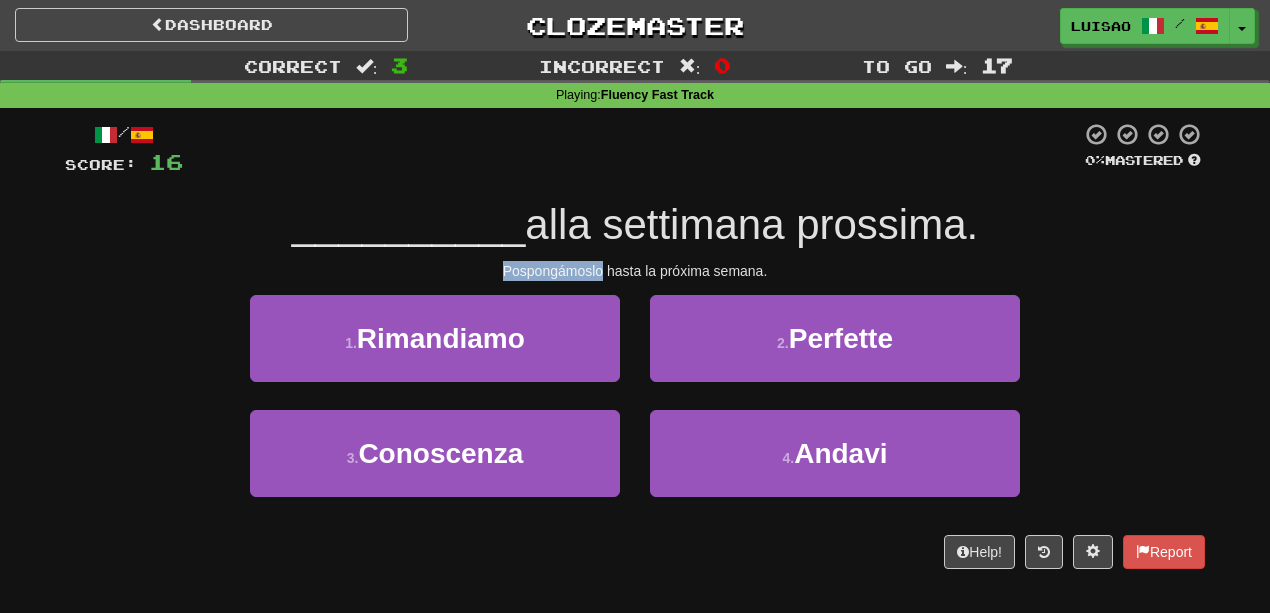drag, startPoint x: 501, startPoint y: 268, endPoint x: 604, endPoint y: 266, distance: 103.01942 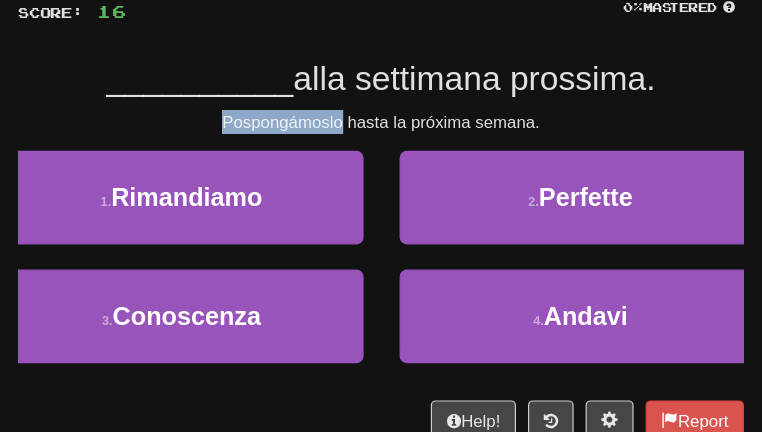 scroll, scrollTop: 133, scrollLeft: 0, axis: vertical 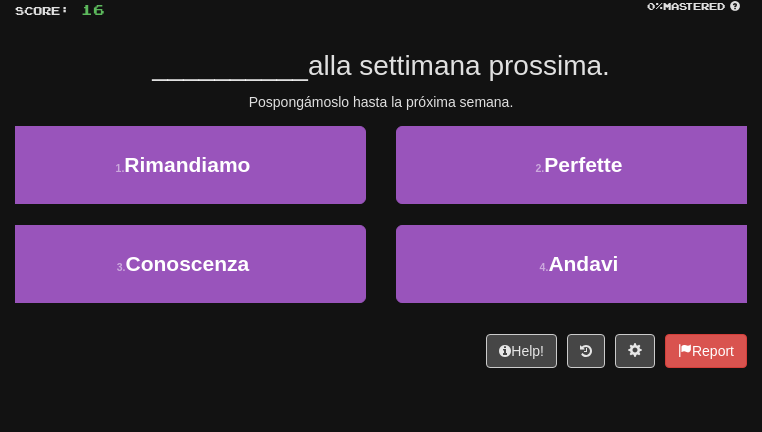 click on "1 .  Rimandiamo 2 .  Perfette" at bounding box center [381, 175] 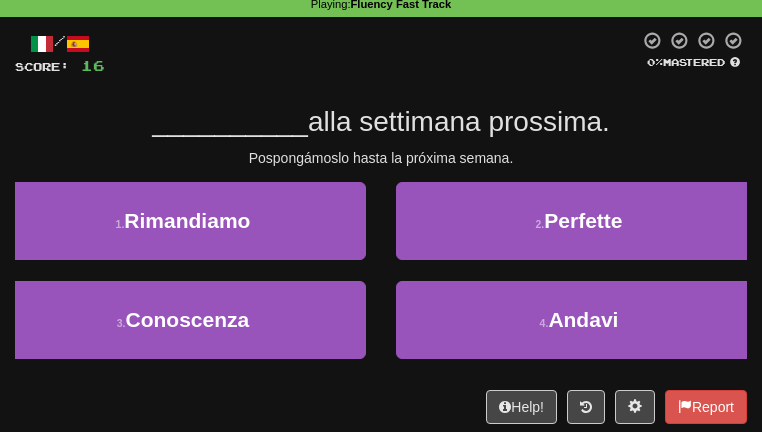 scroll, scrollTop: 53, scrollLeft: 0, axis: vertical 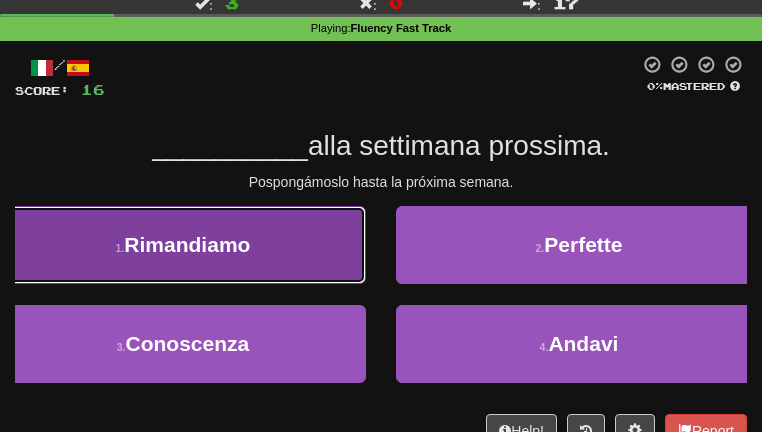 click on "1 .  Rimandiamo" at bounding box center (183, 245) 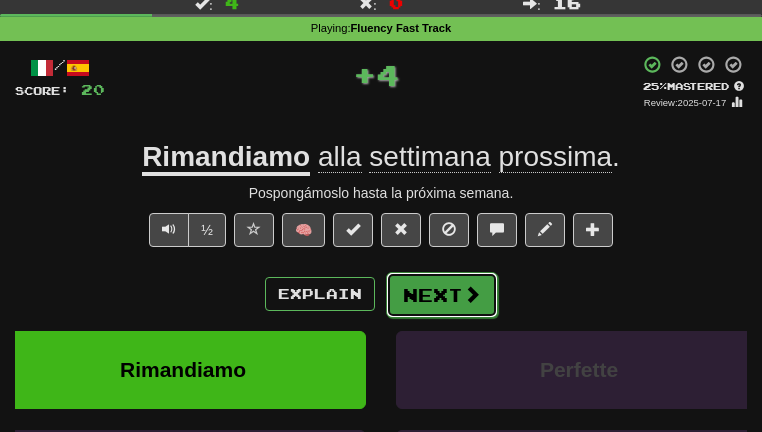 click at bounding box center (472, 294) 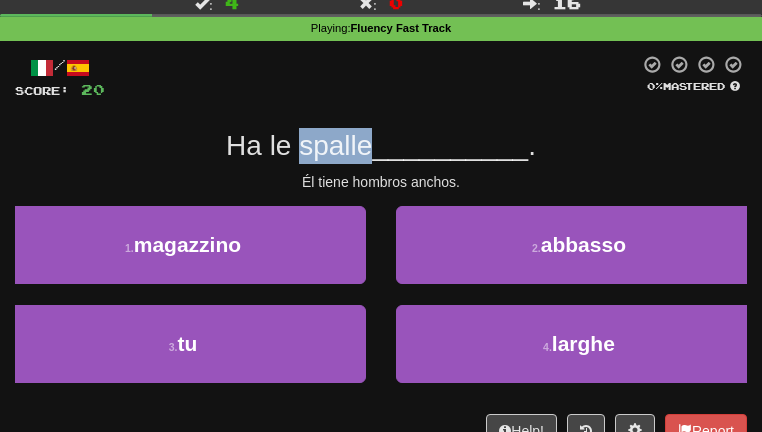 drag, startPoint x: 294, startPoint y: 168, endPoint x: 366, endPoint y: 164, distance: 72.11102 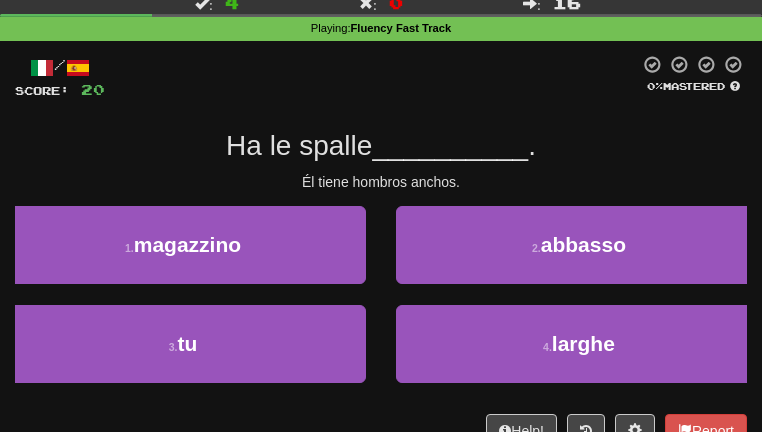click at bounding box center (372, 77) 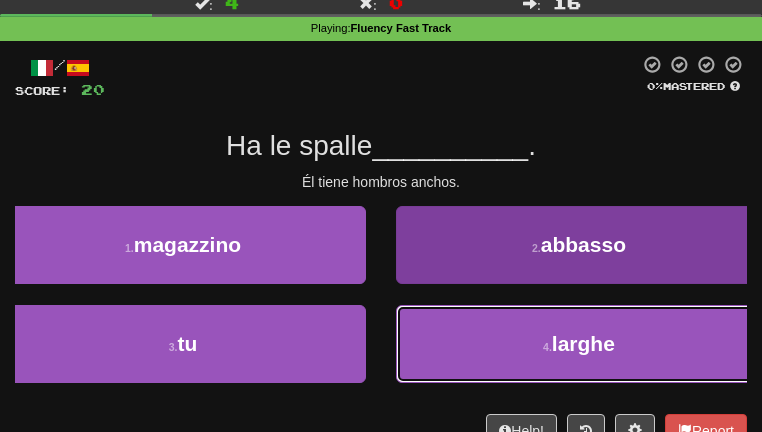 click on "larghe" at bounding box center [583, 343] 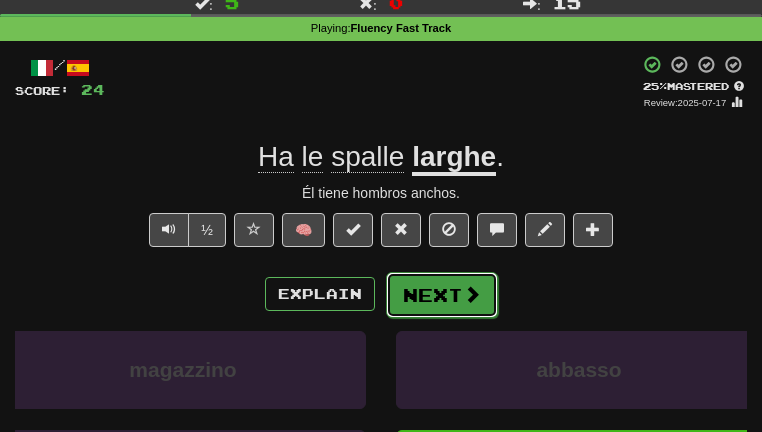 click at bounding box center [472, 294] 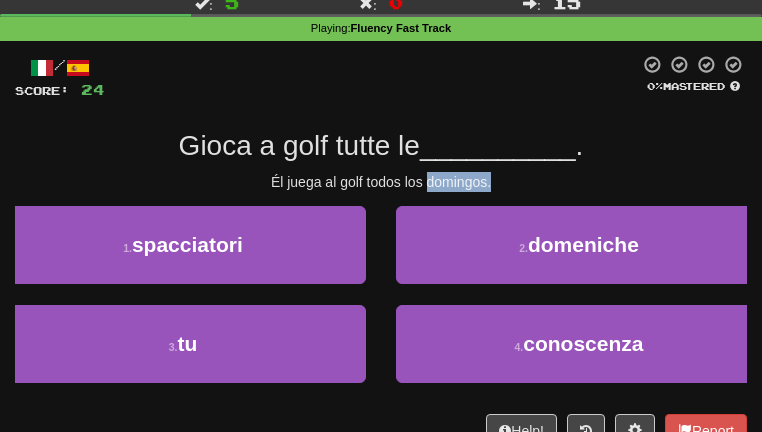 drag, startPoint x: 428, startPoint y: 202, endPoint x: 489, endPoint y: 202, distance: 61 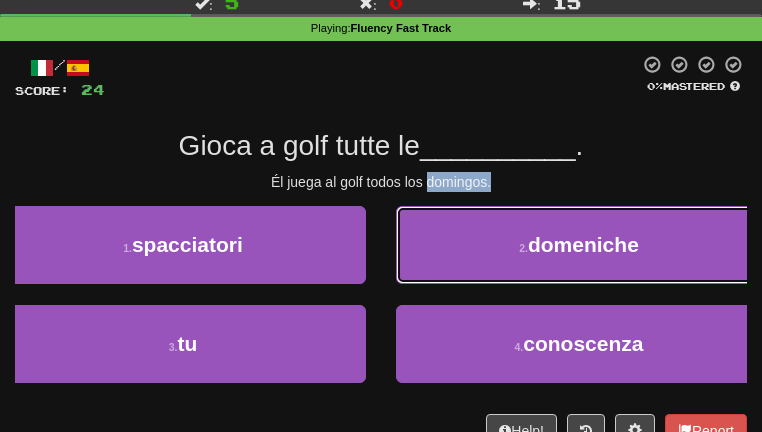 click on "domeniche" at bounding box center [583, 244] 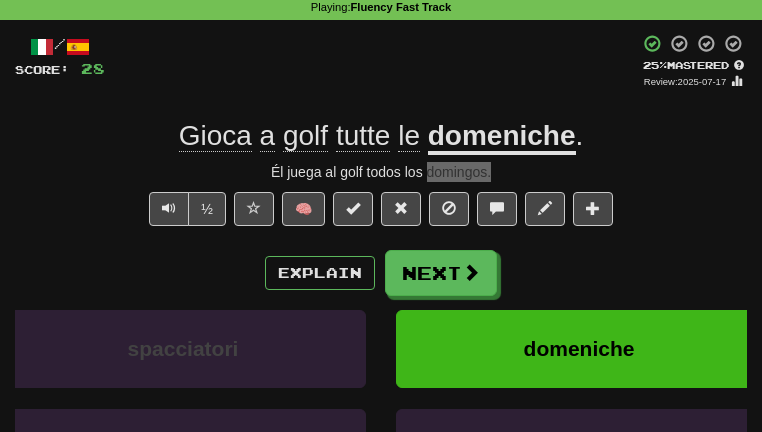 scroll, scrollTop: 173, scrollLeft: 0, axis: vertical 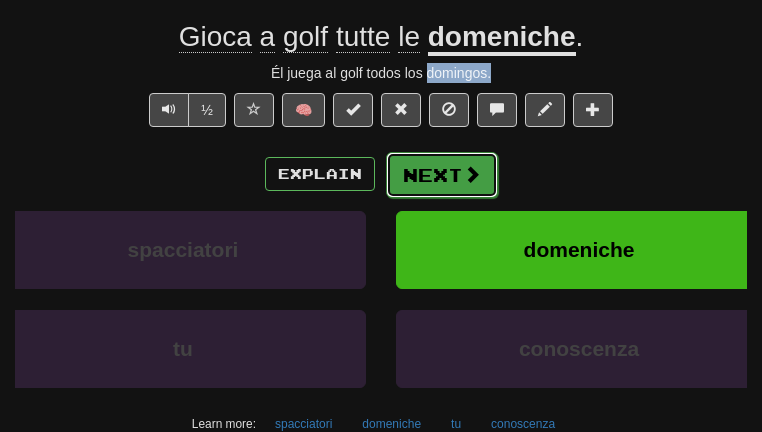 click at bounding box center (472, 174) 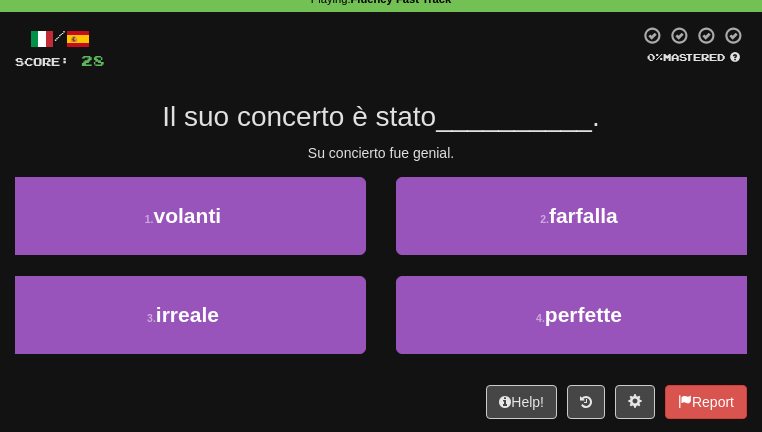 scroll, scrollTop: 53, scrollLeft: 0, axis: vertical 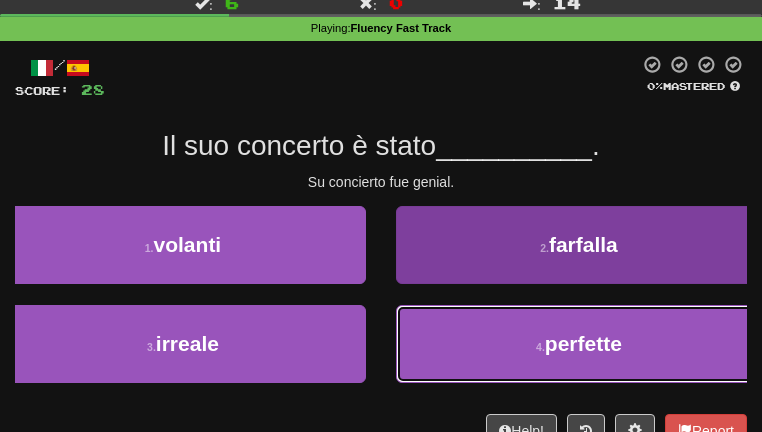 click on "4 .  perfette" at bounding box center (579, 344) 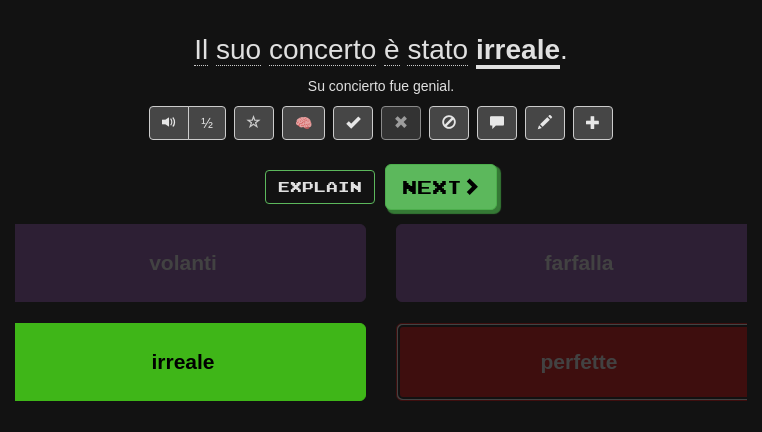 scroll, scrollTop: 173, scrollLeft: 0, axis: vertical 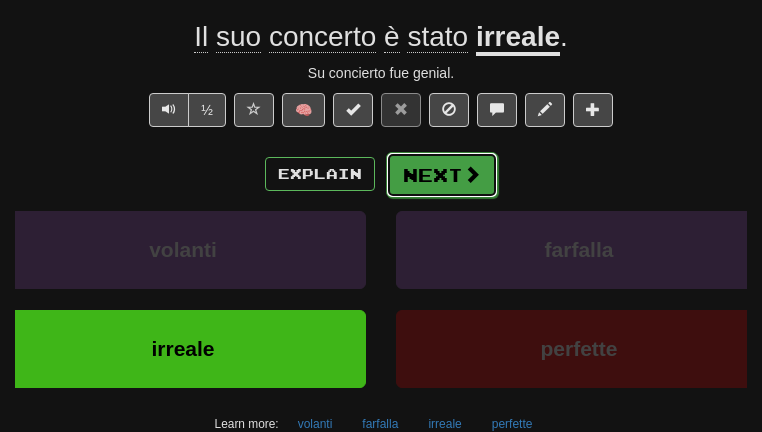 click on "Next" at bounding box center (442, 175) 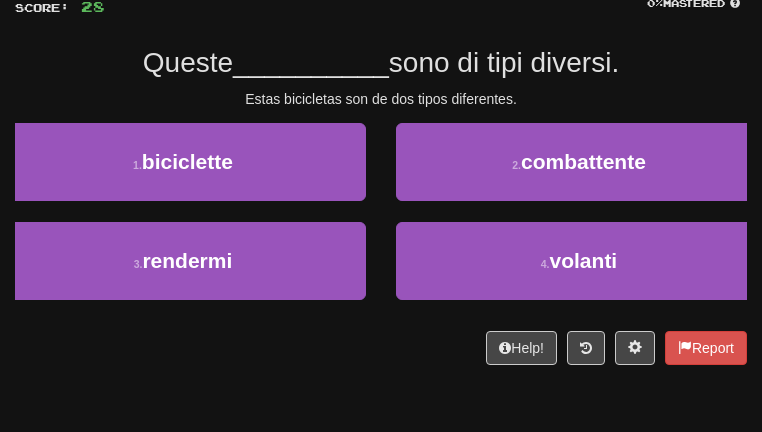 scroll, scrollTop: 133, scrollLeft: 0, axis: vertical 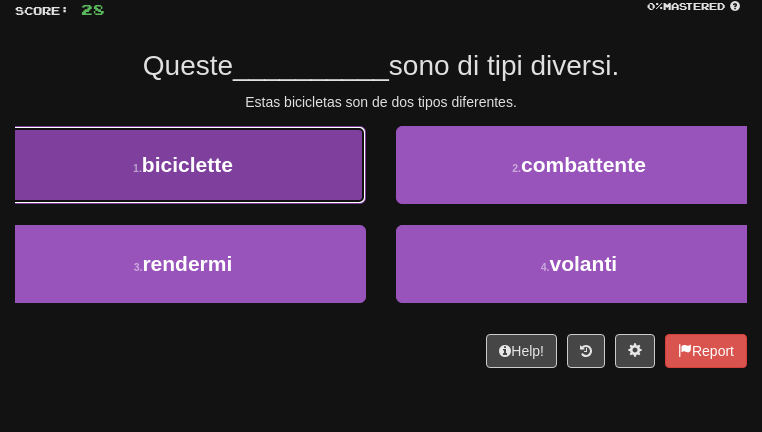 click on "1 .  biciclette" at bounding box center (183, 165) 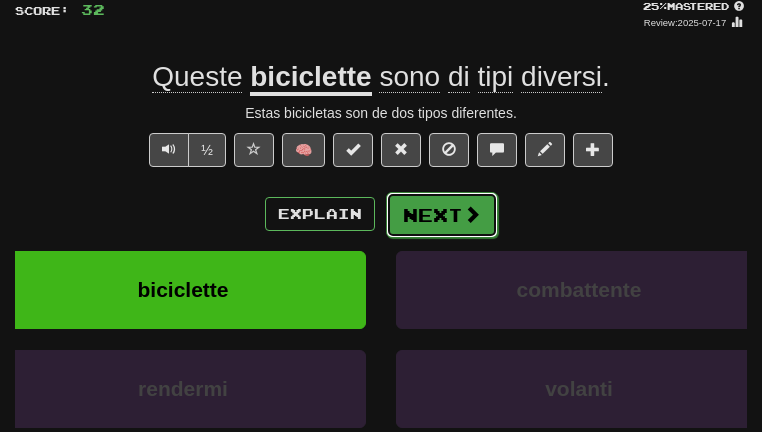 click at bounding box center [472, 214] 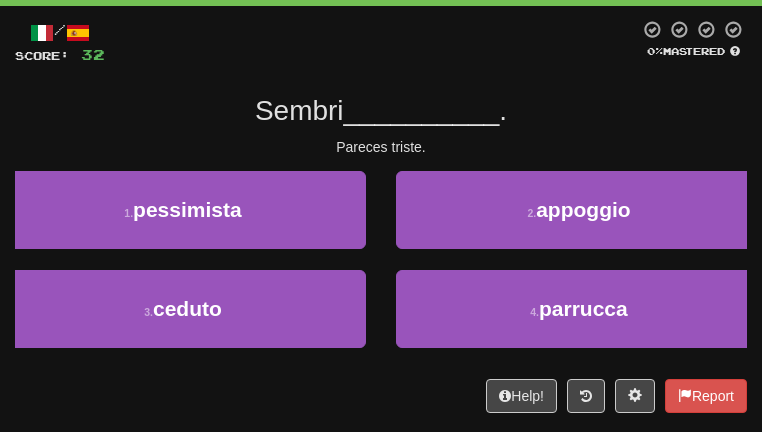 scroll, scrollTop: 0, scrollLeft: 0, axis: both 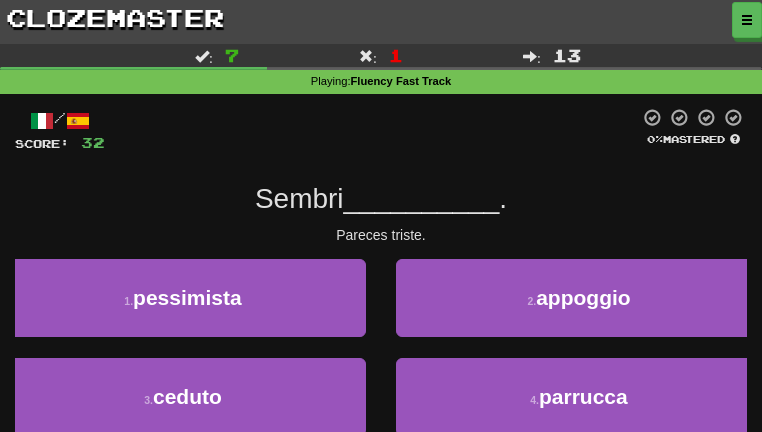 click on "Dashboard" at bounding box center (0, 0) 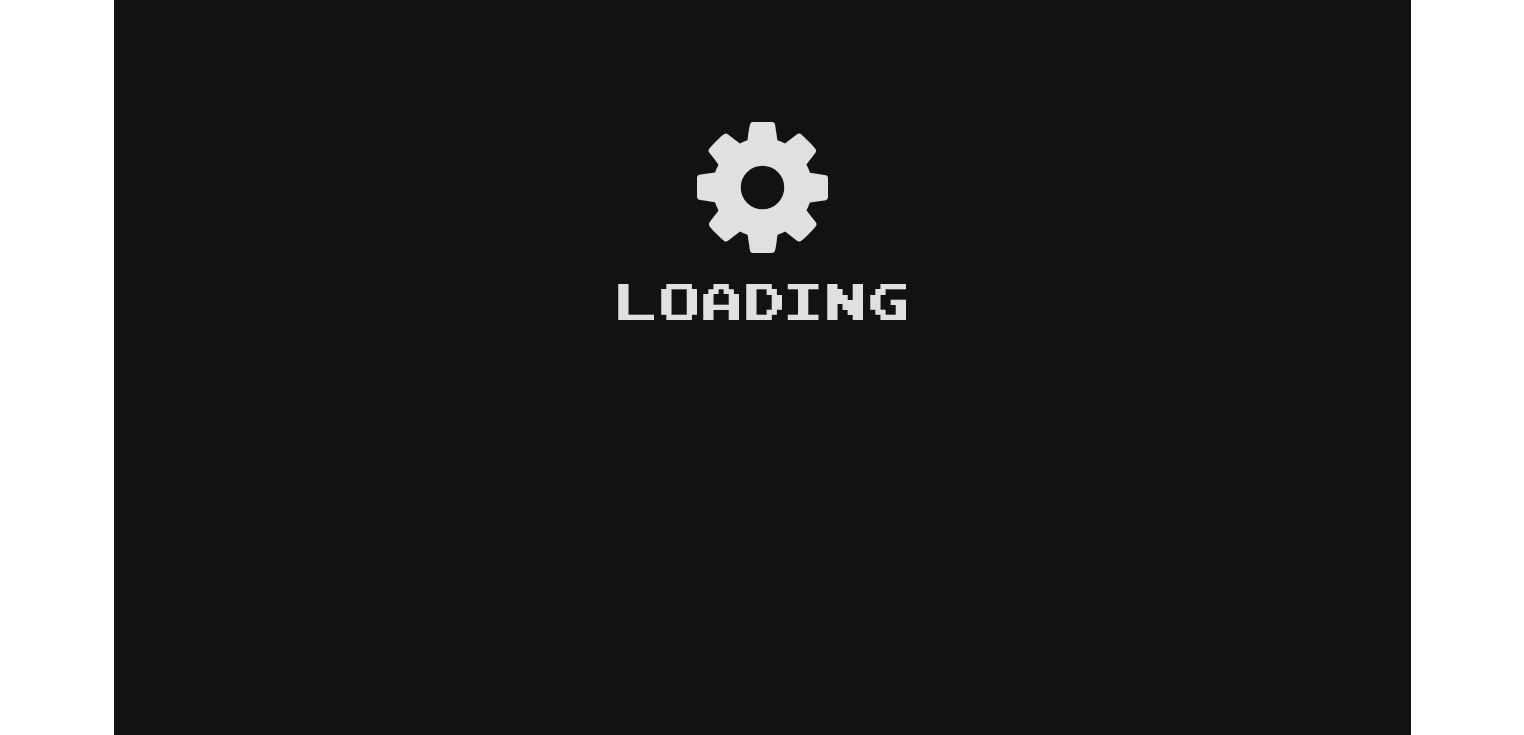 scroll, scrollTop: 0, scrollLeft: 0, axis: both 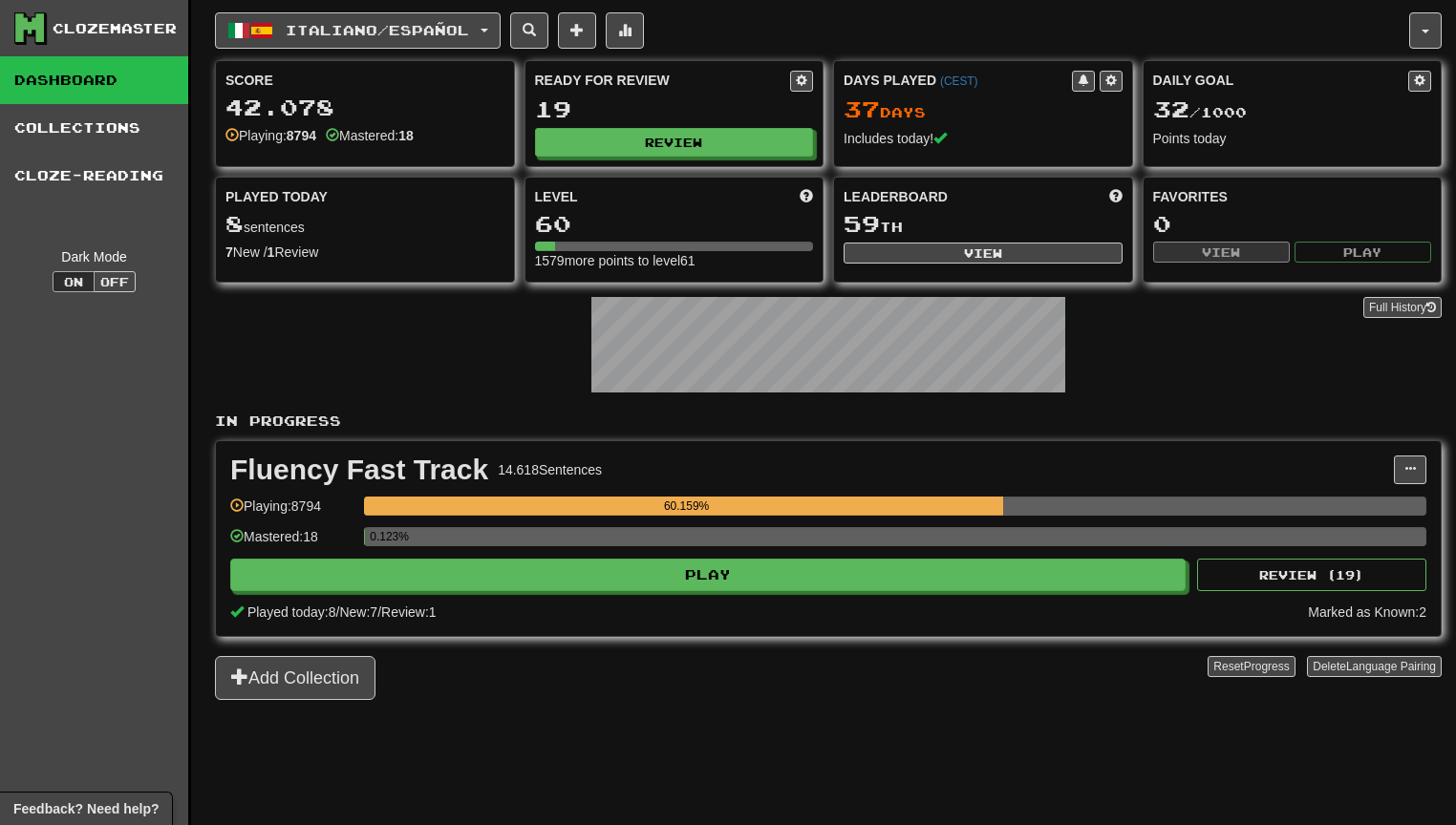 click on "Full History" at bounding box center [828, 347] 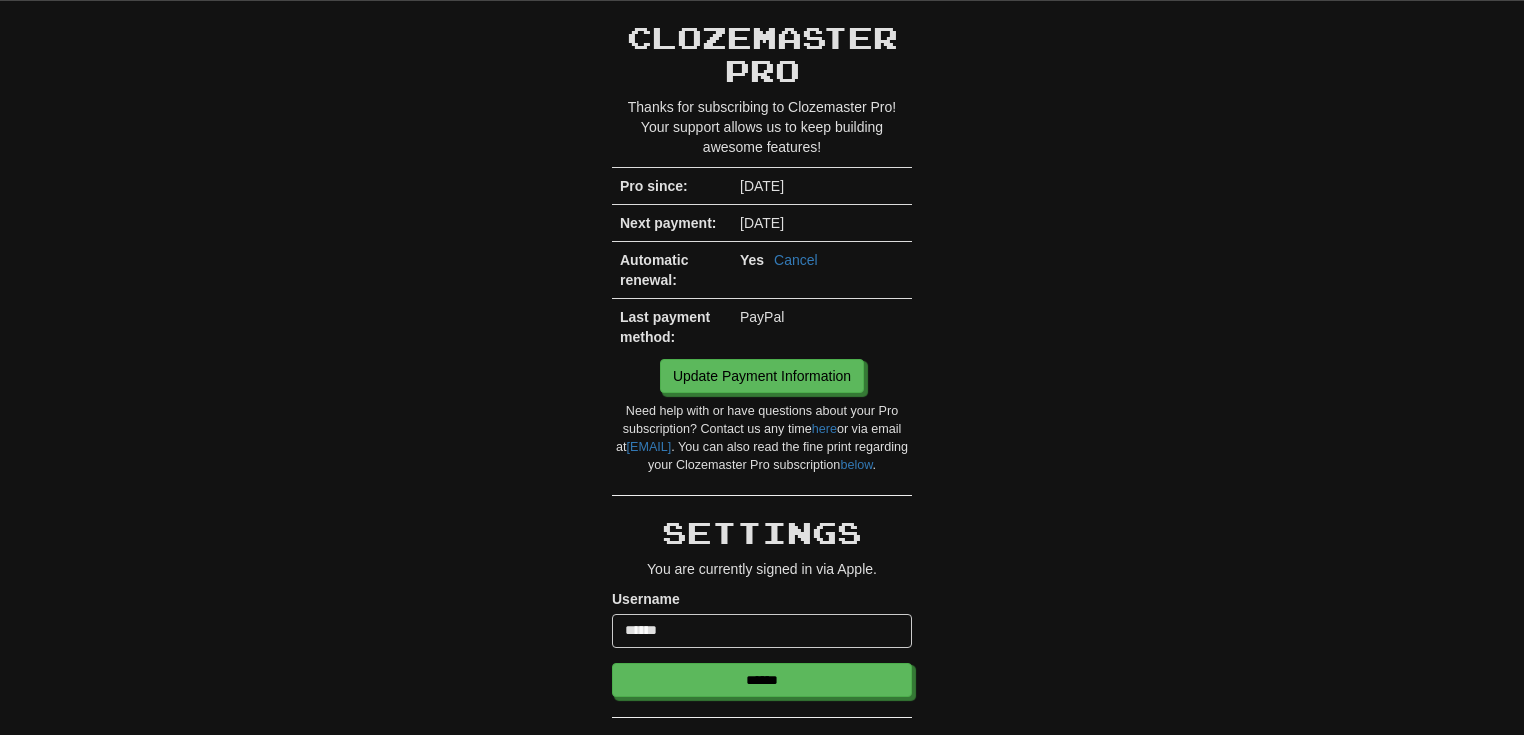 scroll, scrollTop: 0, scrollLeft: 0, axis: both 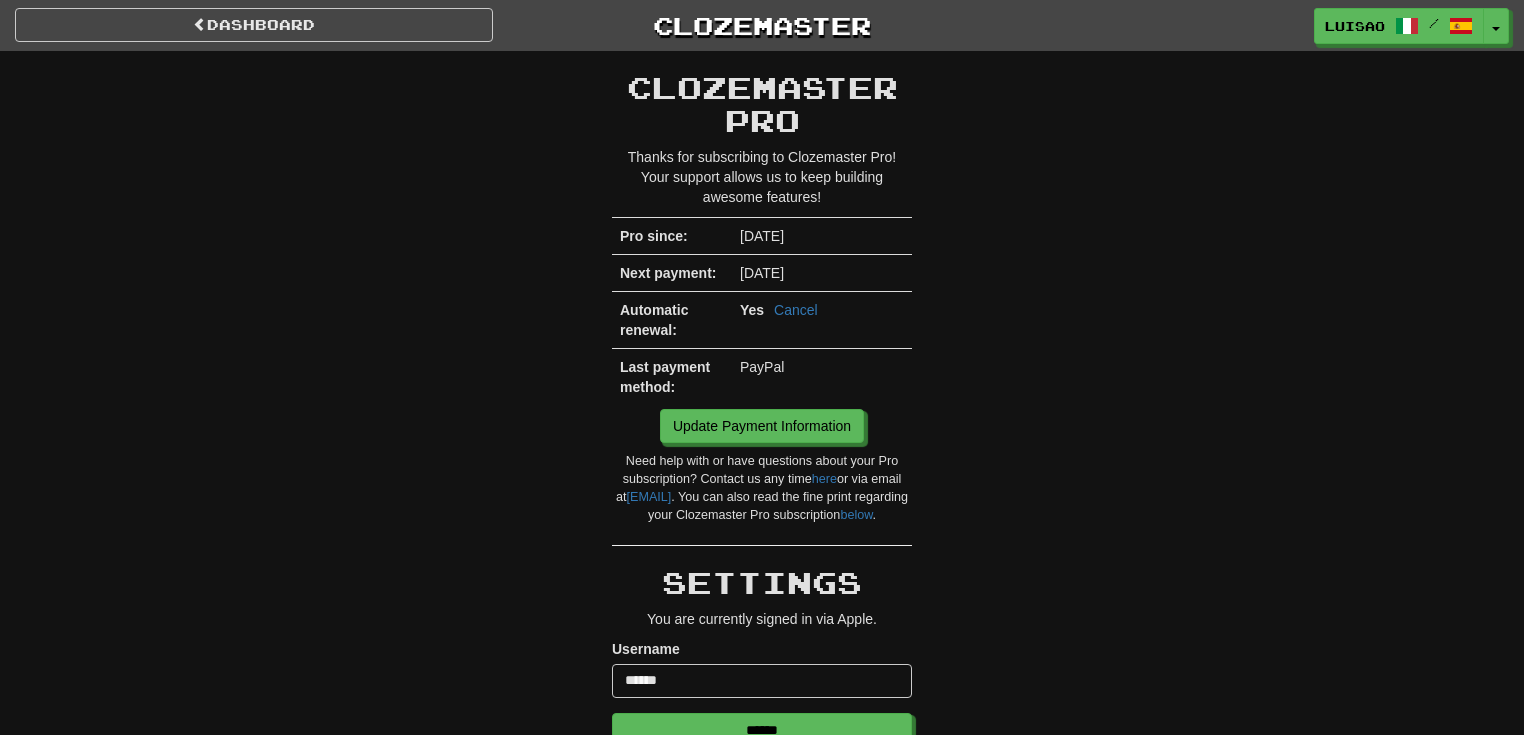 drag, startPoint x: 1048, startPoint y: 336, endPoint x: 1032, endPoint y: 337, distance: 16.03122 